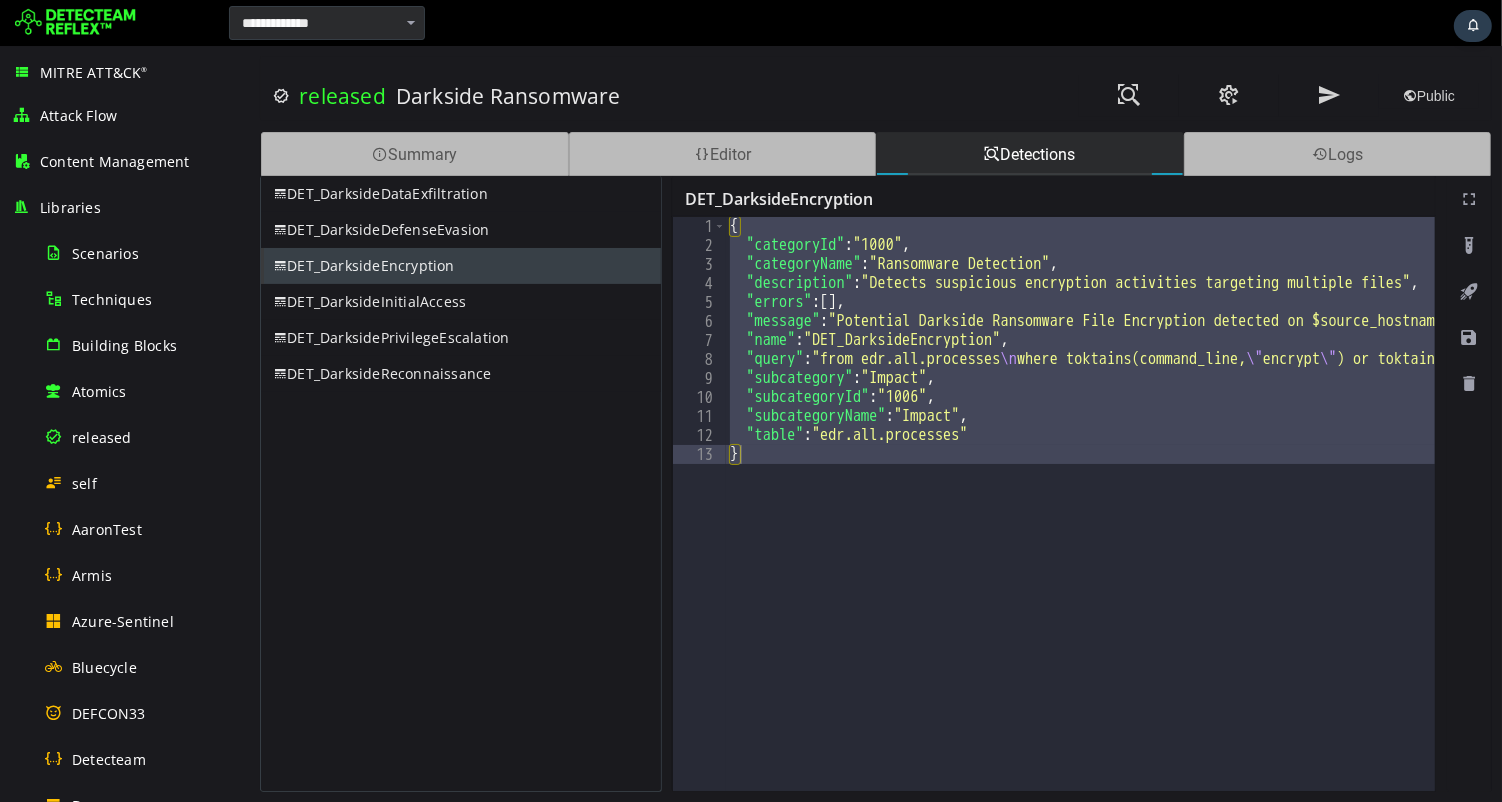 scroll, scrollTop: 0, scrollLeft: 0, axis: both 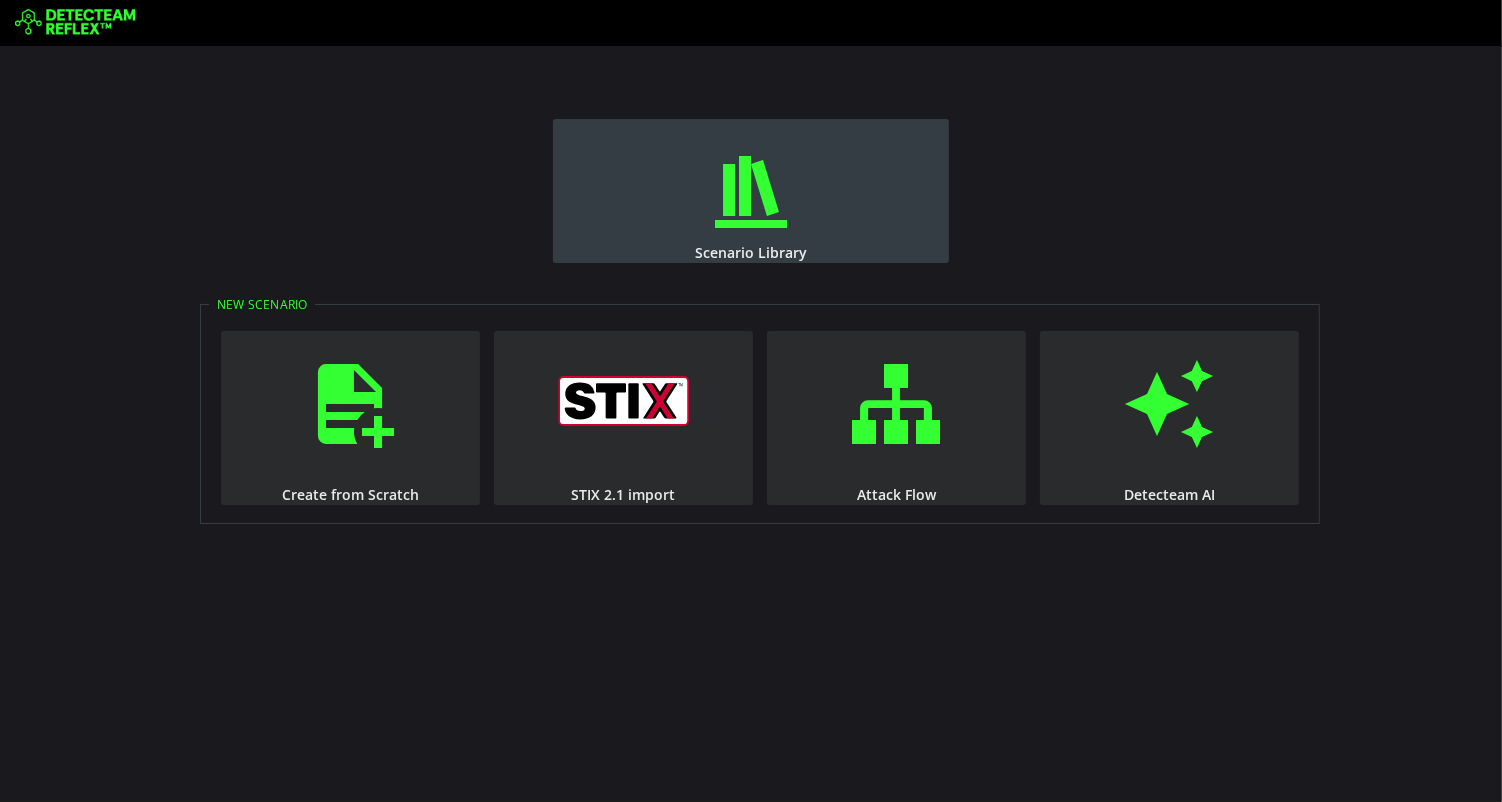 click at bounding box center (751, 192) 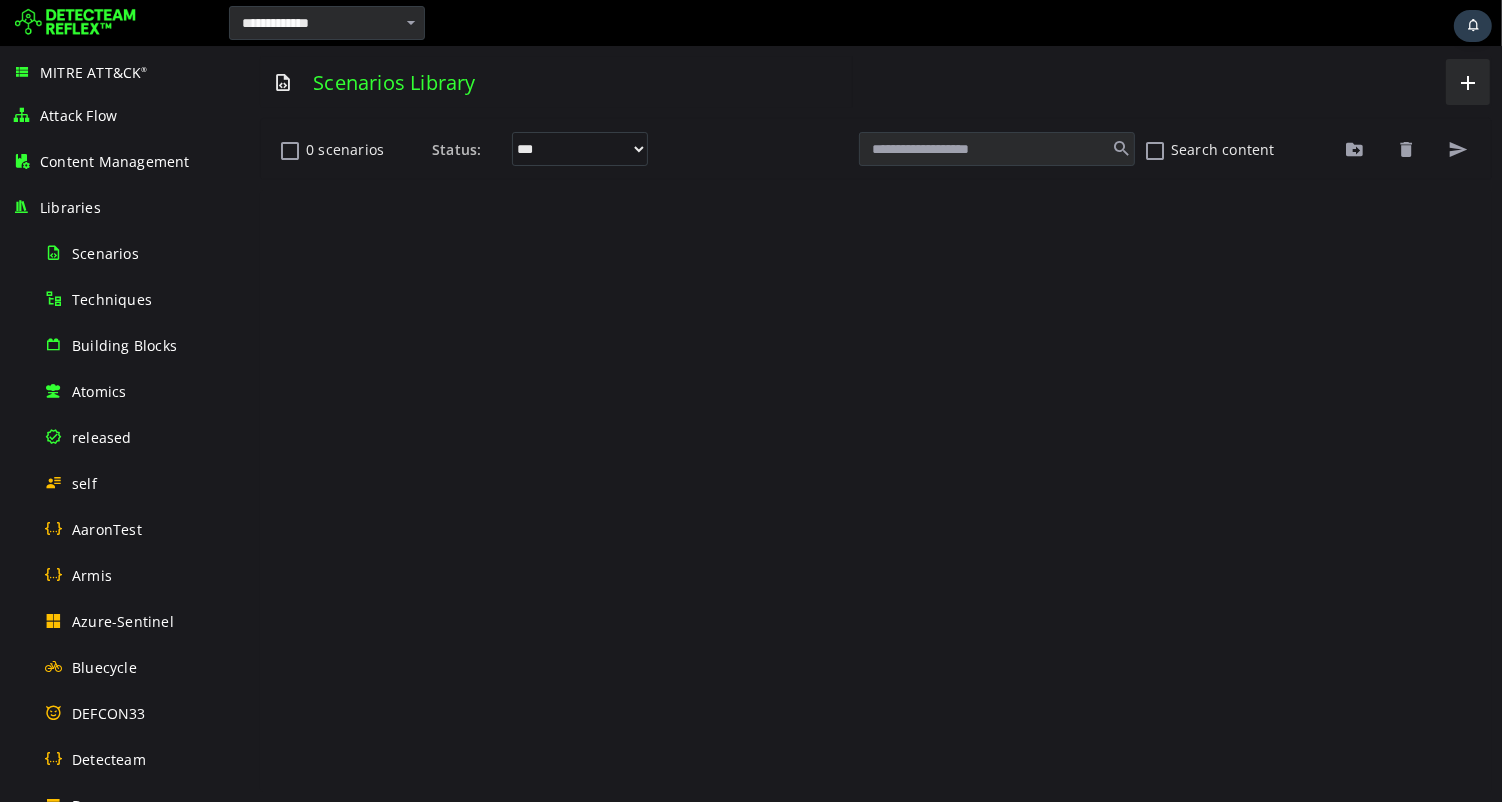 scroll, scrollTop: 0, scrollLeft: 0, axis: both 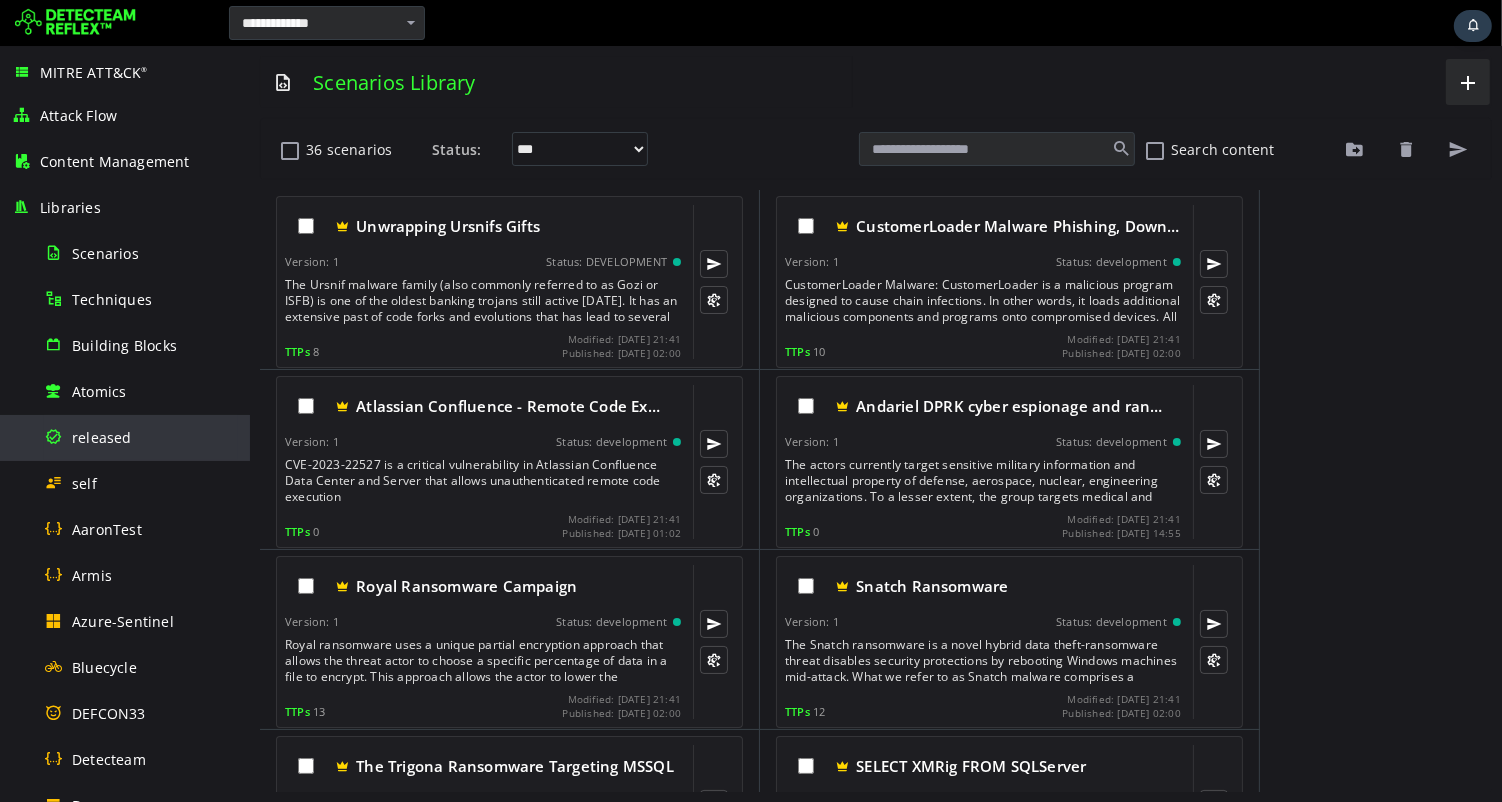click on "released" at bounding box center (141, 437) 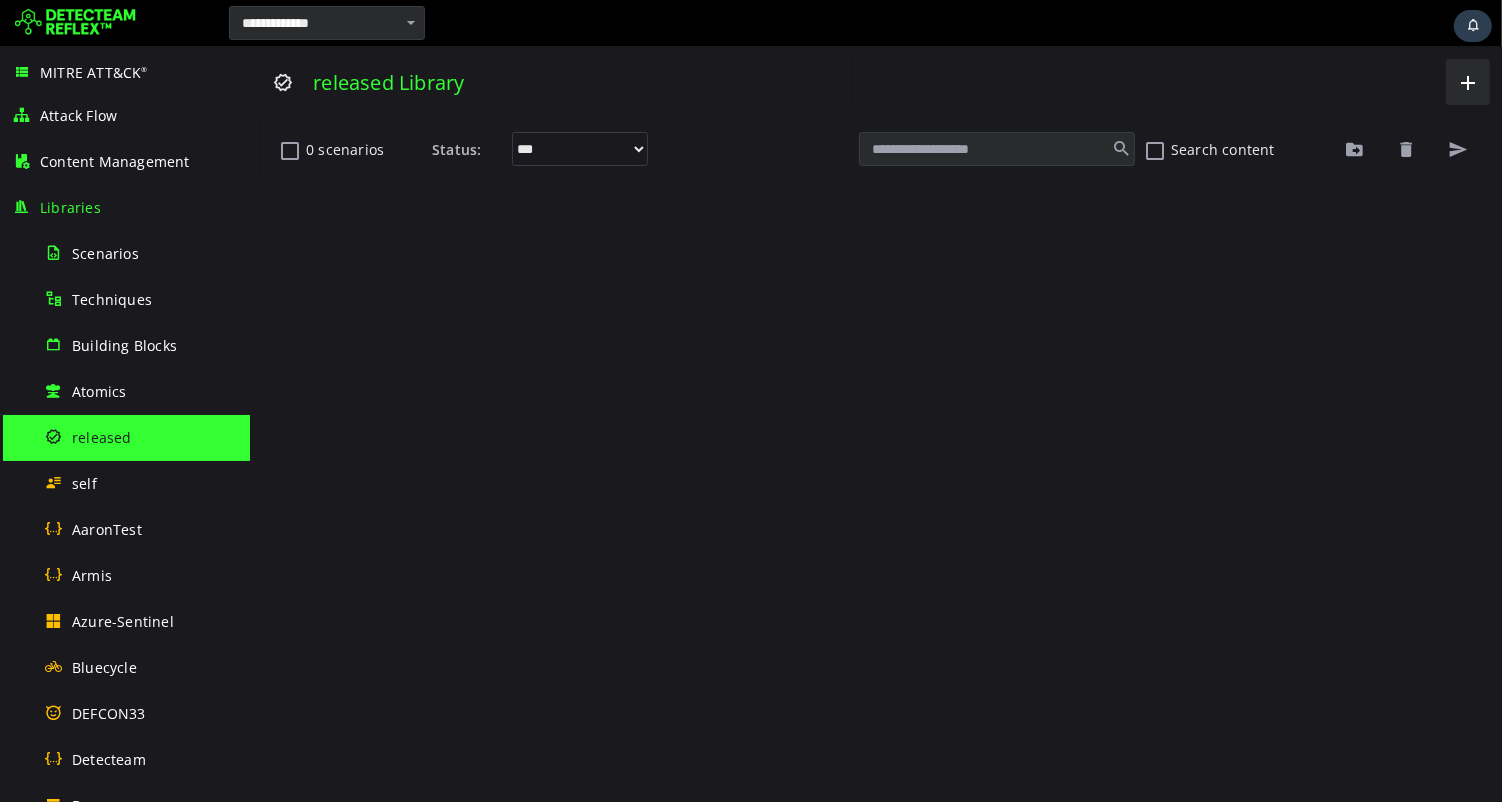 scroll, scrollTop: 0, scrollLeft: 0, axis: both 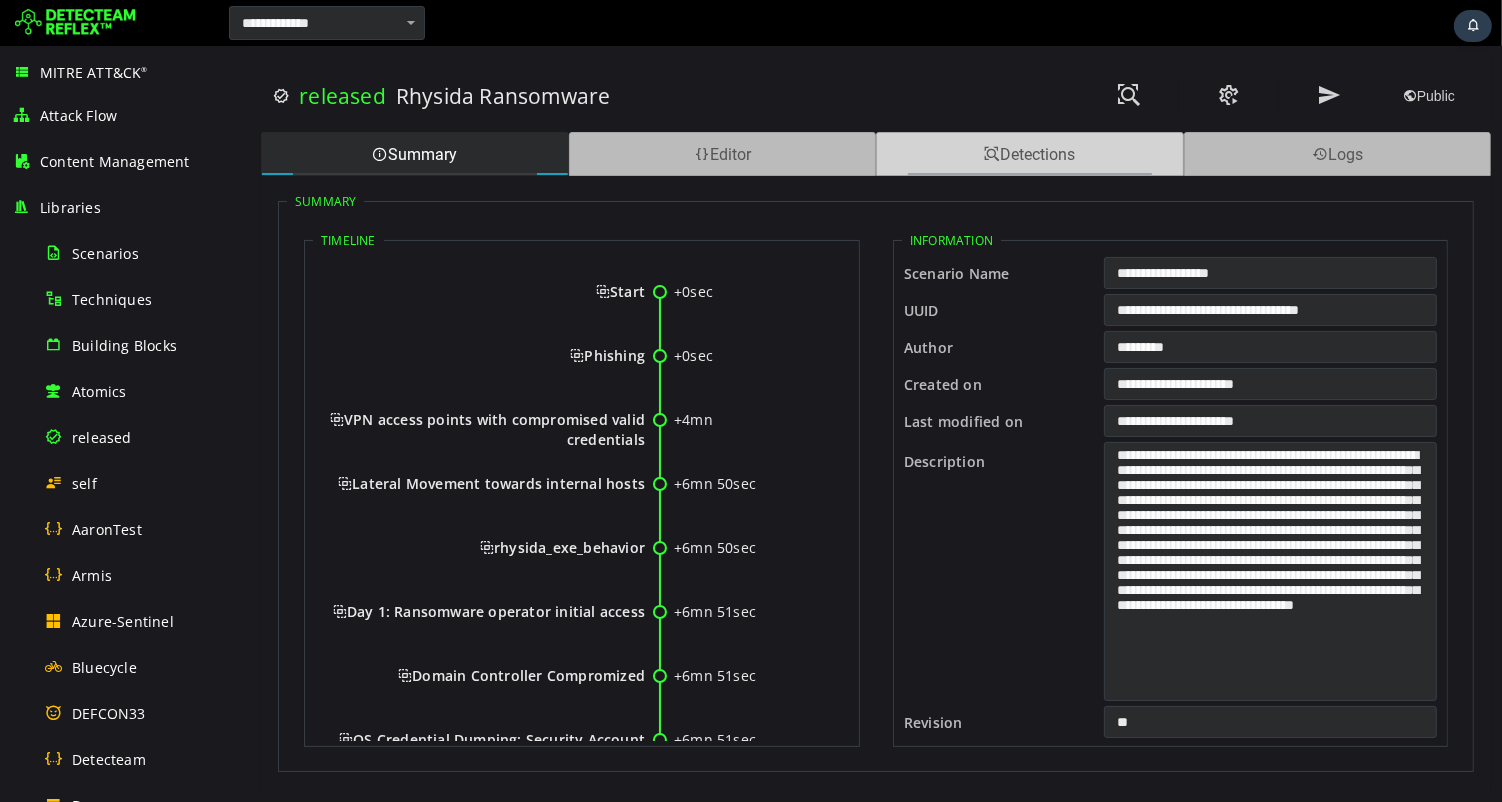 click on "Detections" at bounding box center [1029, 154] 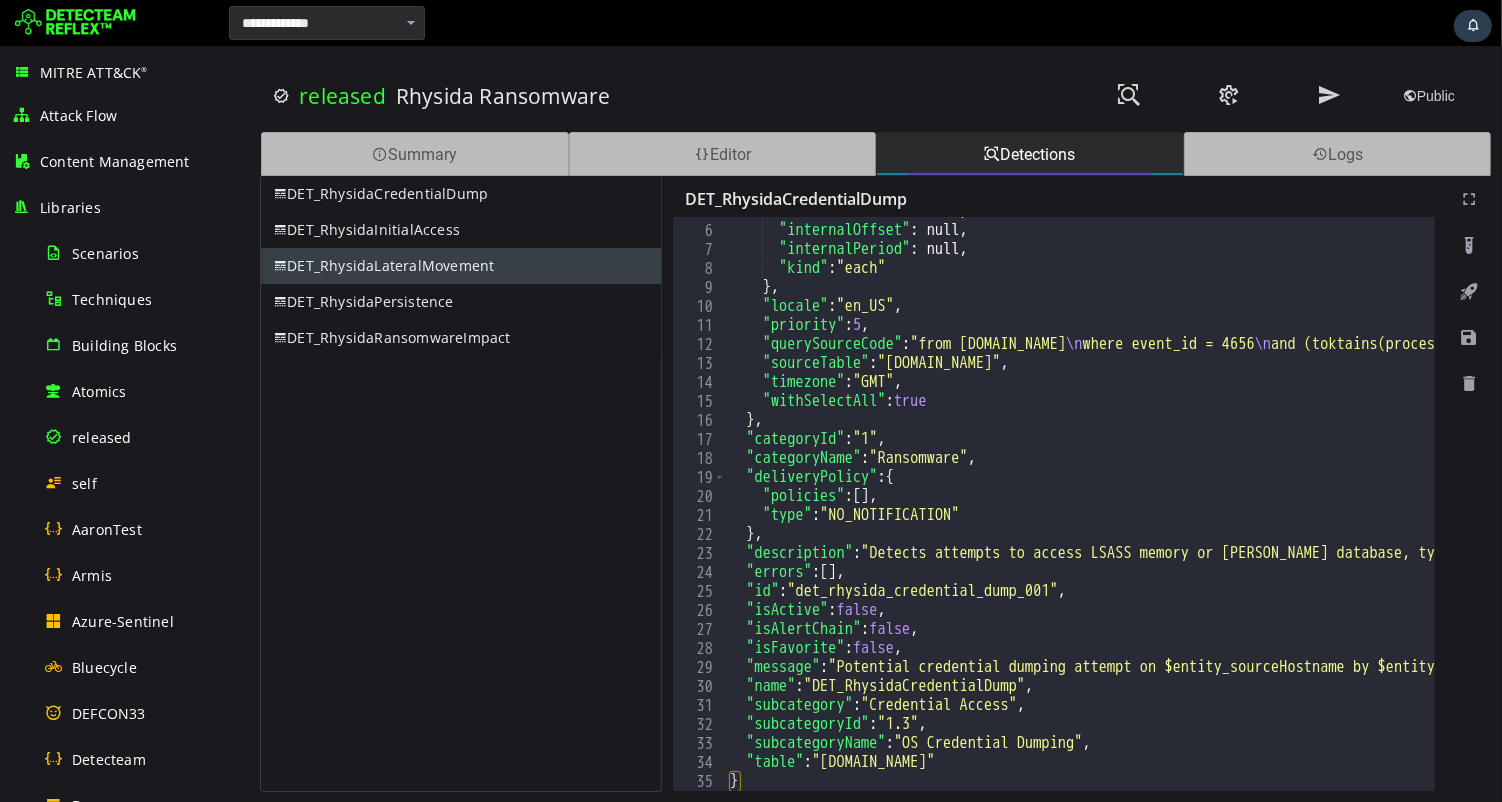 scroll, scrollTop: 0, scrollLeft: 0, axis: both 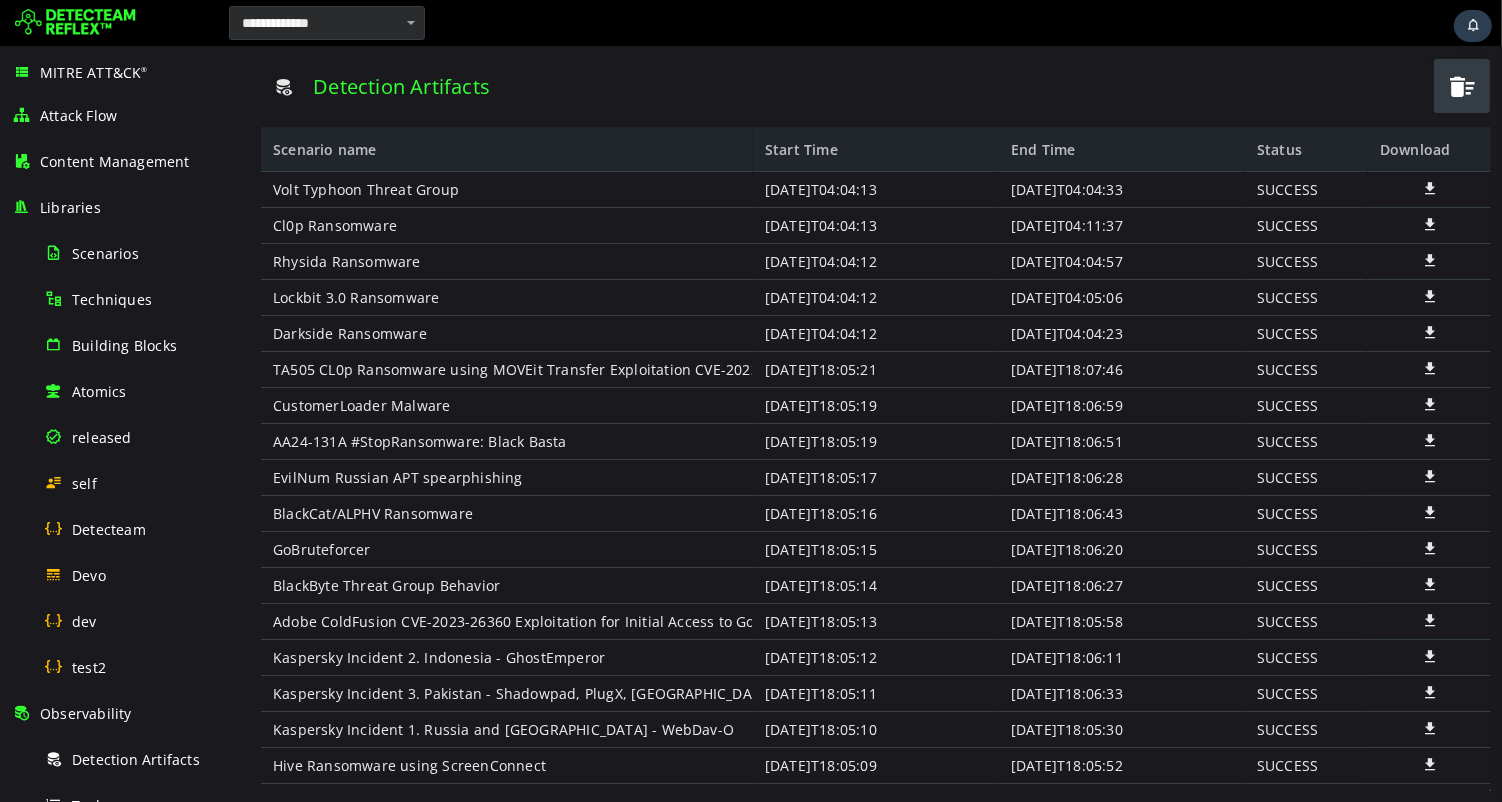 click at bounding box center [1461, 86] 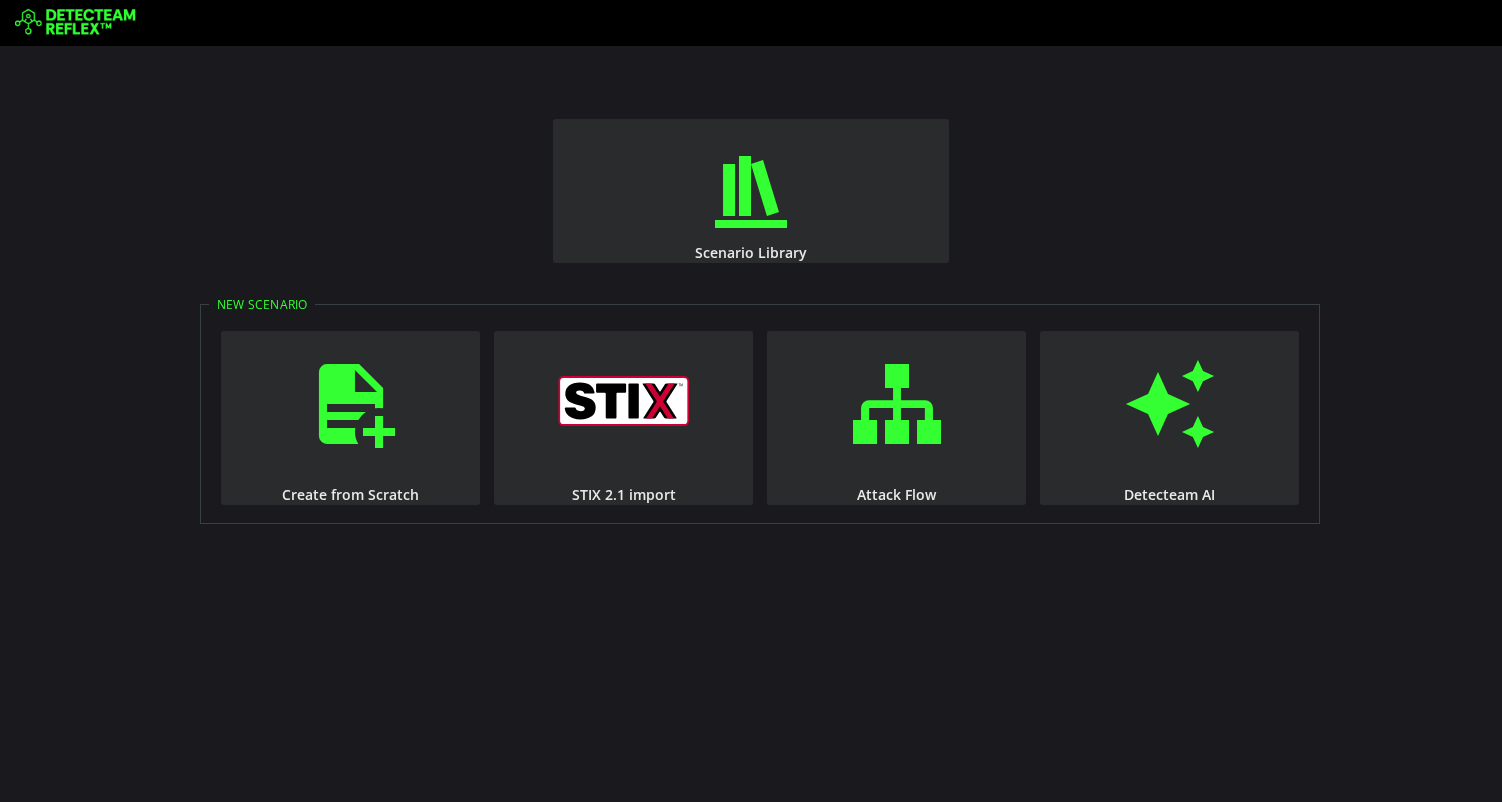 scroll, scrollTop: 0, scrollLeft: 0, axis: both 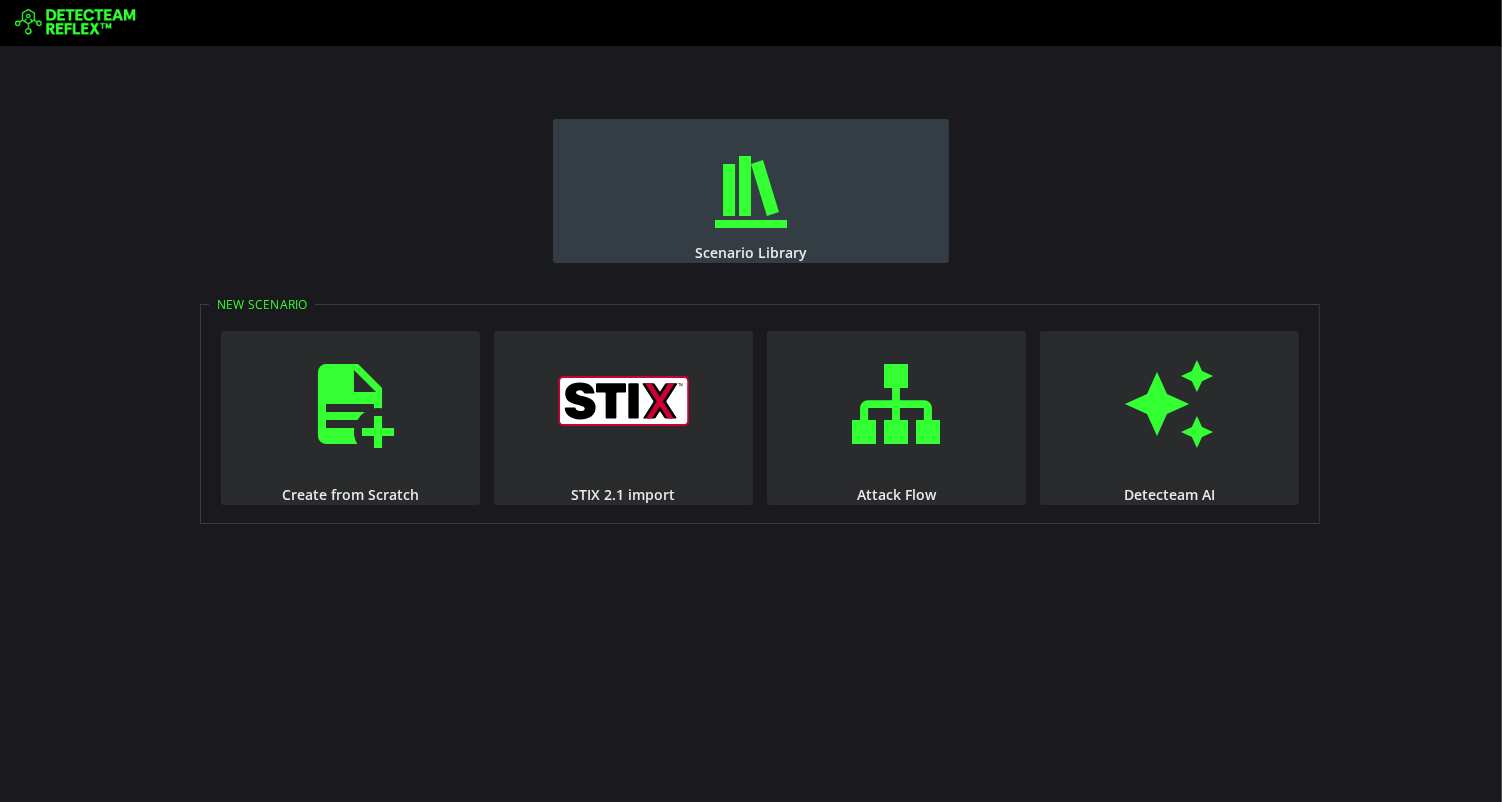 click on "Scenario Library" at bounding box center (751, 191) 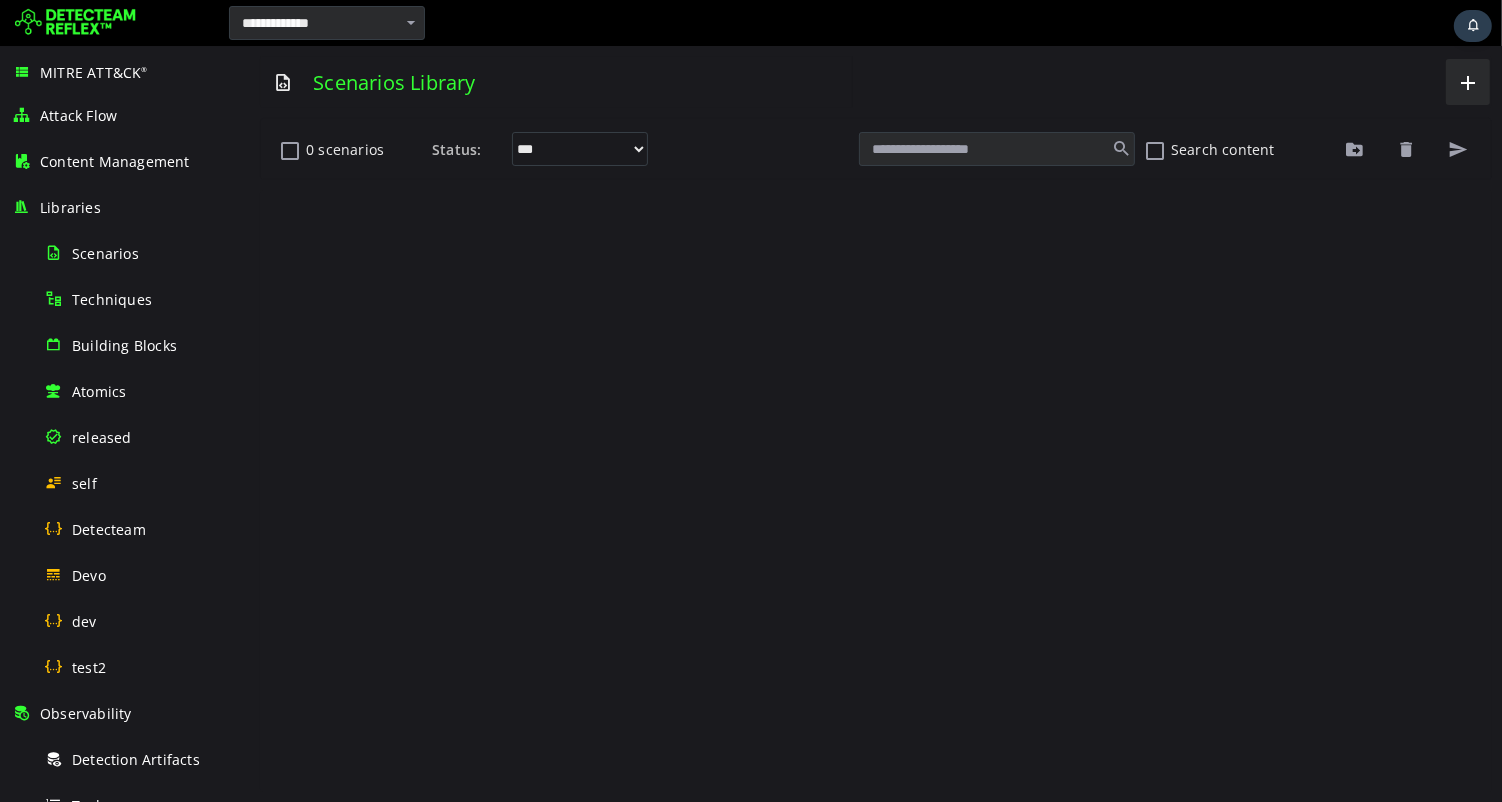 scroll, scrollTop: 0, scrollLeft: 0, axis: both 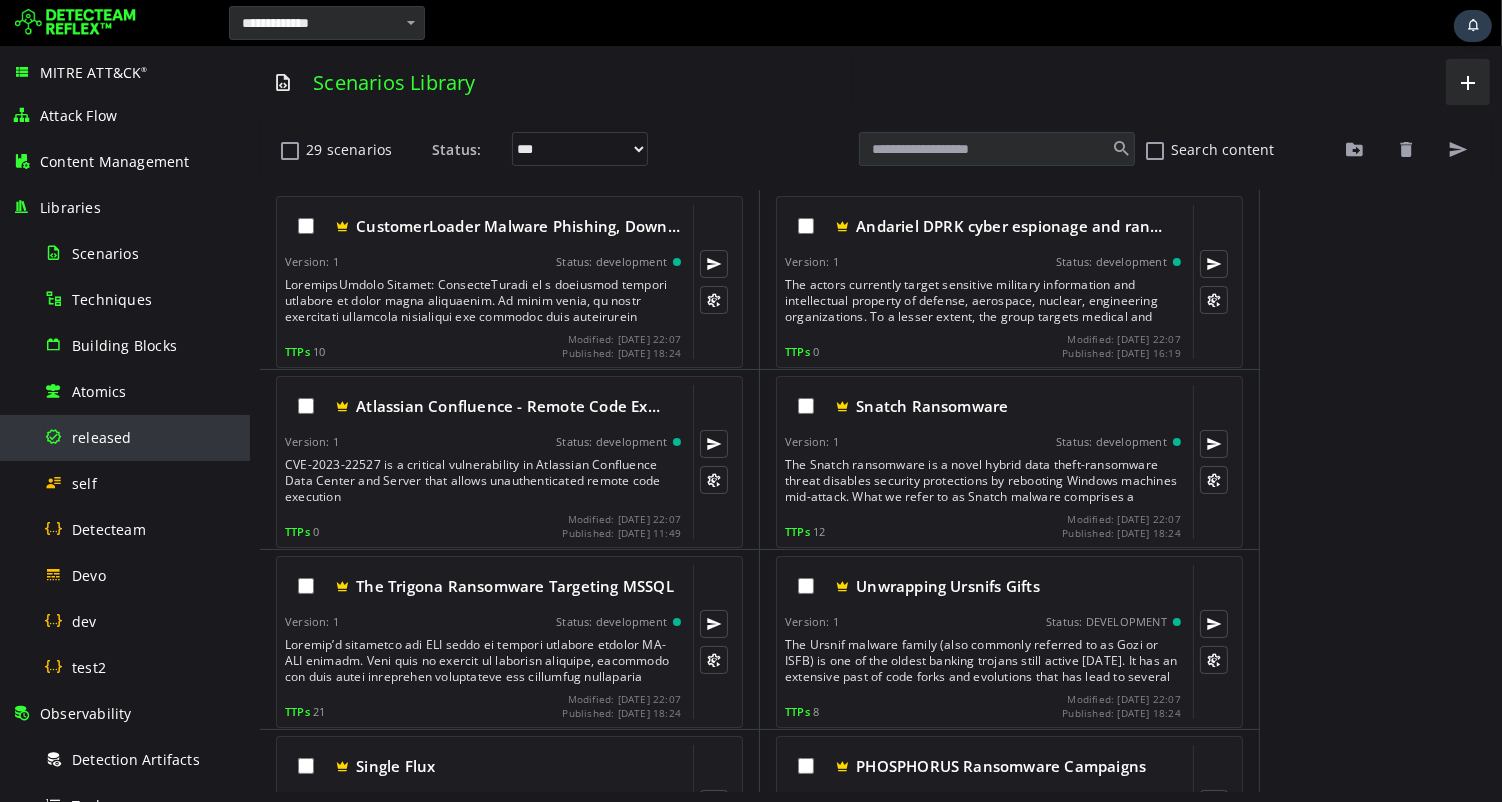 click on "released" at bounding box center (102, 437) 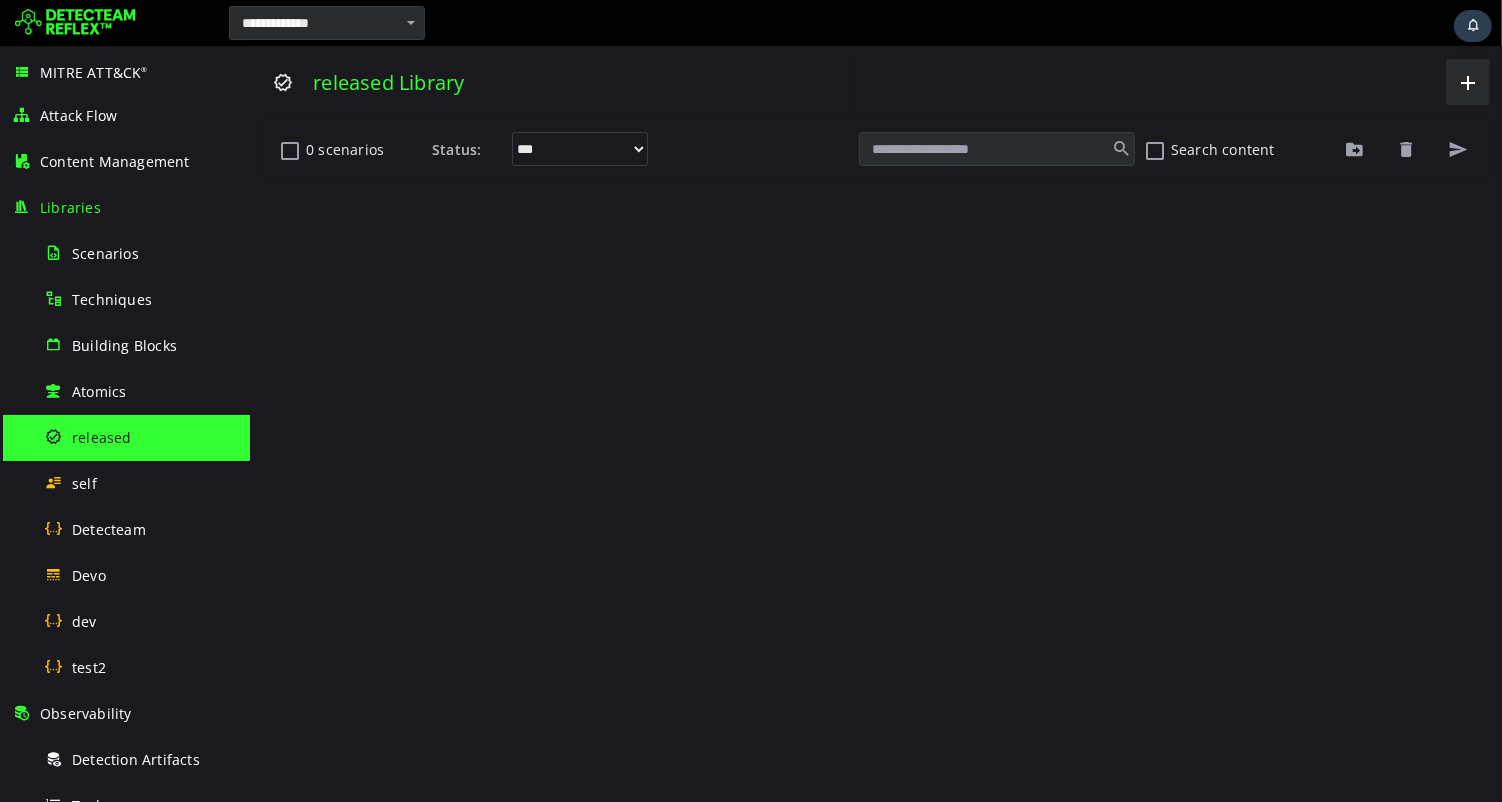 scroll, scrollTop: 0, scrollLeft: 0, axis: both 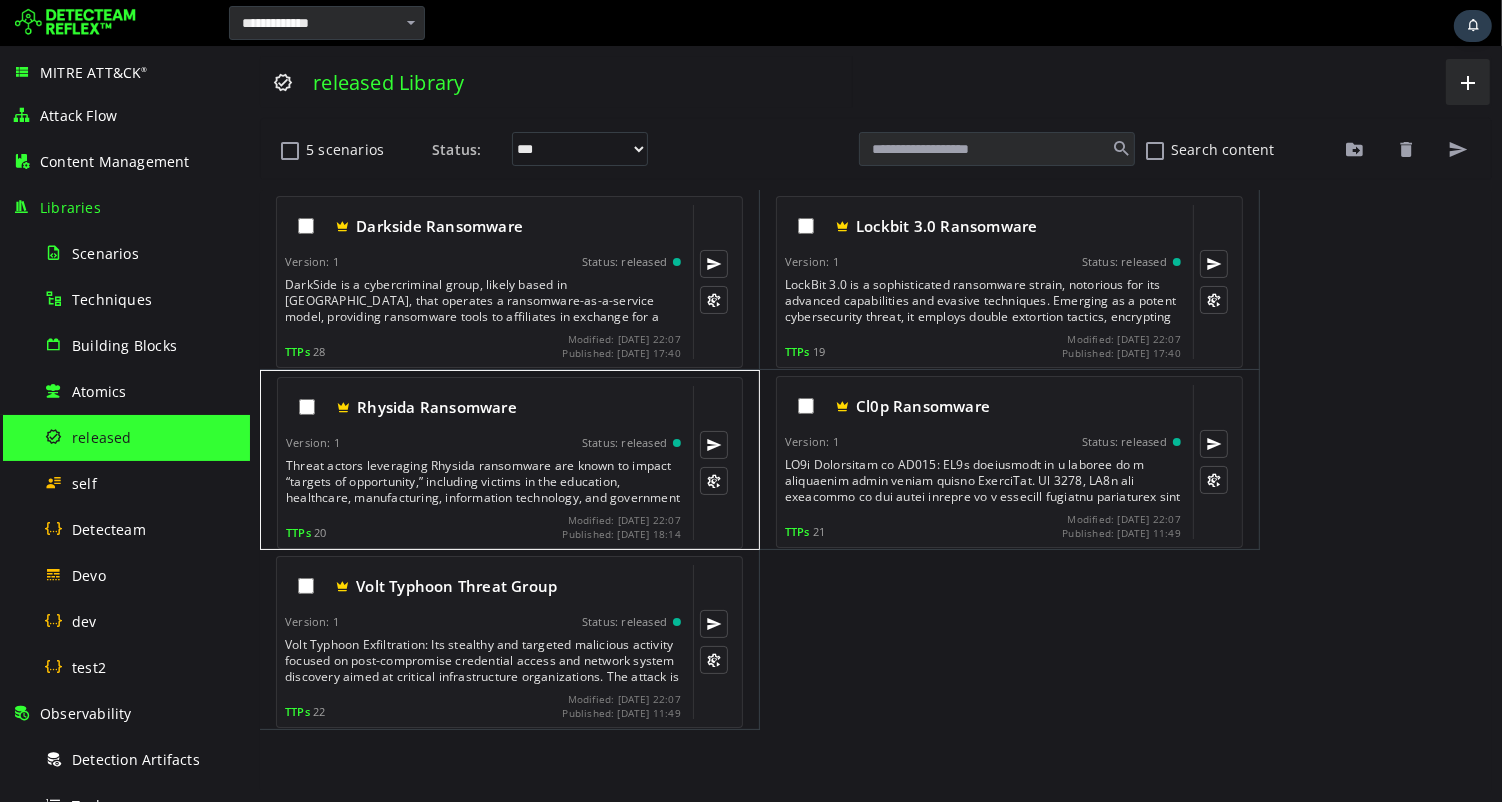 click on "Threat actors leveraging Rhysida ransomware are known to impact “targets of opportunity,” including victims in the education, healthcare, manufacturing, information technology, and government sectors. Open source reporting details similarities between Vice Society (DEV-0832) activity and the actors observed deploying Rhysida ransomware. Additionally, open source reporting has confirmed observed instances of Rhysida actors operating in a ransomware-as-a-service (RaaS) capacity, where ransomware tools and infrastructure are leased out in a profit-sharing model. Any ransoms paid are then split between the group and the affiliates." at bounding box center (484, 482) 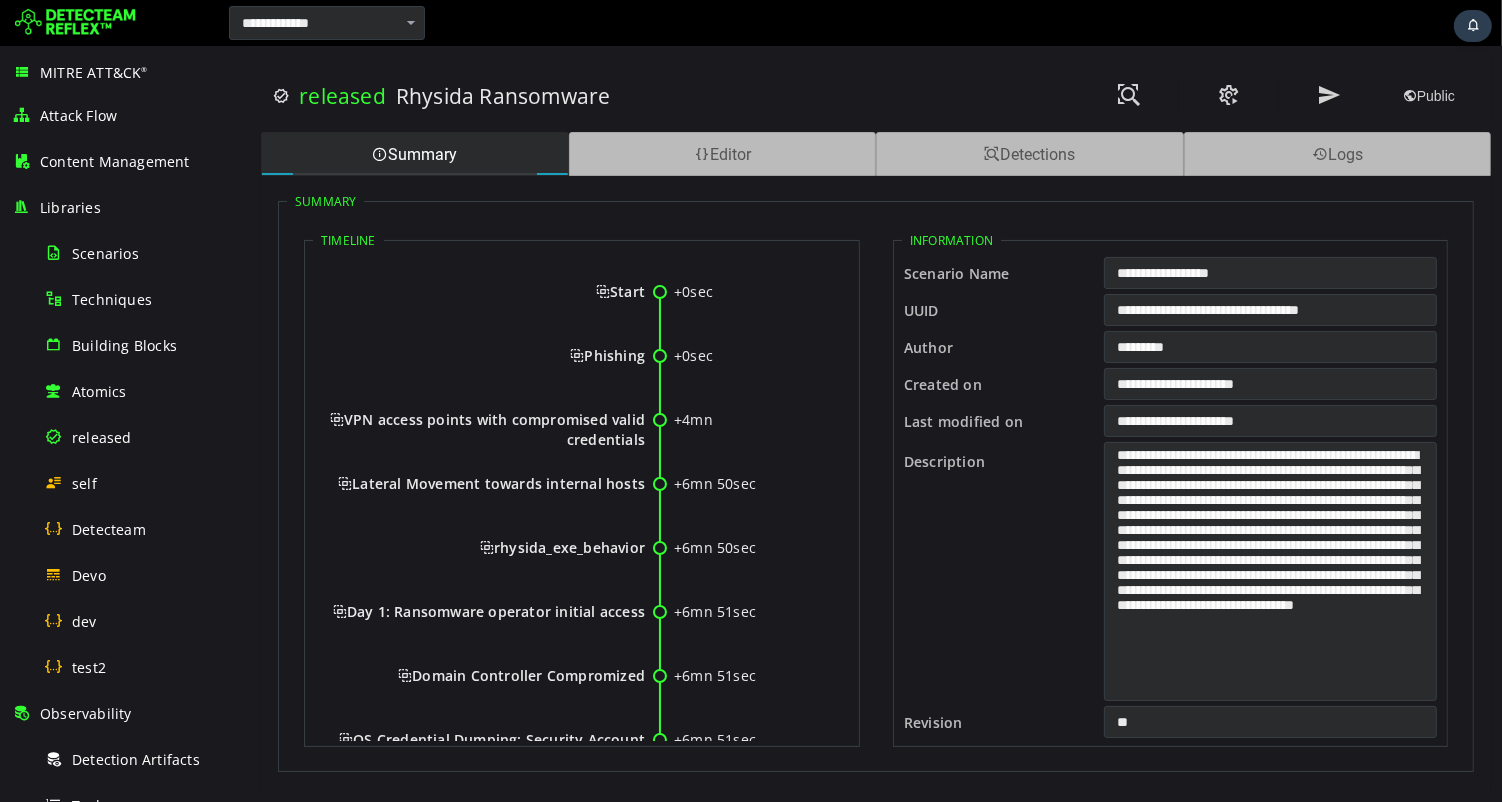 scroll, scrollTop: 0, scrollLeft: 0, axis: both 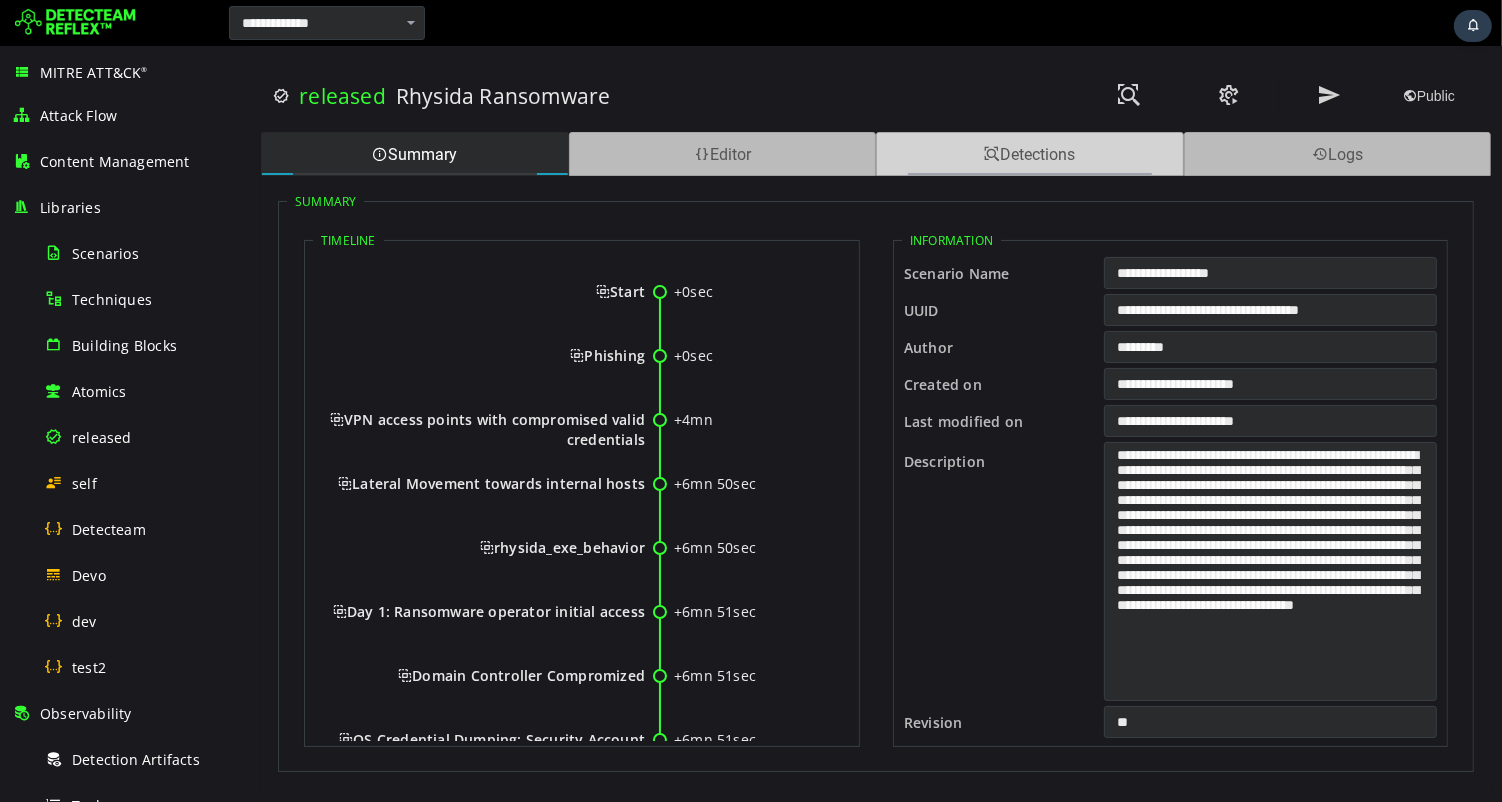 click at bounding box center [991, 154] 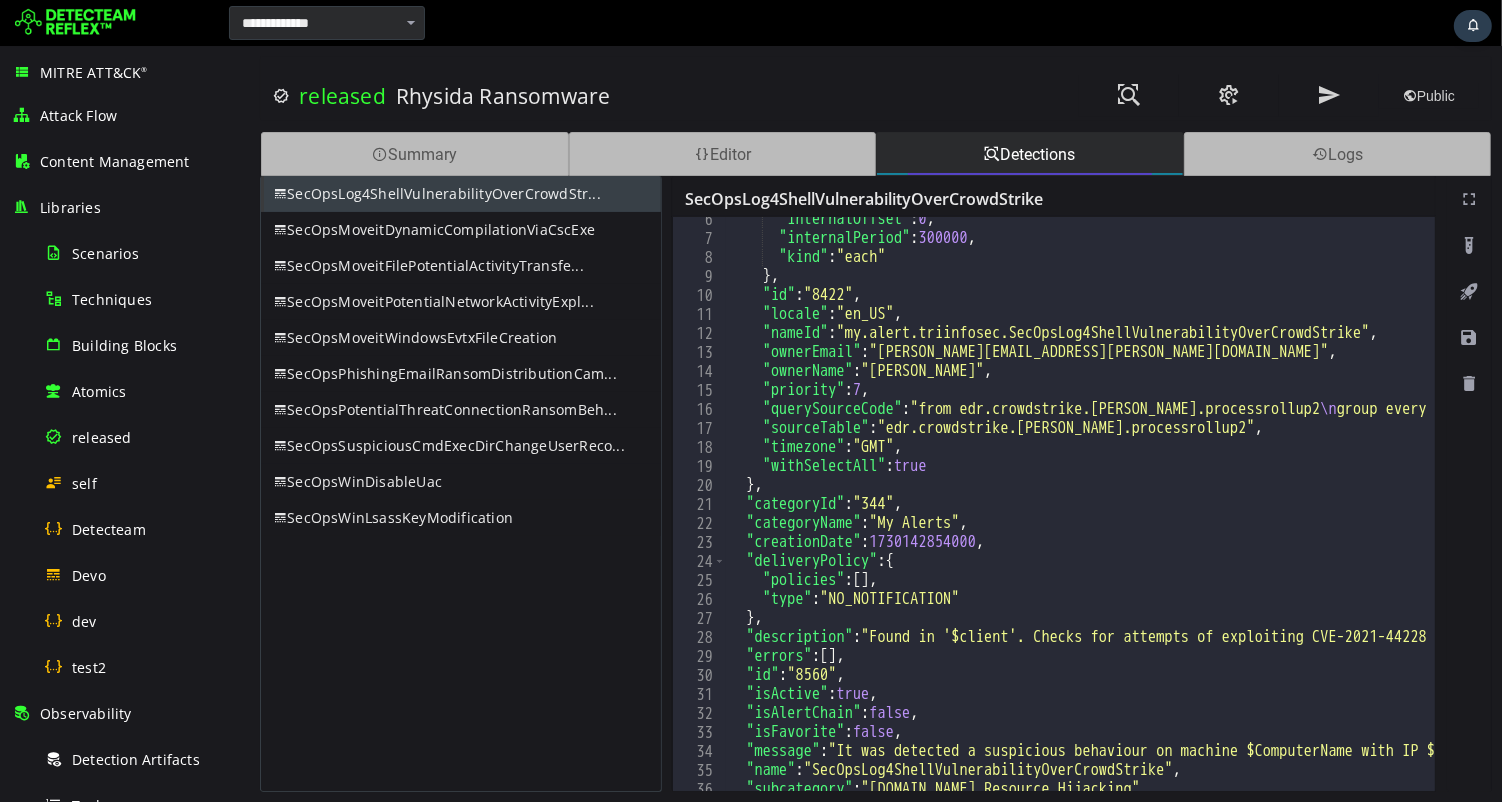 scroll, scrollTop: 167, scrollLeft: 0, axis: vertical 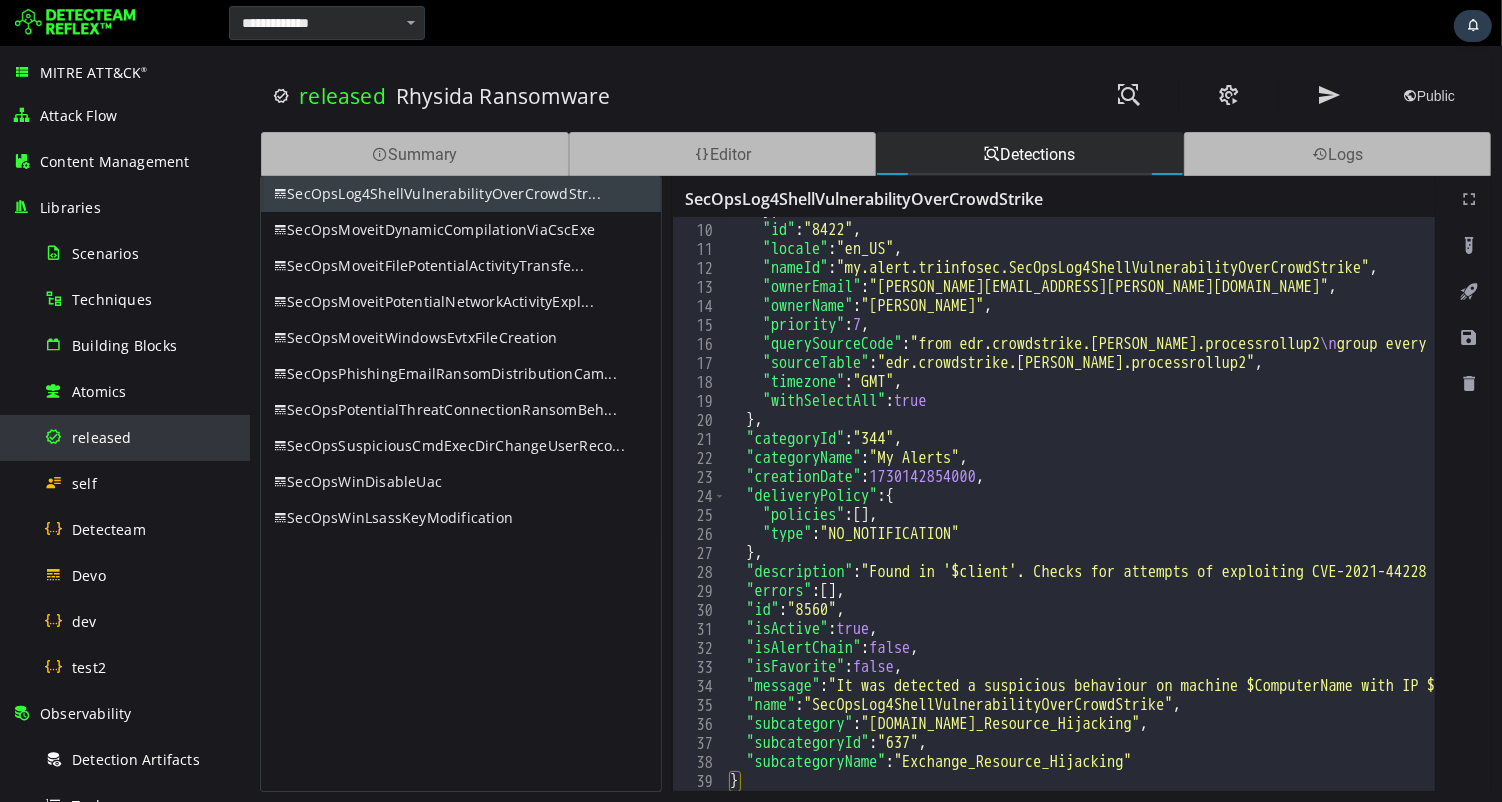 click on "released" at bounding box center (102, 437) 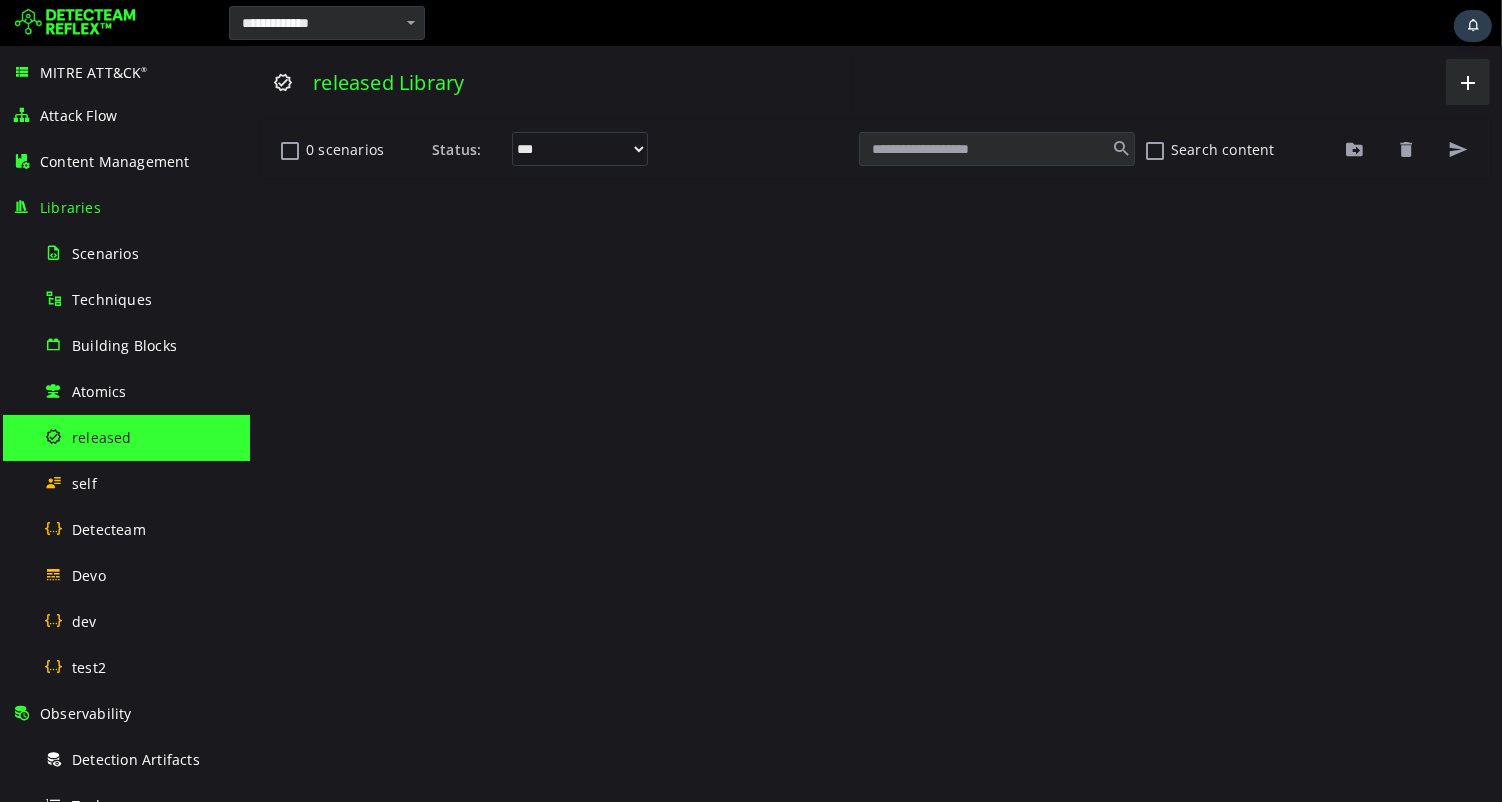 scroll, scrollTop: 0, scrollLeft: 0, axis: both 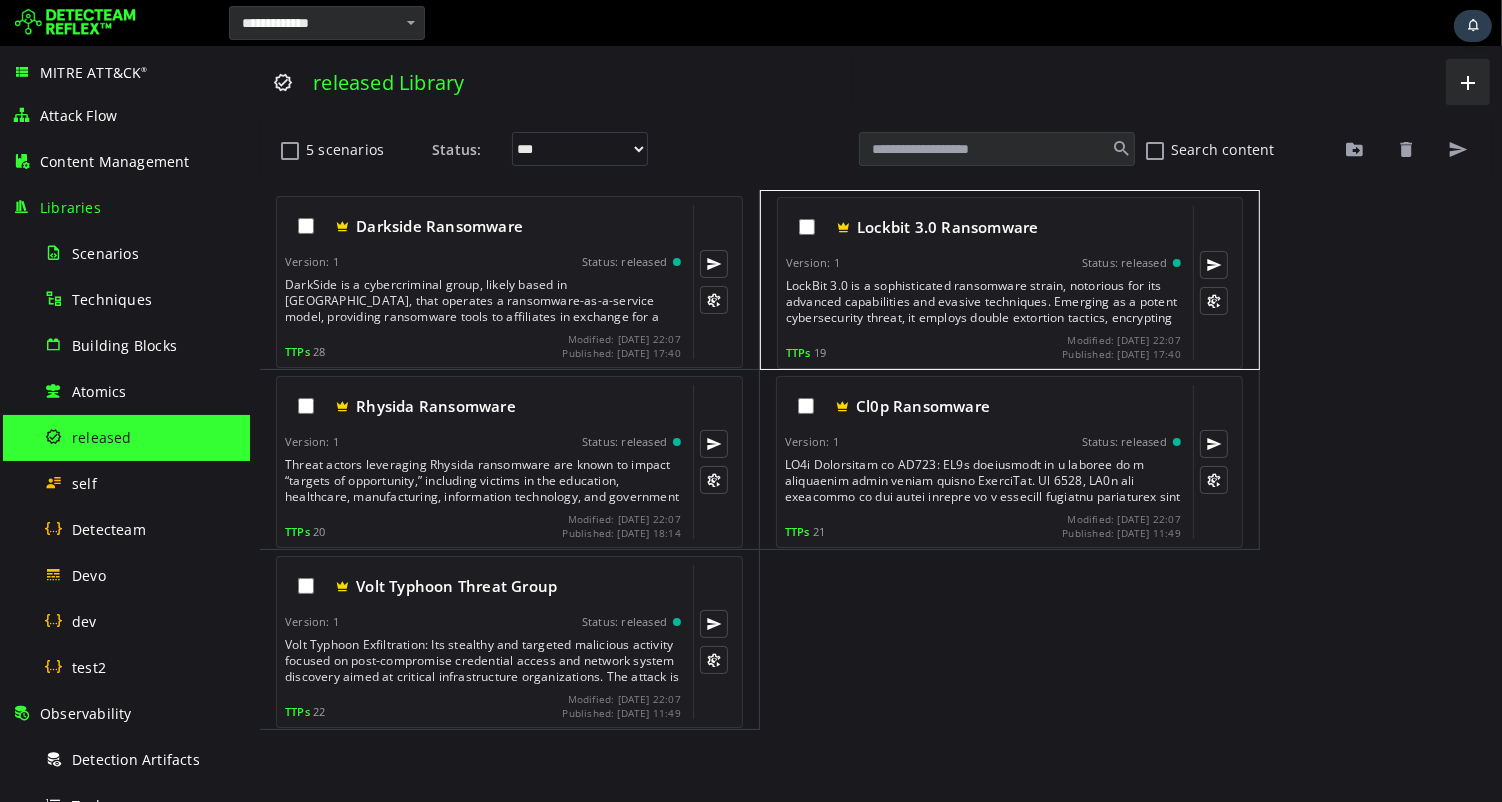 click on "Lockbit 3.0 Ransomware
Version: 1
Status: released
TTPs
19
Modified: 2025-07-06 22:07
Published: 2025-01-15 17:40" at bounding box center [982, 283] 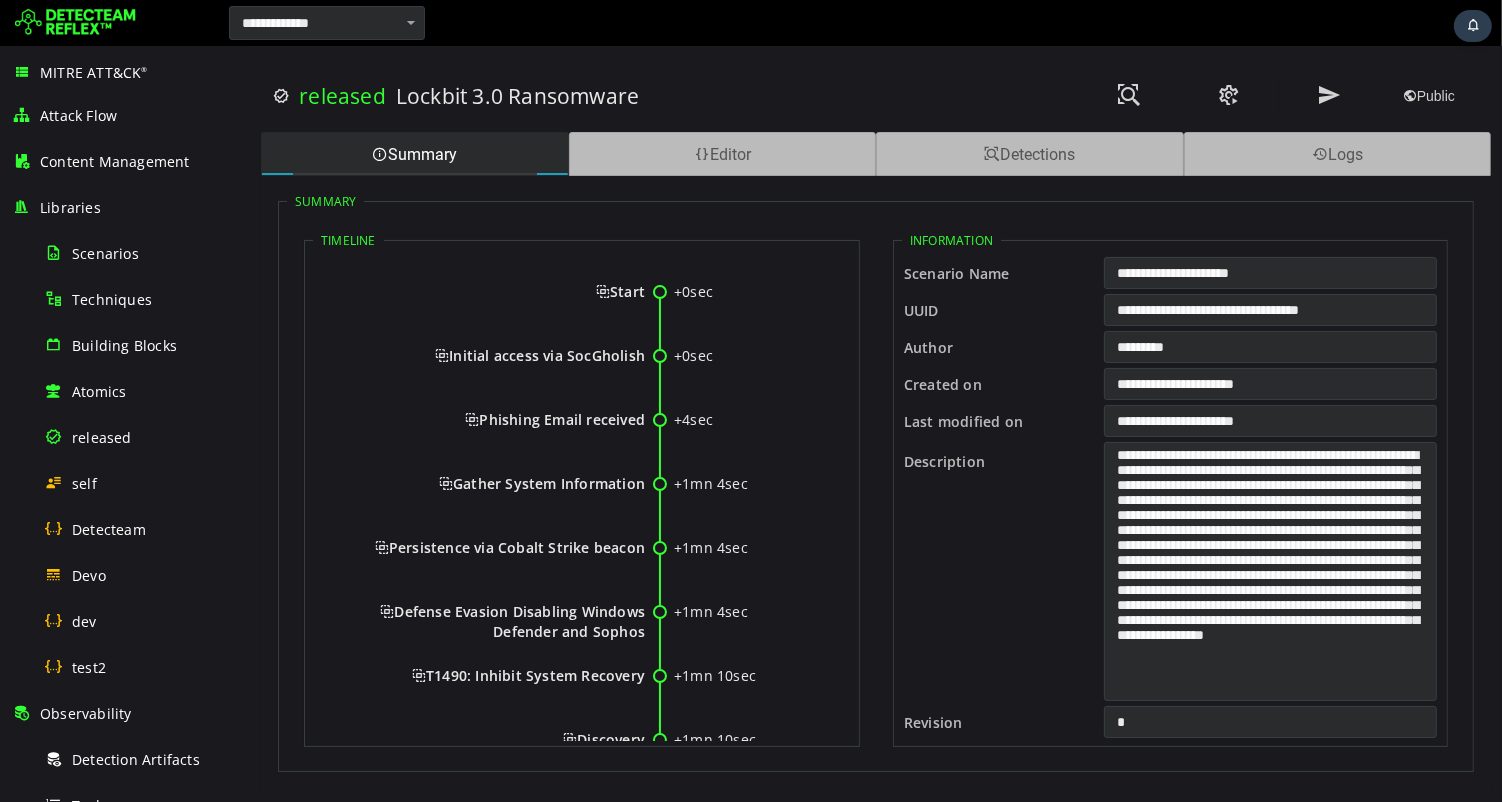 scroll, scrollTop: 0, scrollLeft: 0, axis: both 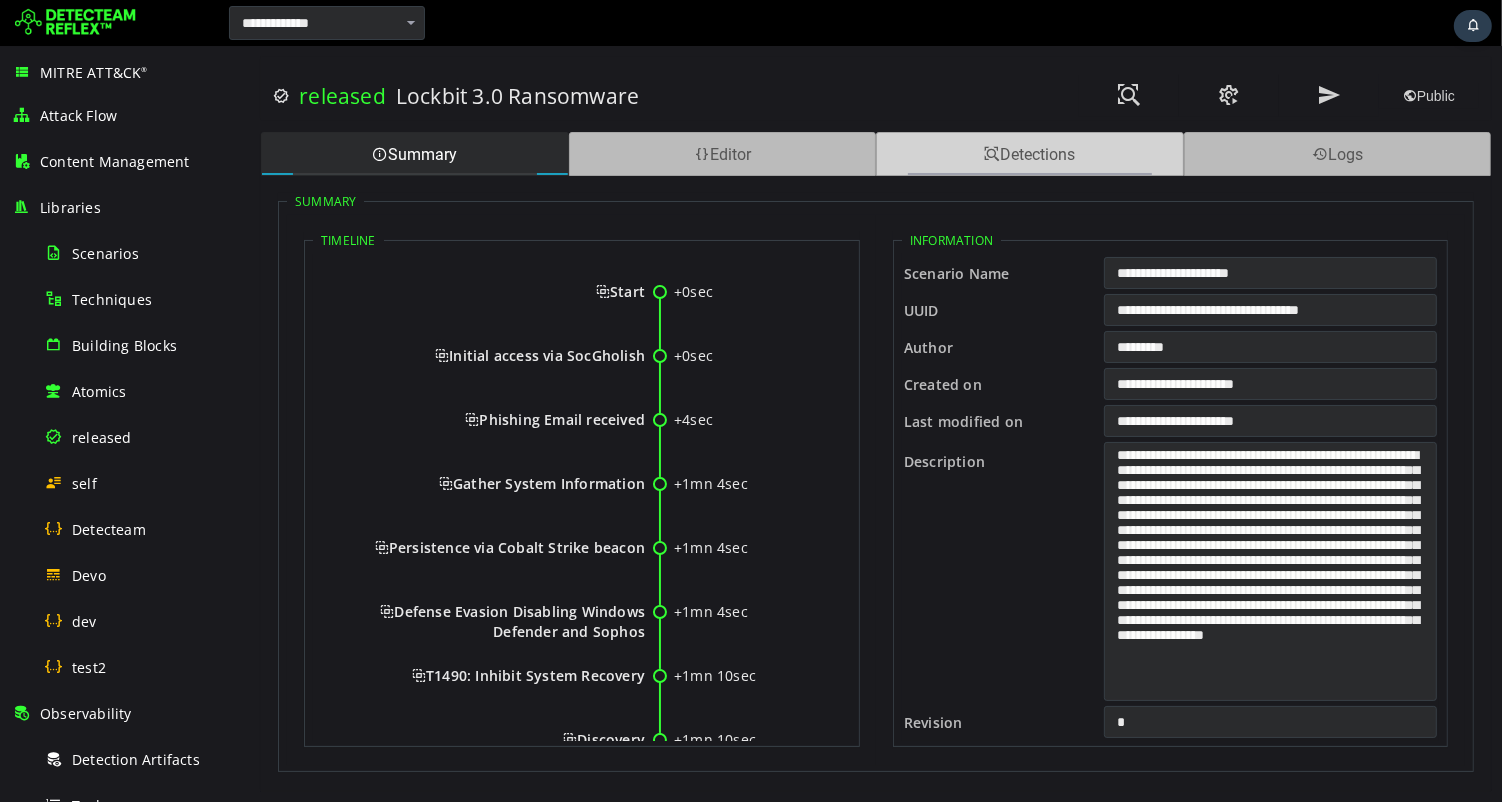 click on "Detections" at bounding box center [1029, 154] 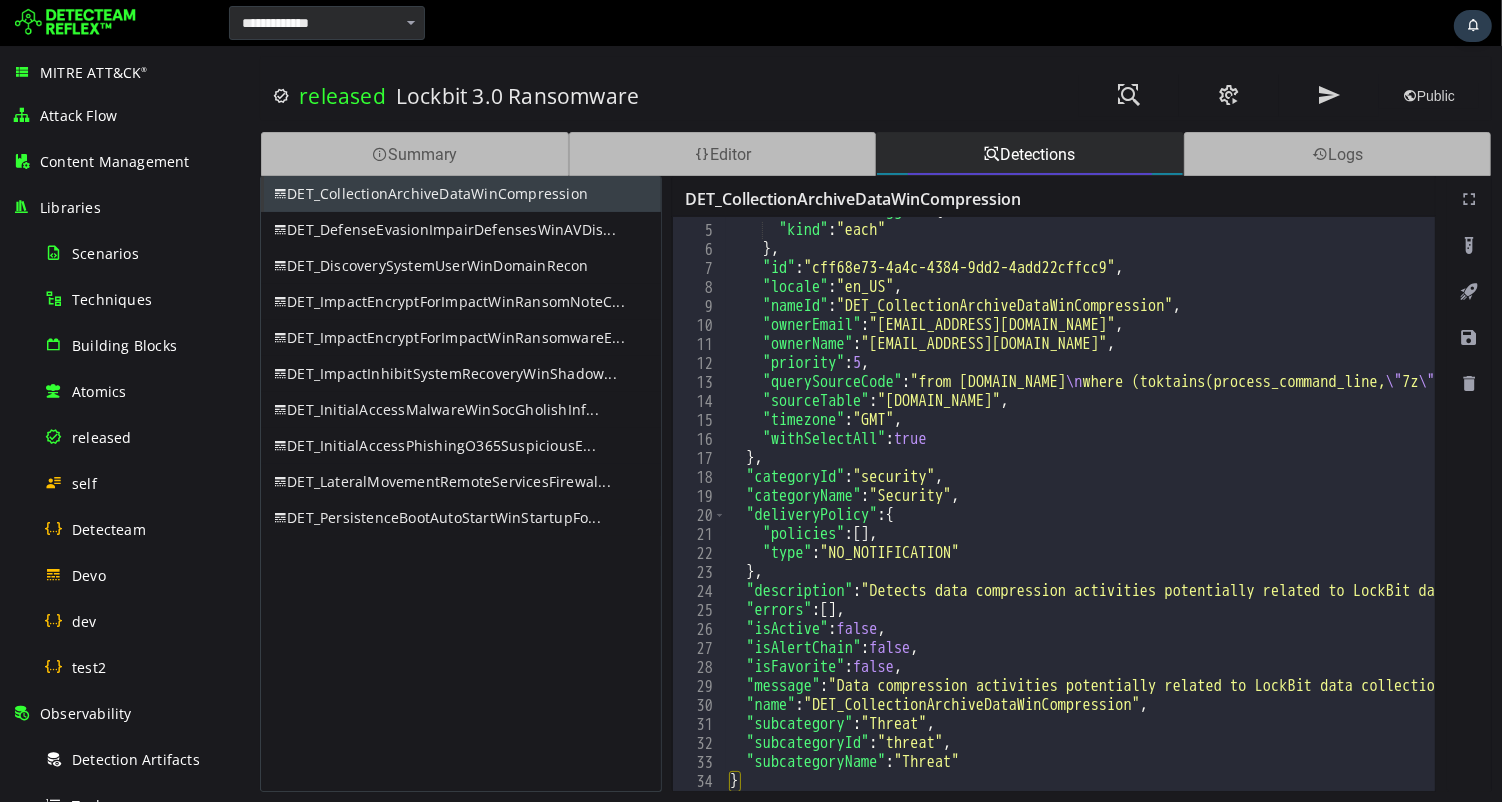 scroll, scrollTop: 0, scrollLeft: 0, axis: both 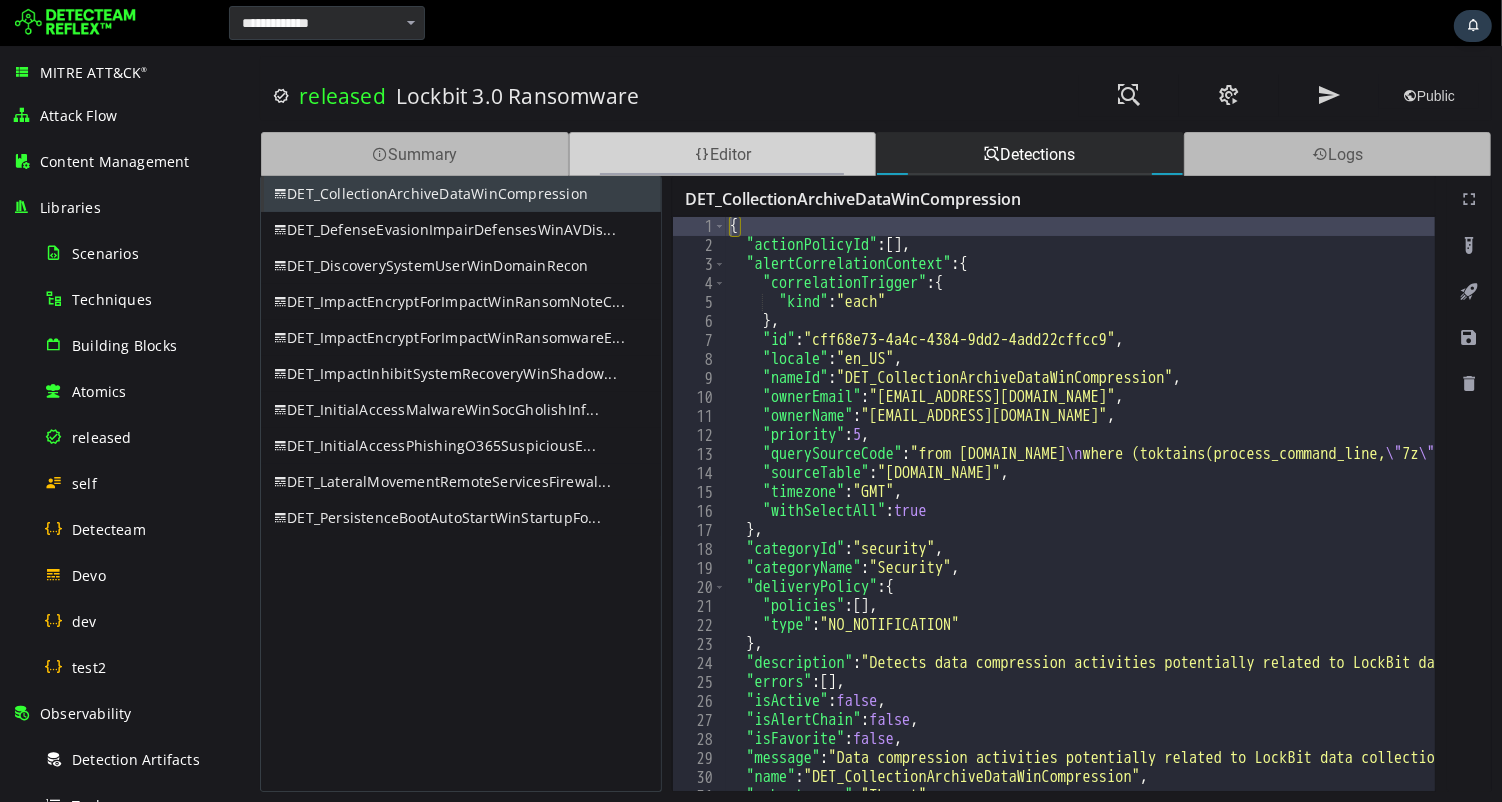 click on "Editor" at bounding box center [722, 154] 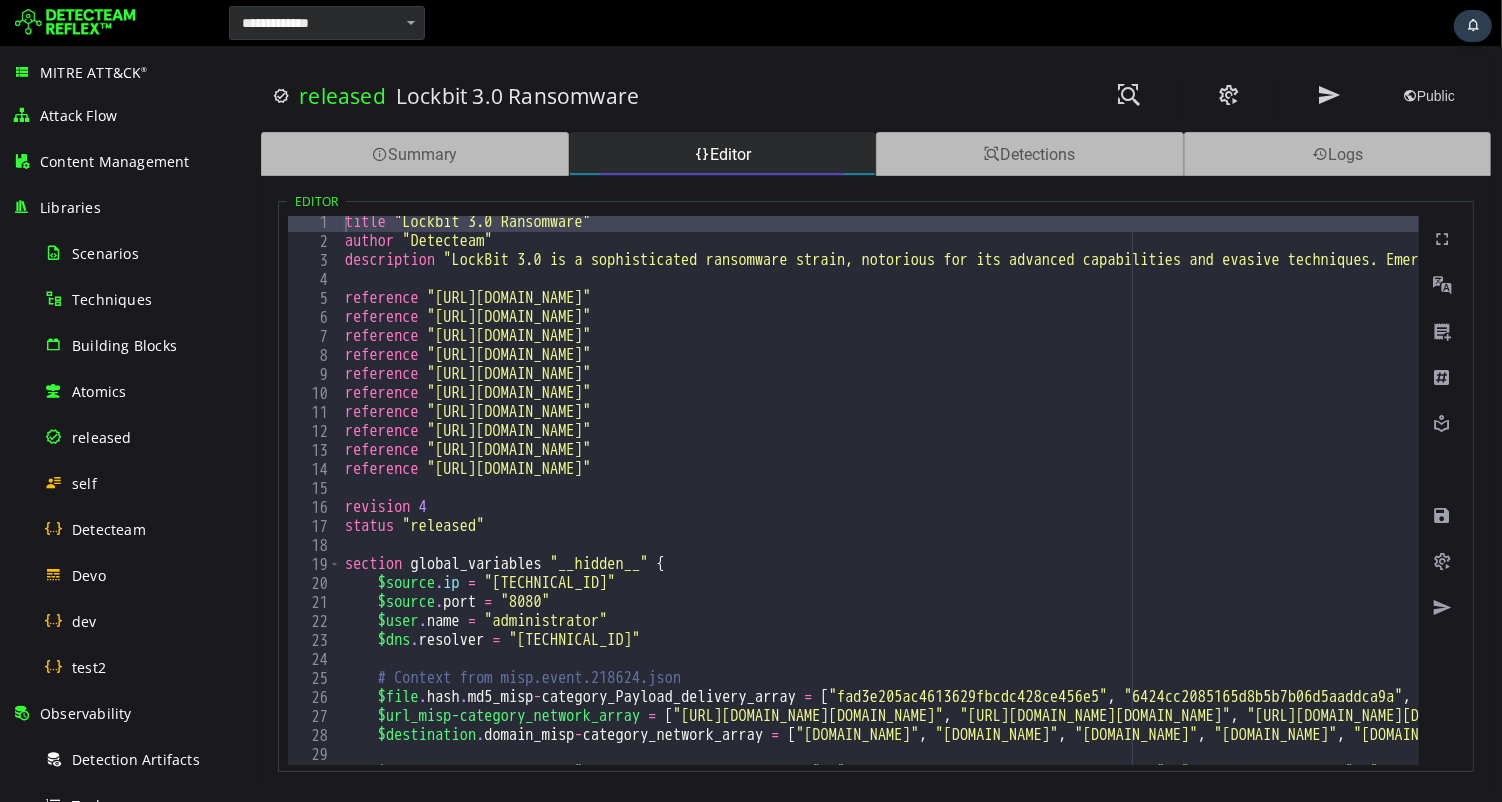 scroll, scrollTop: 12, scrollLeft: 0, axis: vertical 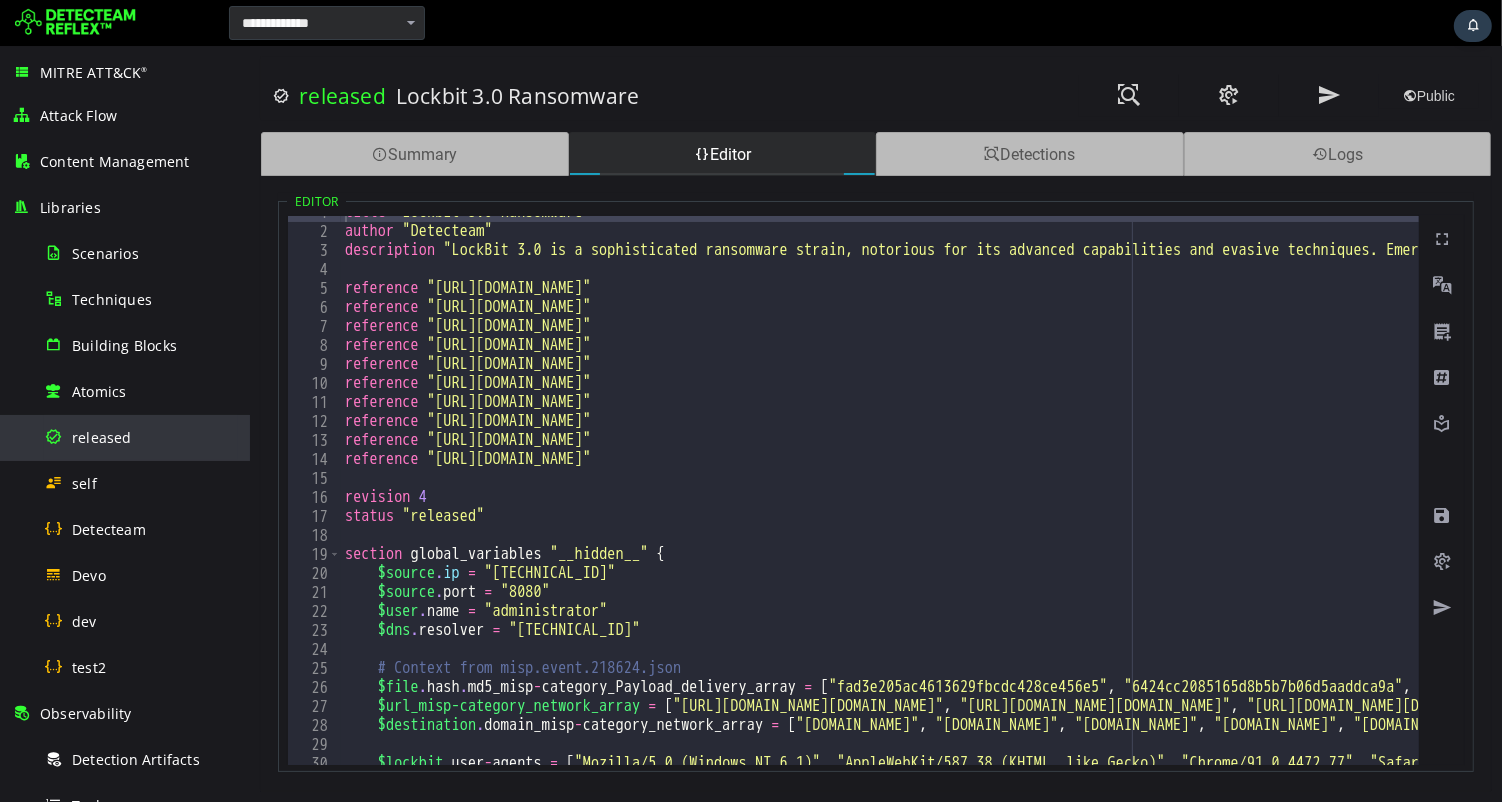 click on "released" at bounding box center (102, 437) 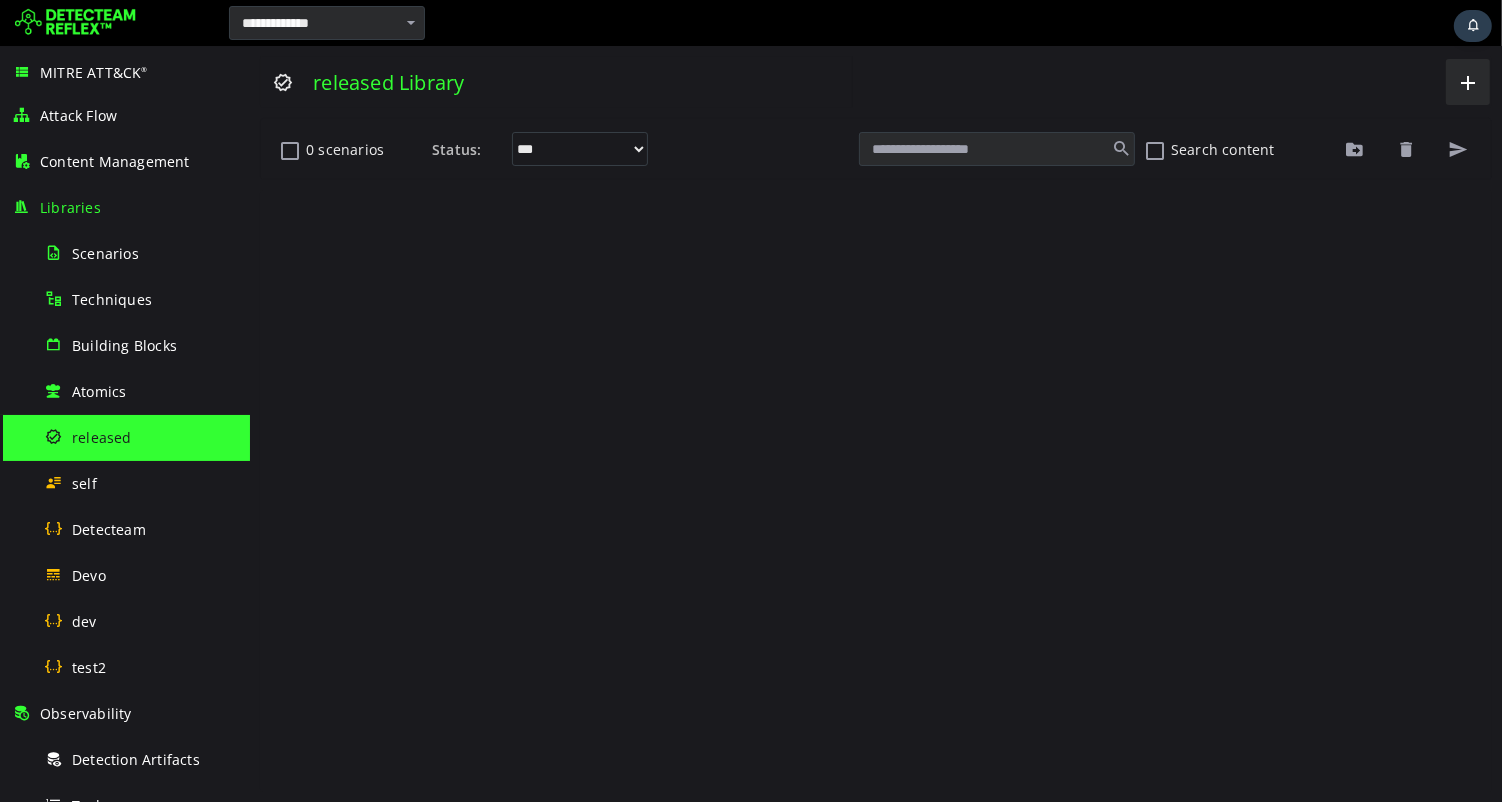 scroll, scrollTop: 0, scrollLeft: 0, axis: both 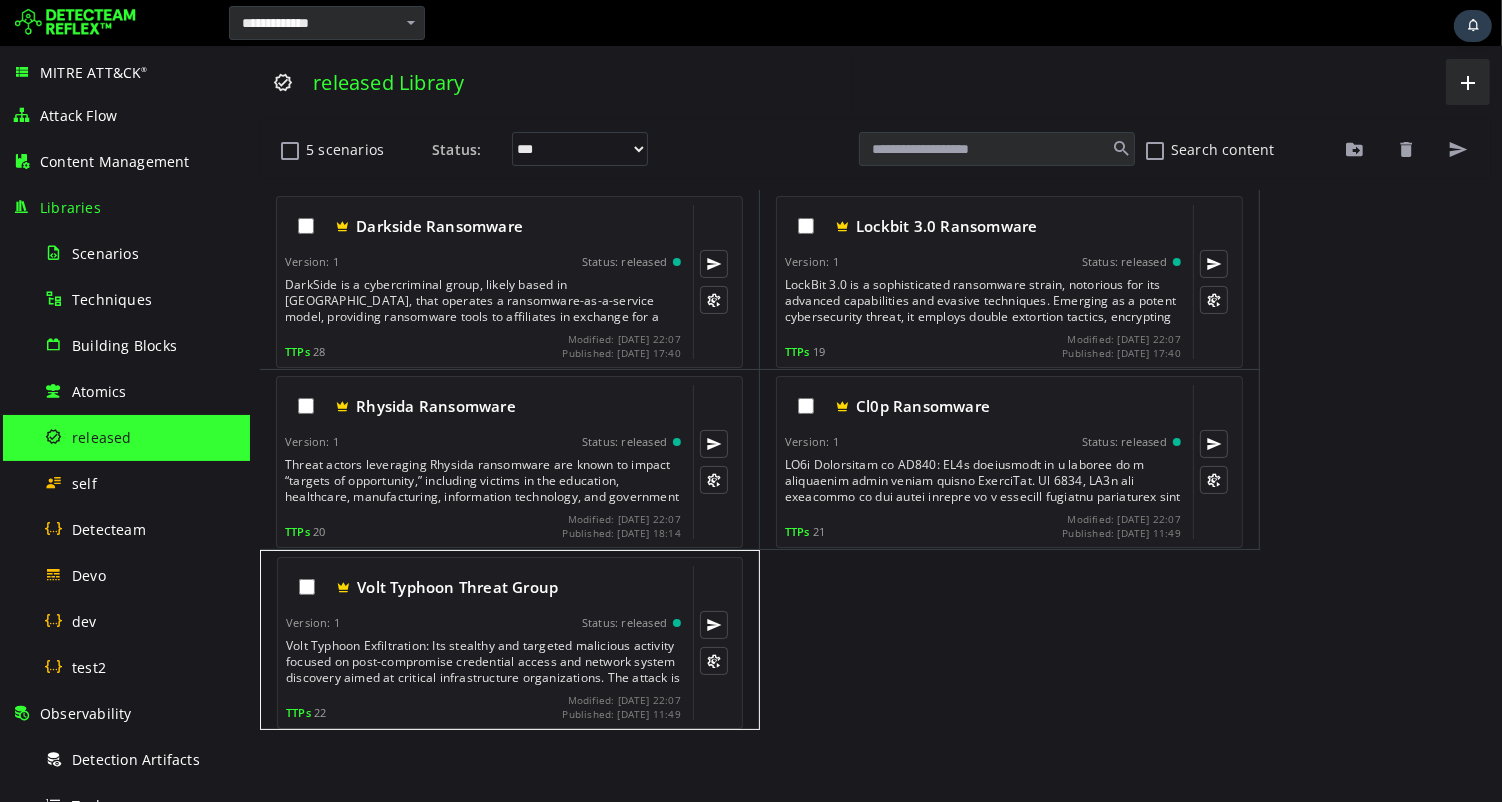 click on "Version: 1
Status: released" at bounding box center (482, 623) 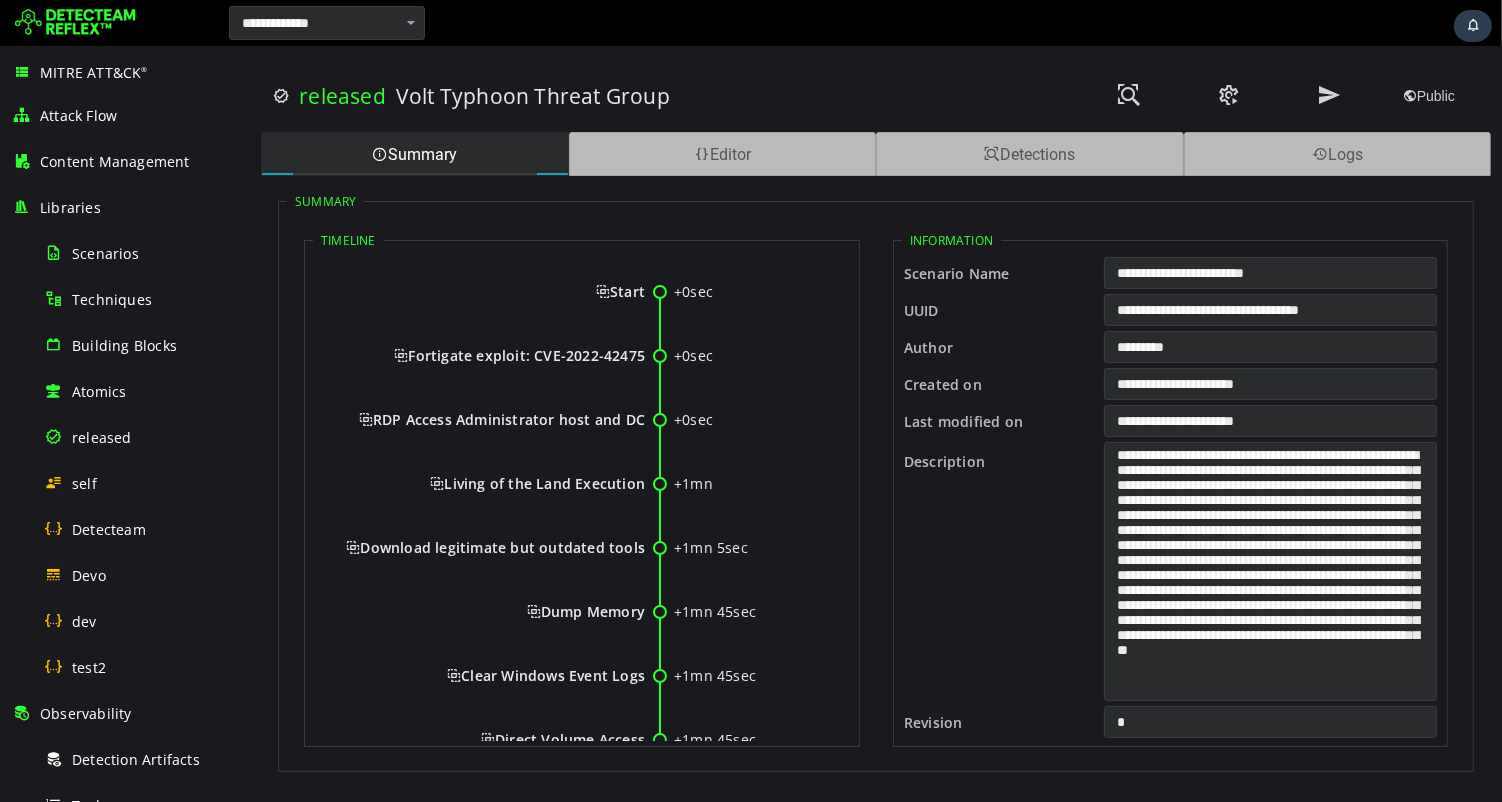 scroll, scrollTop: 0, scrollLeft: 0, axis: both 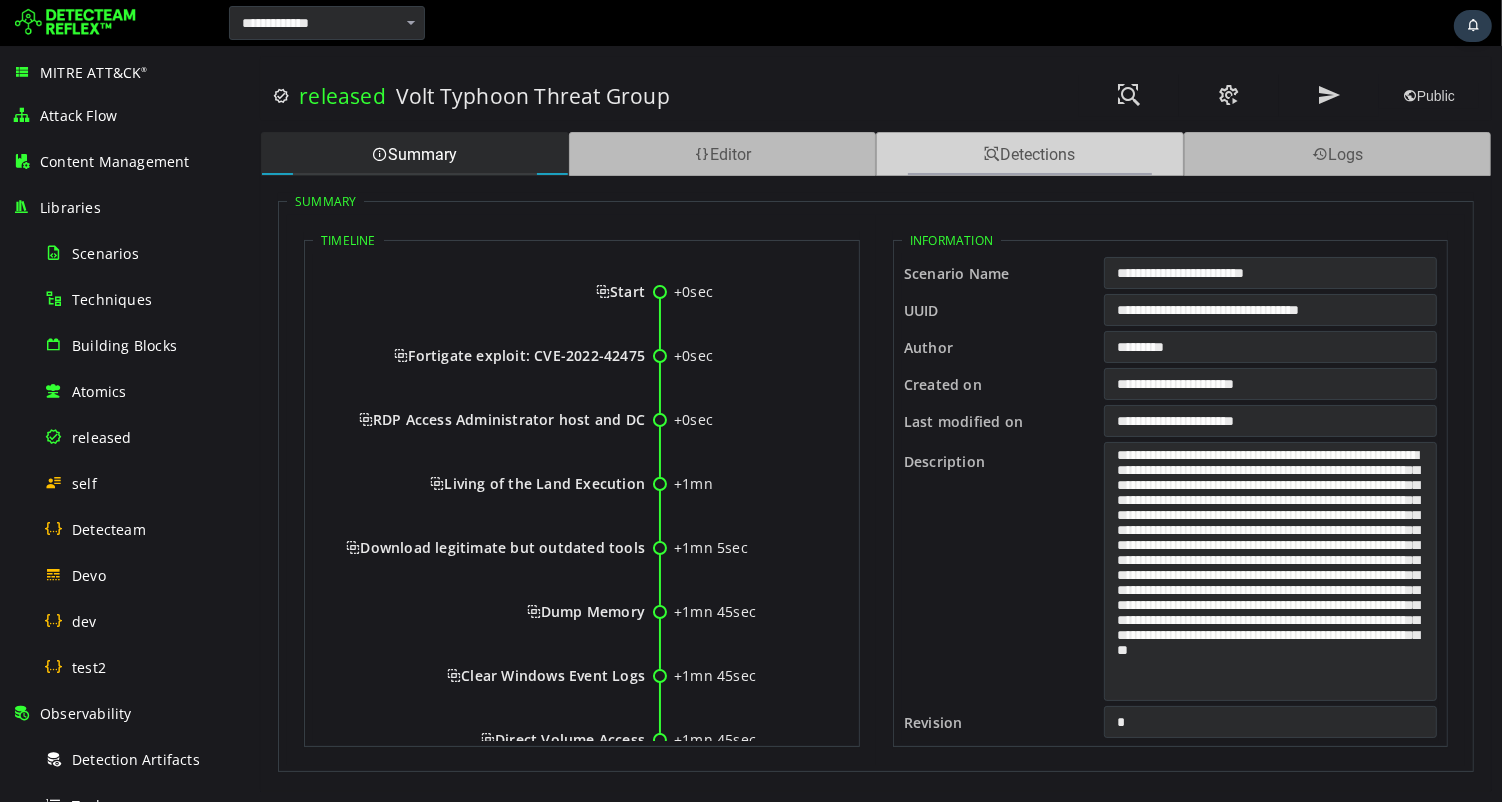 click at bounding box center [991, 154] 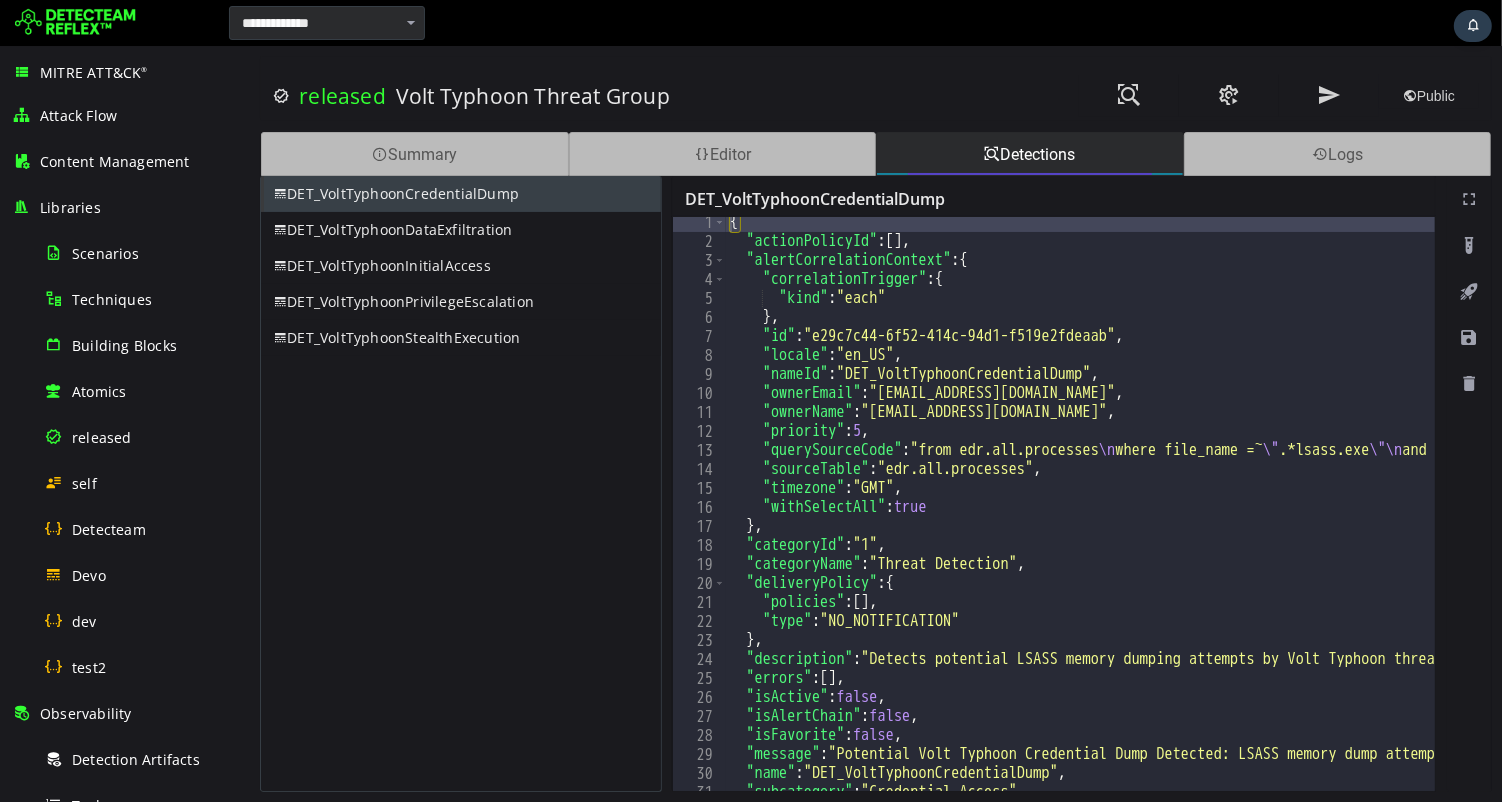 scroll, scrollTop: 0, scrollLeft: 0, axis: both 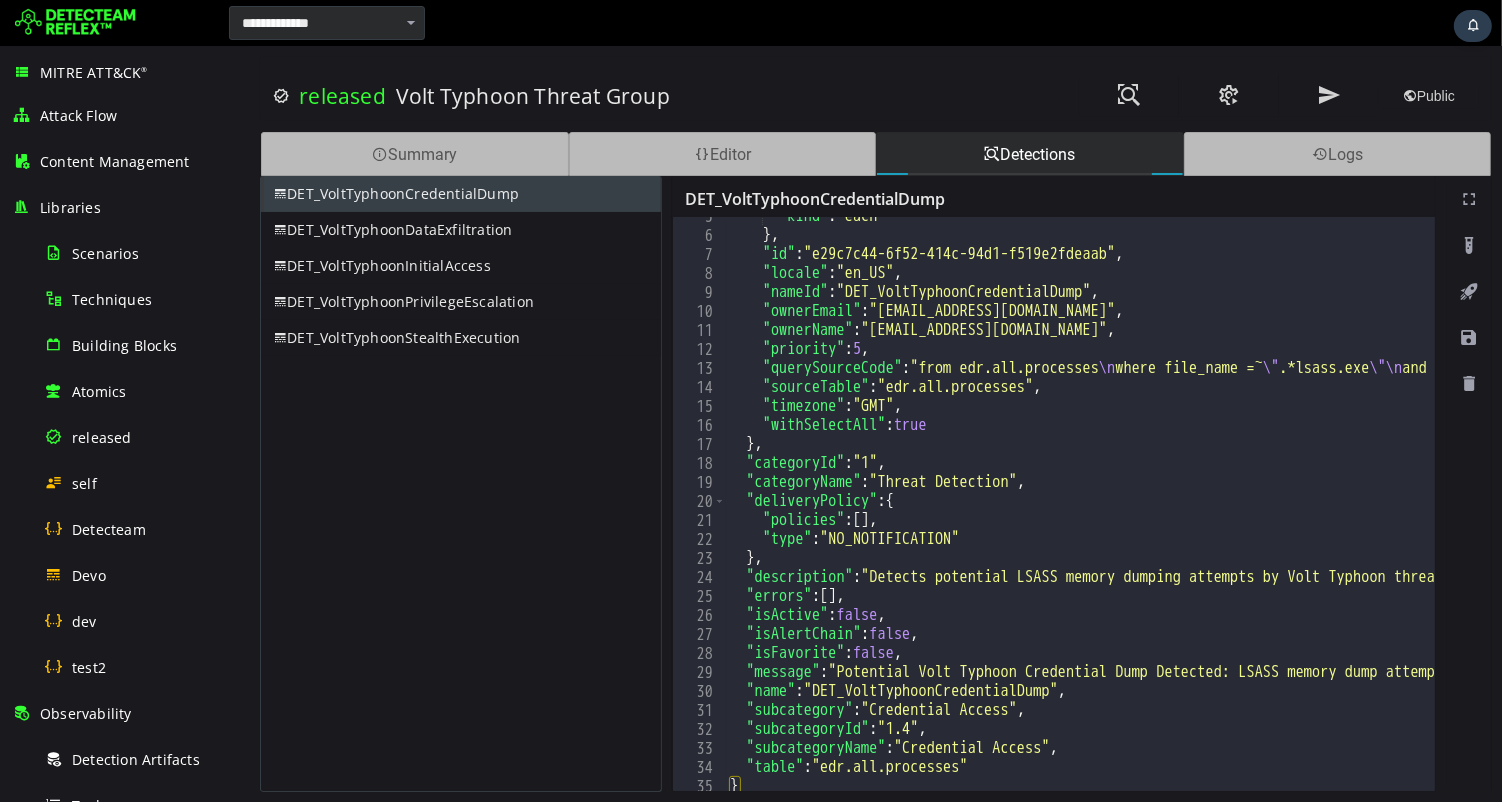 click on "Volt Typhoon Threat Group" at bounding box center (663, 96) 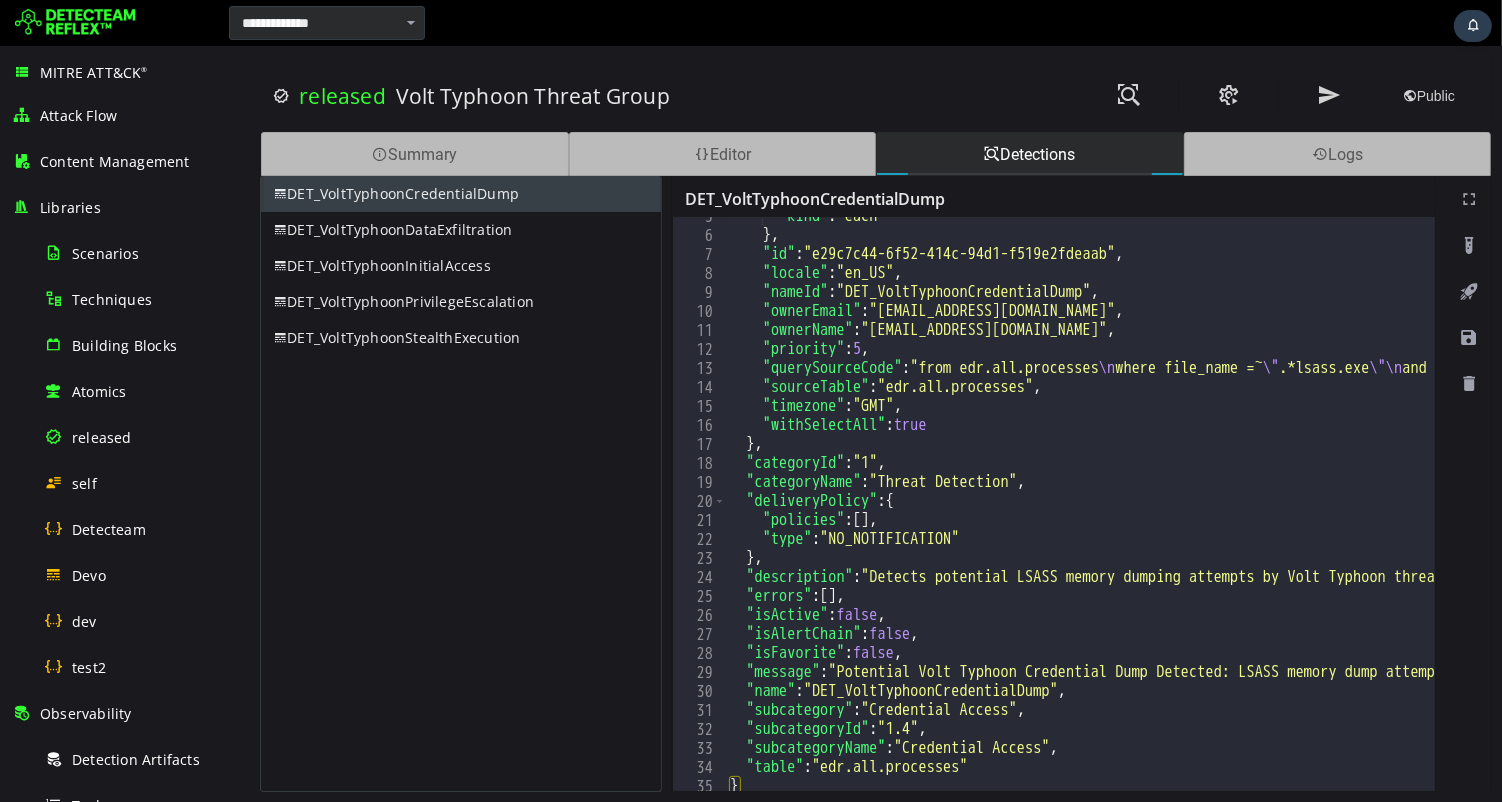 scroll, scrollTop: 91, scrollLeft: 0, axis: vertical 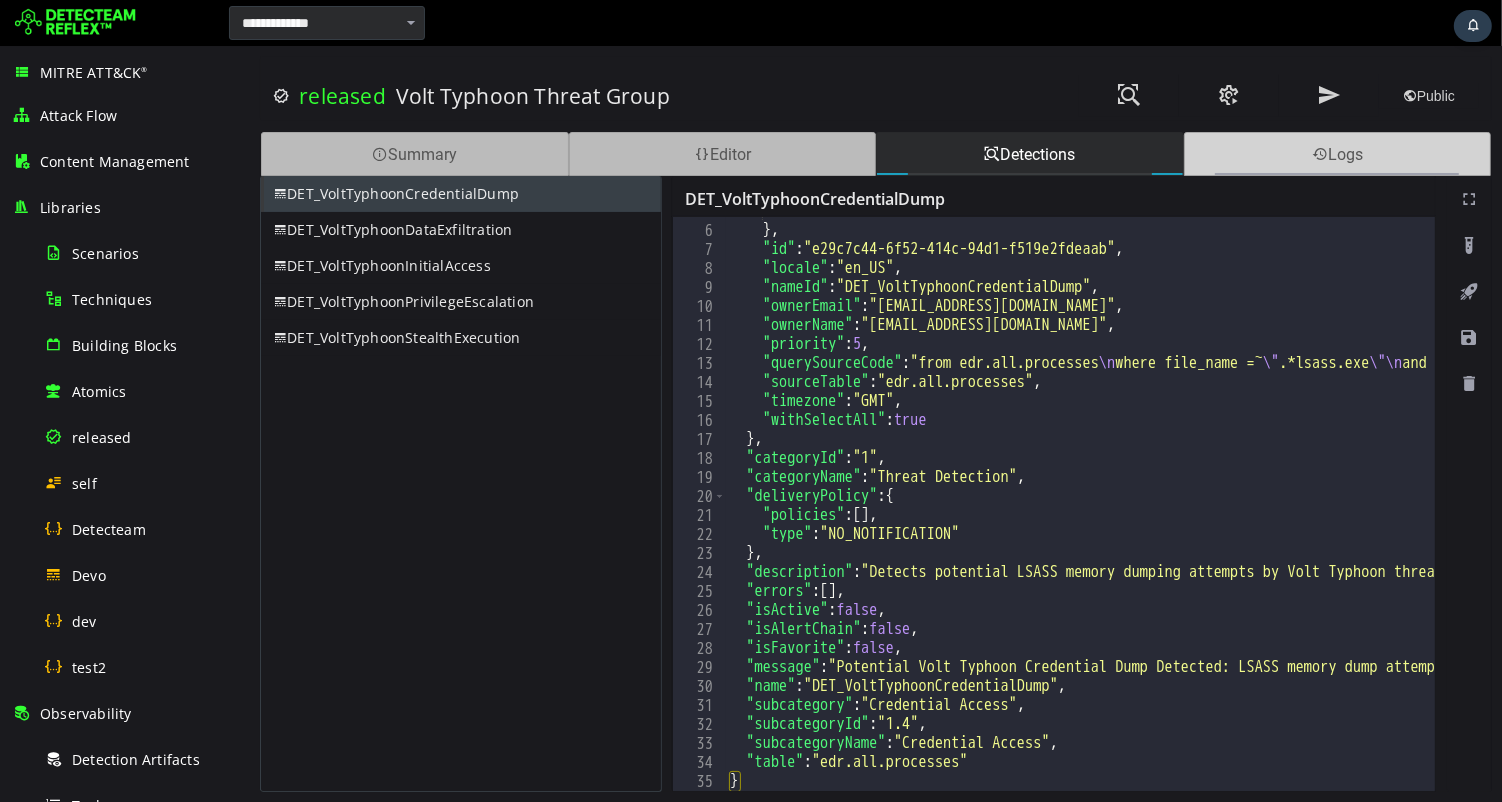 click on "Logs" at bounding box center [1337, 154] 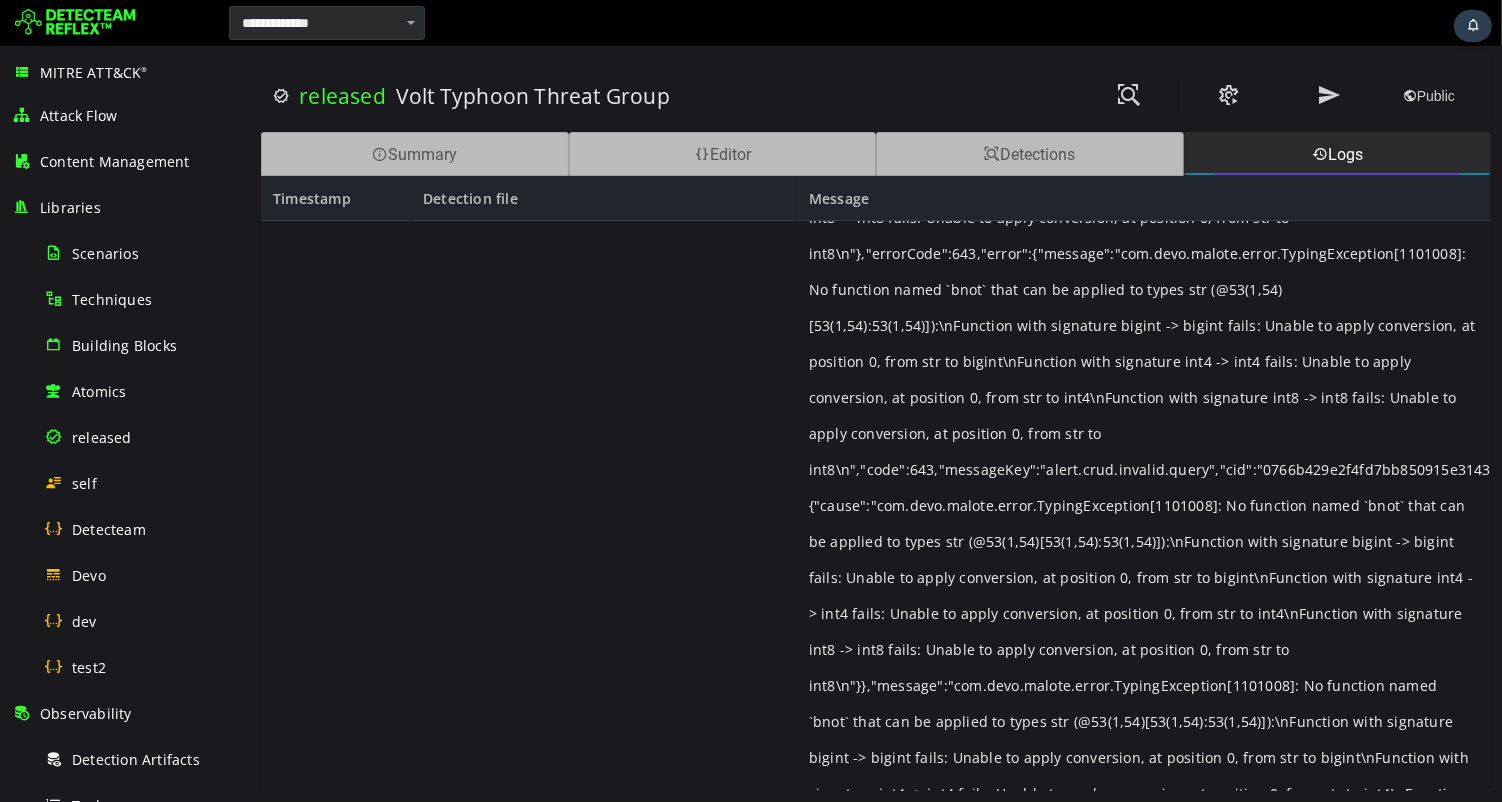 scroll, scrollTop: 0, scrollLeft: 0, axis: both 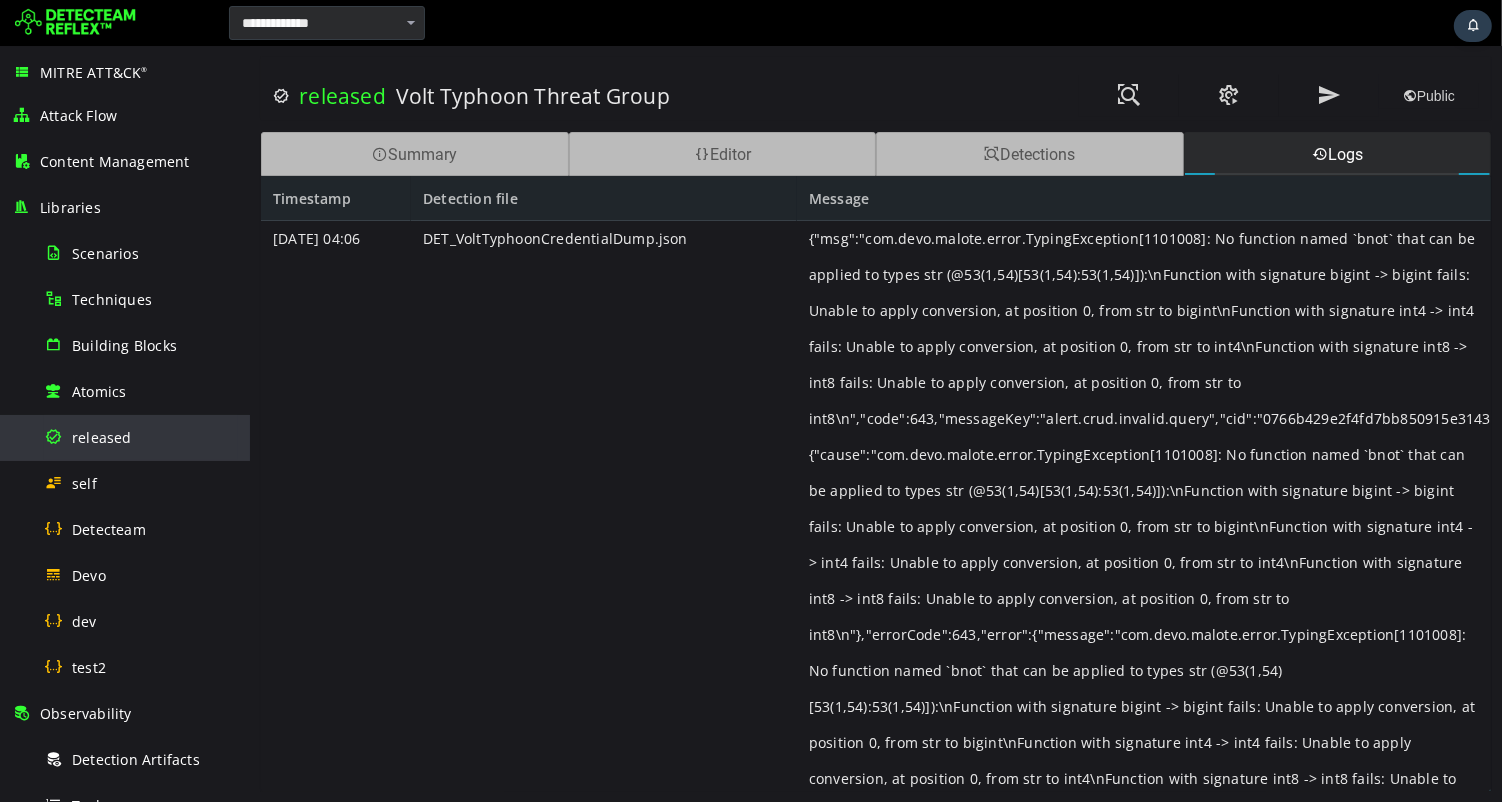click on "released" at bounding box center [102, 437] 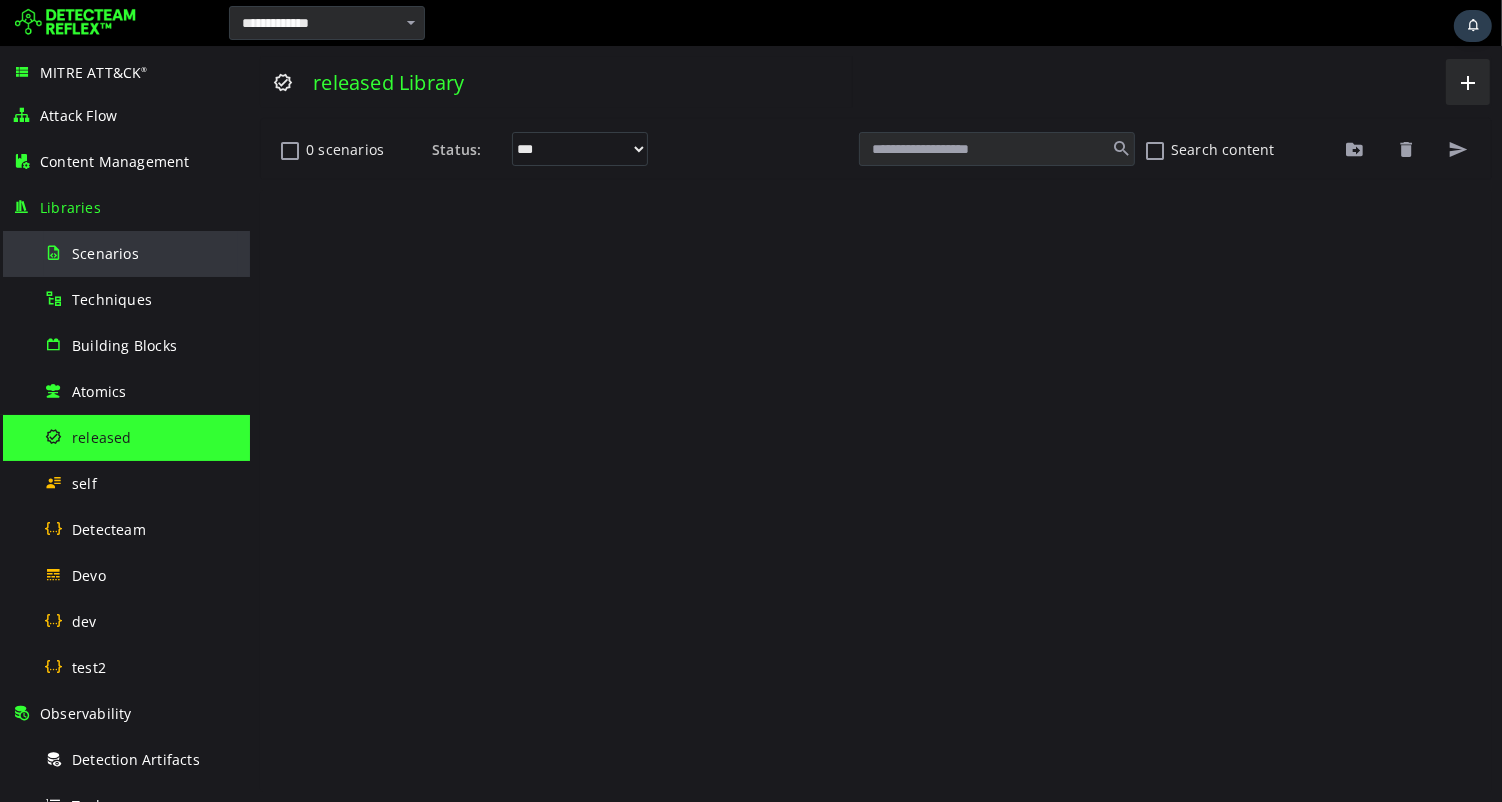 scroll, scrollTop: 0, scrollLeft: 0, axis: both 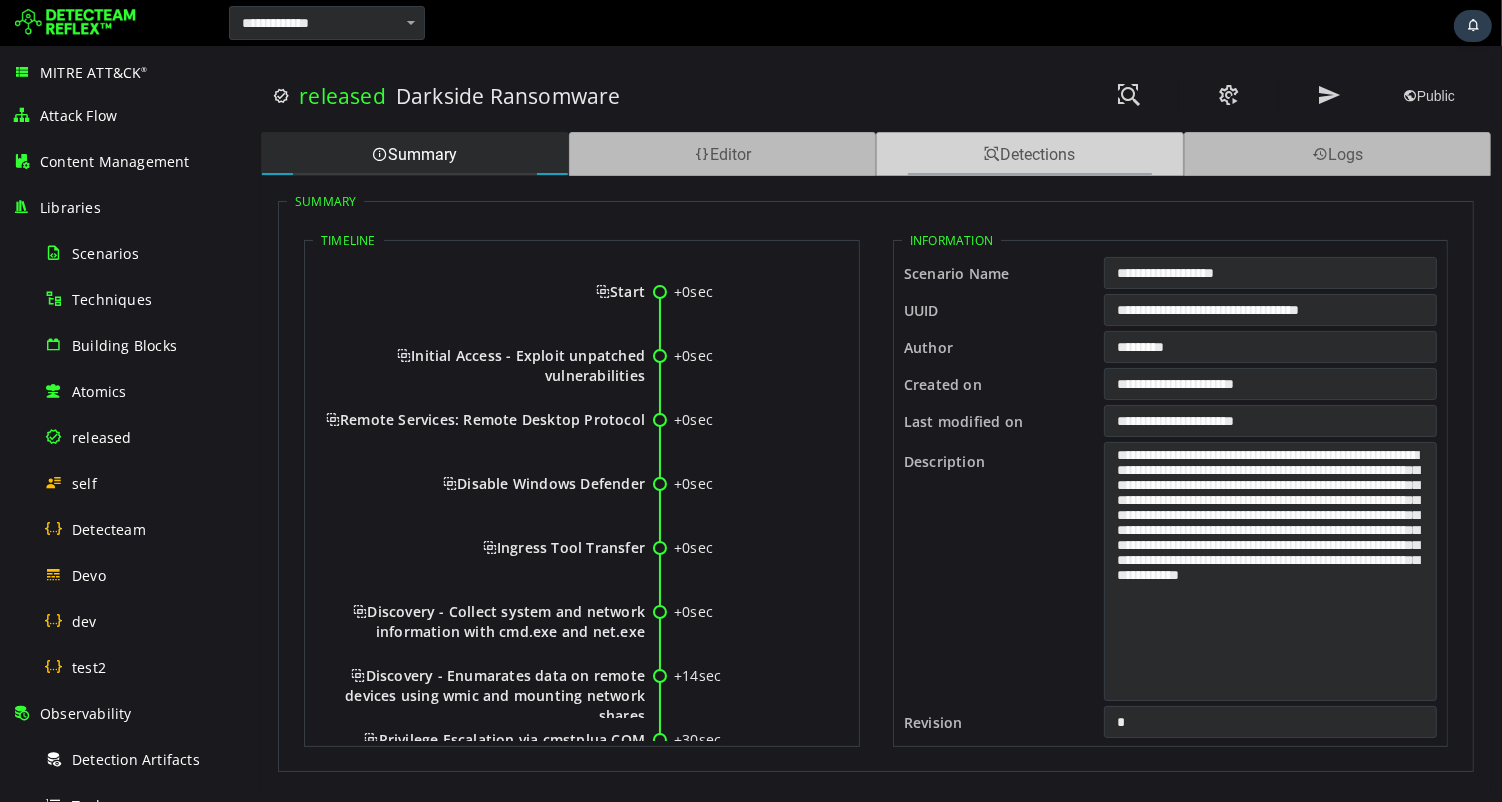 click on "Detections" at bounding box center (1029, 154) 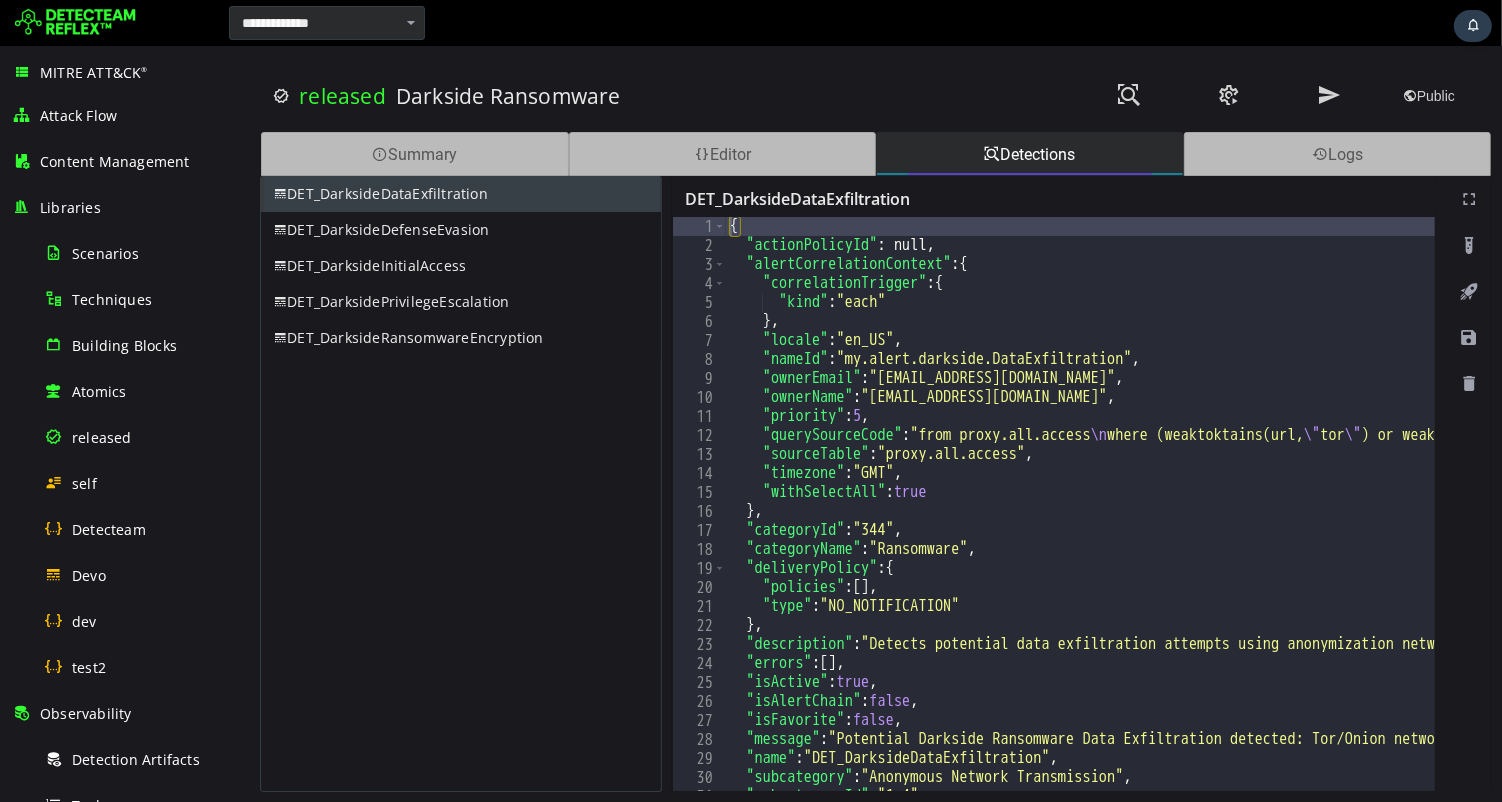 scroll, scrollTop: 72, scrollLeft: 0, axis: vertical 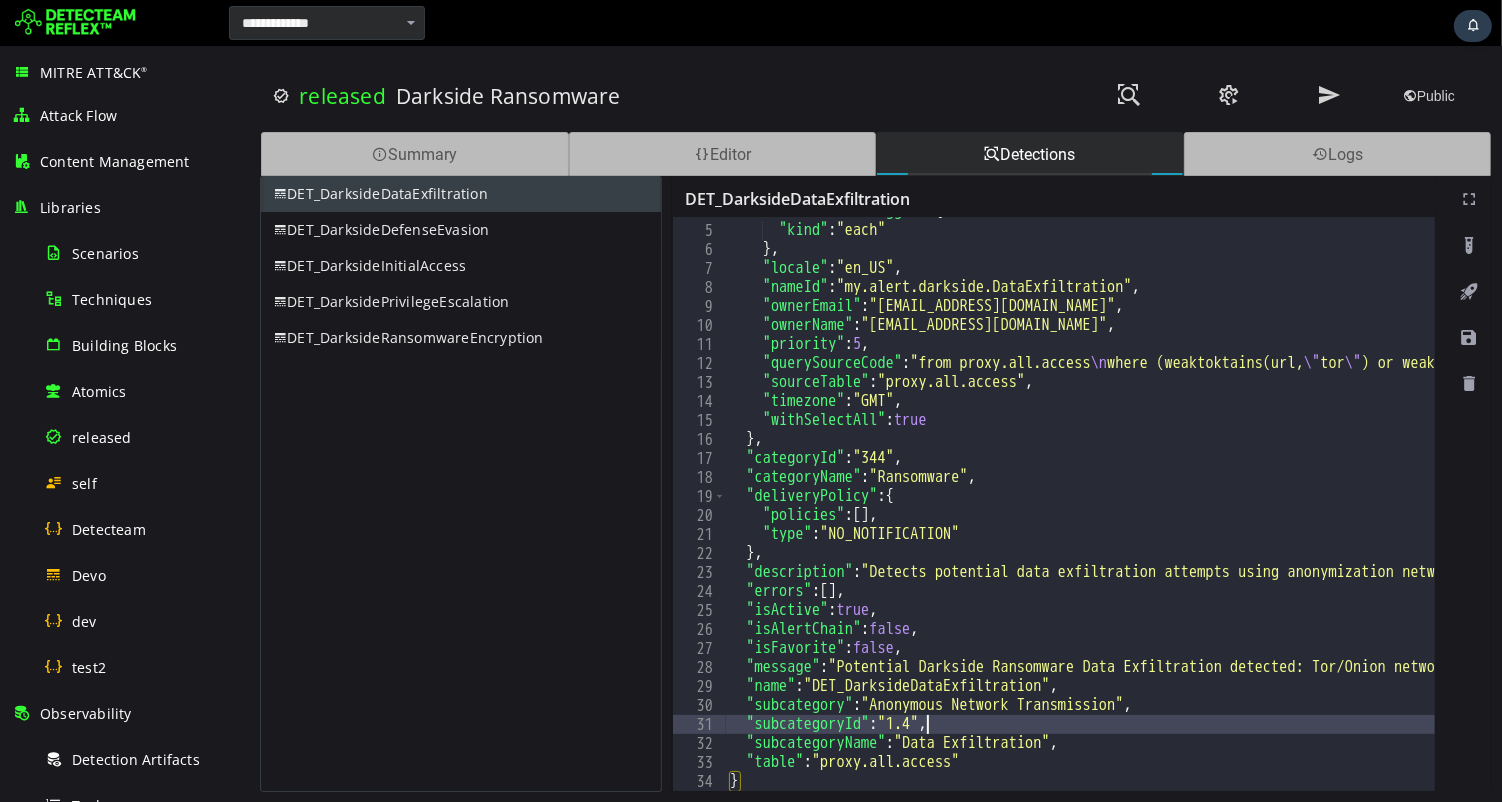click on ""correlationTrigger" :  {         "kind" :  "each"      } ,      "locale" :  "en_US" ,      "nameId" :  "my.alert.darkside.DataExfiltration" ,      "ownerEmail" :  "devo@detecteam.com" ,      "ownerName" :  "devo@detecteam.com" ,      "priority" :  5 ,      "querySourceCode" :  "from proxy.all.access \n where (weaktoktains(url,  \" tor \" ) or weaktoktains(destination_hostname,  \" onion \" )) \n and method in [ \" GET \" ,  \" POST \" ] \n and (weaktoktains(categories,  \" anonymizer \" ) or weaktoktains(categories,  \" darknets \" )) \n group every 5m by source_ip, source_hostname, user, destination_hostname, url \n select source_ip as entity_sourceIP \n select source_hostname as entity_sourceHostname \n select user as entity_sourceAccount \n select destination_hostname as entity_destinationHostname \n //<filtering_section> \n select  \" Detection \"  as alertType \n select  \" Exfiltration \"  as alertMitreTactics \n select  \" Exfiltration Over Web Service \"  as alertMitreTechniques \n ,      :  , ," at bounding box center (4244, 508) 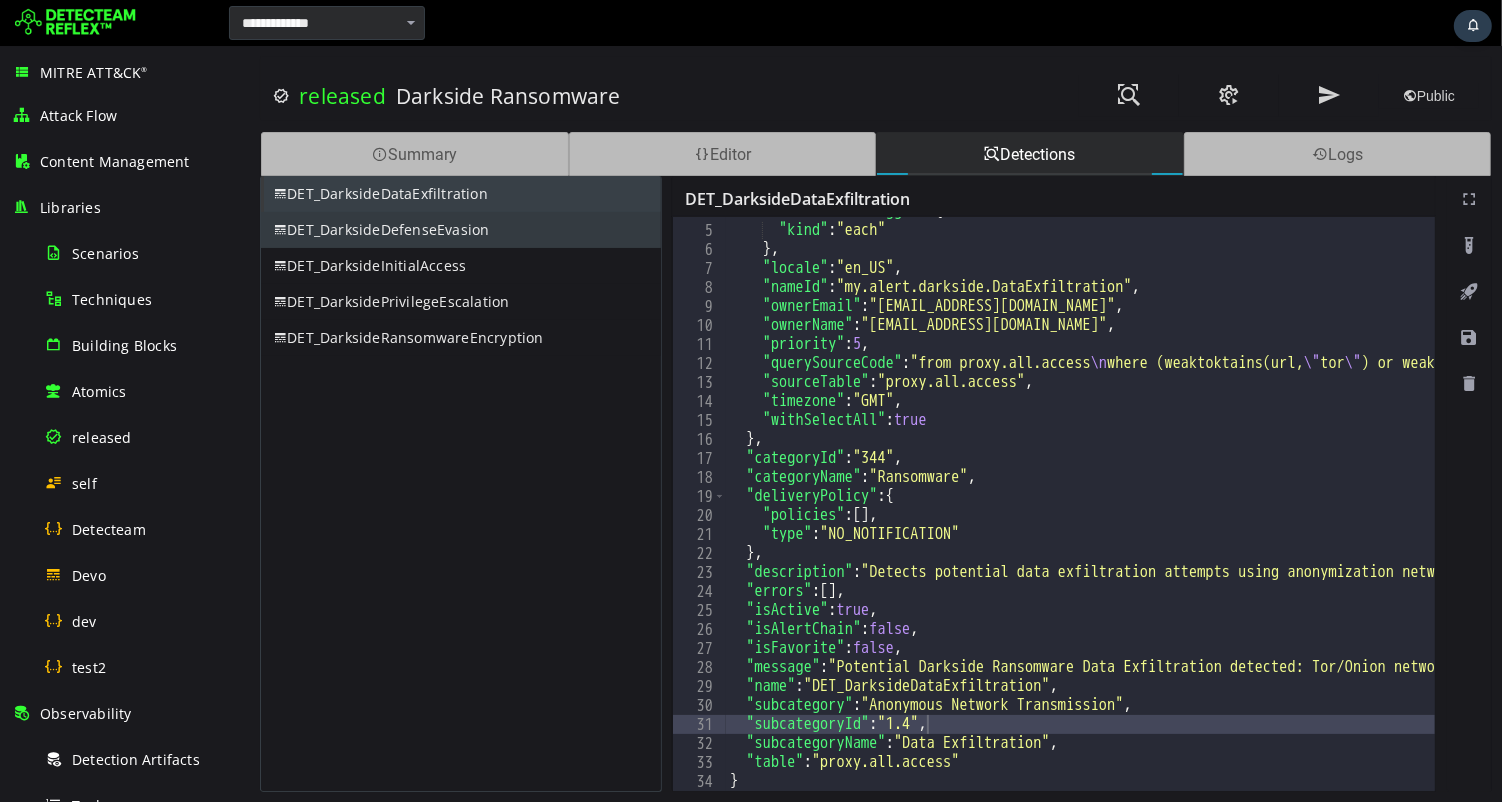 click on "DET_DarksideDefenseEvasion" at bounding box center (460, 230) 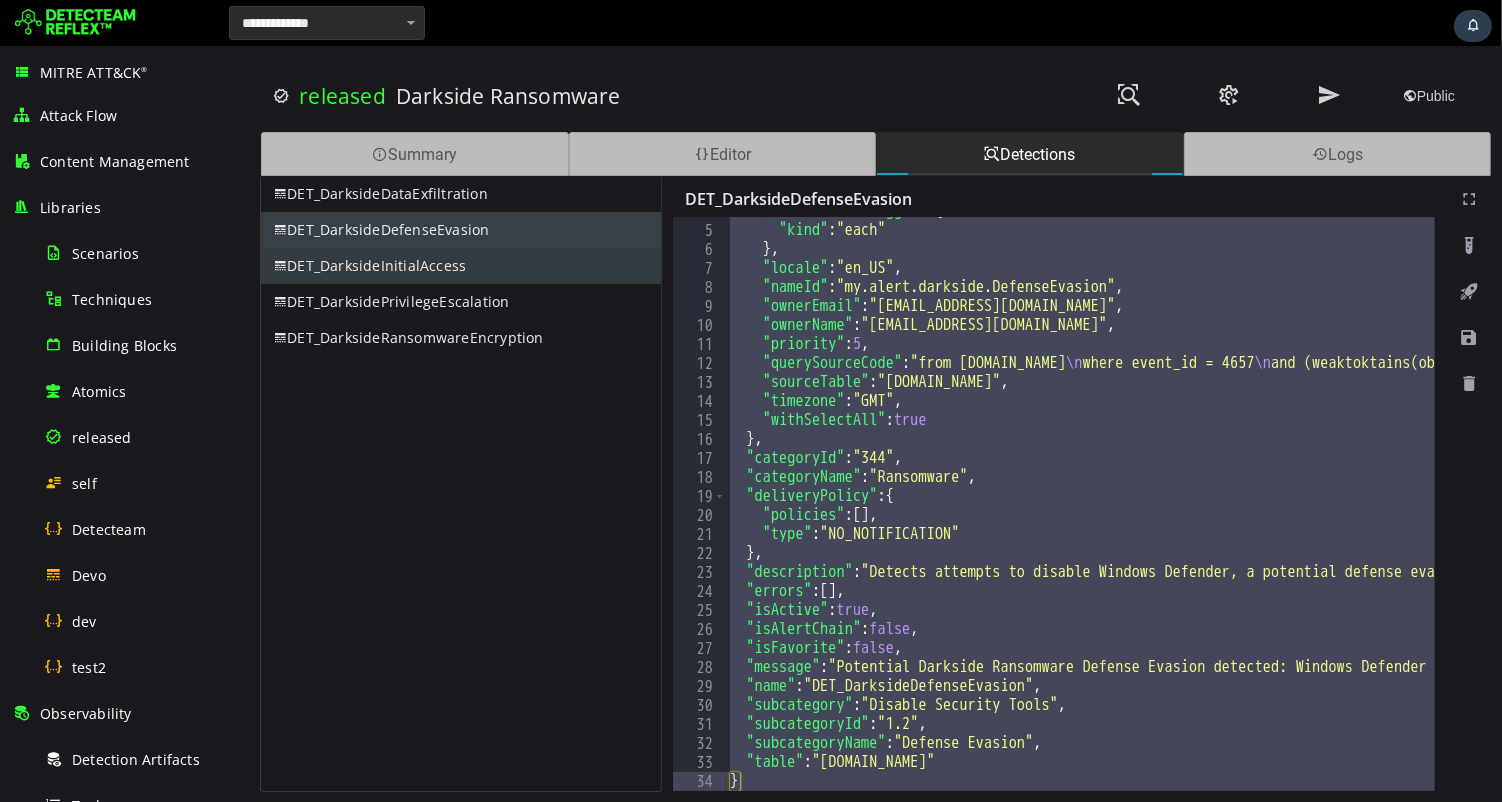 click on "DET_DarksideInitialAccess" at bounding box center (460, 266) 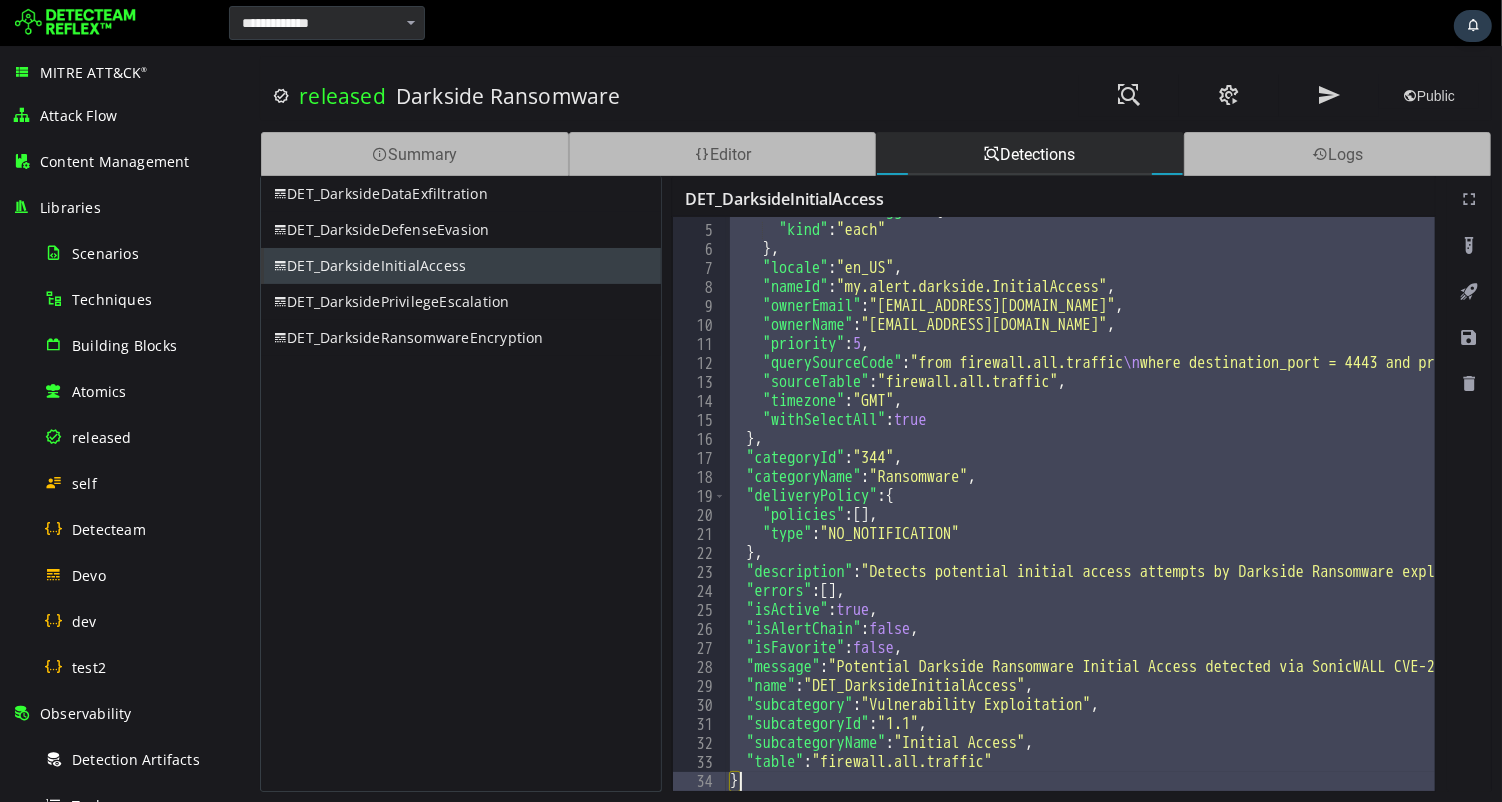 type on "**********" 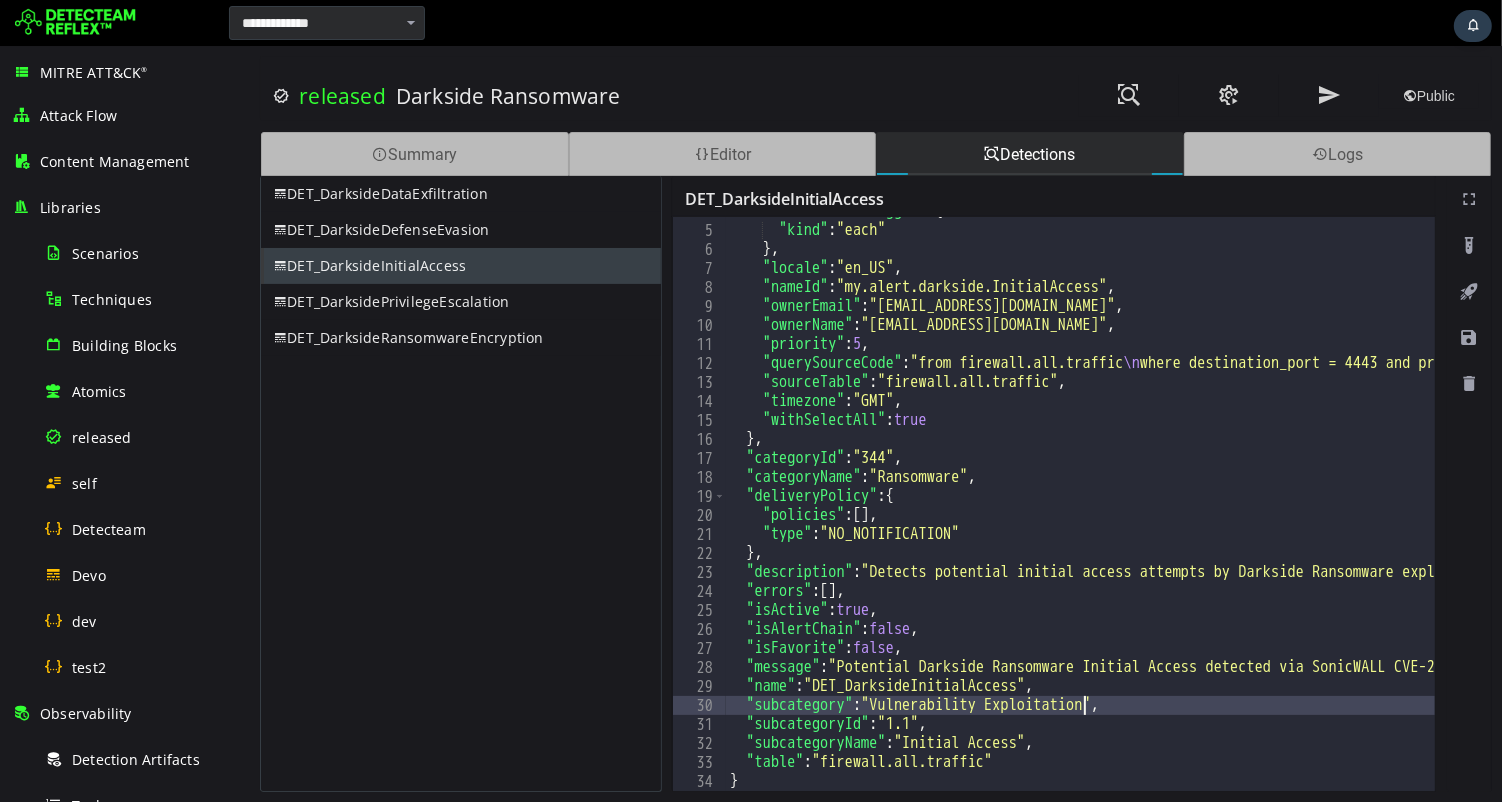 click on ""correlationTrigger" :  {         "kind" :  "each"      } ,      "locale" :  "en_US" ,      "nameId" :  "my.alert.darkside.InitialAccess" ,      "ownerEmail" :  "devo@detecteam.com" ,      "ownerName" :  "devo@detecteam.com" ,      "priority" :  5 ,      "querySourceCode" :  "from firewall.all.traffic \n where destination_port = 4443 and protocol =  \" tcp \"\n and source_ip in ( \n     from lookup where name =  \" SonicWALL_CVE_2021_20016 \"\n ) \n group every 5m by source_ip, destination_ip, source_hostname, destination_zone \n select source_ip as entity_sourceIP \n select destination_ip as entity_destinationIP \n select source_hostname as entity_sourceHostname \n select destination_zone as entity_destinationZone \n //<filtering_section> \n select  \" Detection \"  as alertType \n select  \" Initial Access \"  as alertMitreTactics \n select  \" Exploit Public-Facing Application \"  as alertMitreTechniques \n select 3 as alertPriority" ,      "sourceTable" :  "firewall.all.traffic" ,      "timezone" :" at bounding box center [3944, 508] 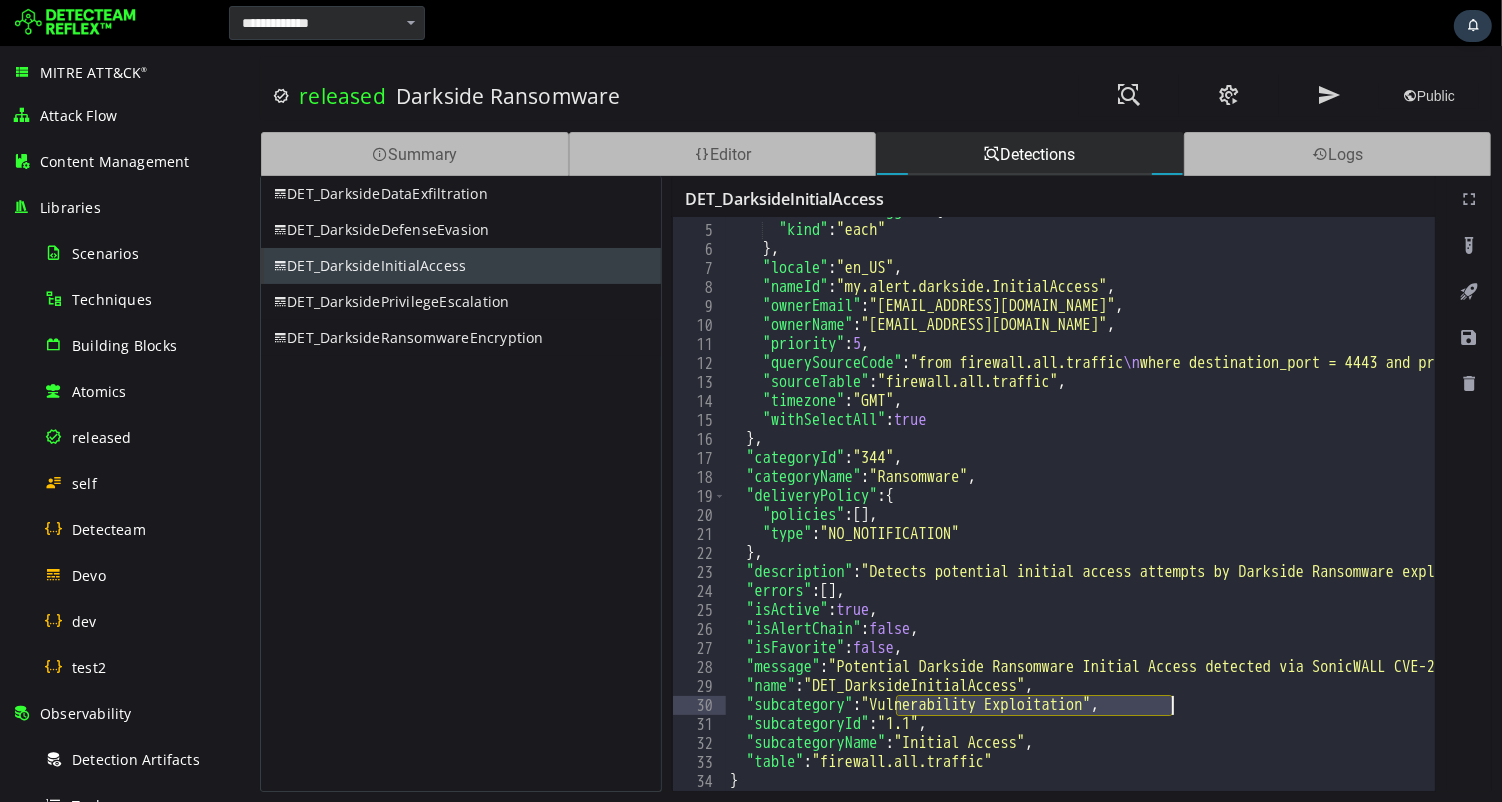drag, startPoint x: 892, startPoint y: 703, endPoint x: 1167, endPoint y: 704, distance: 275.00183 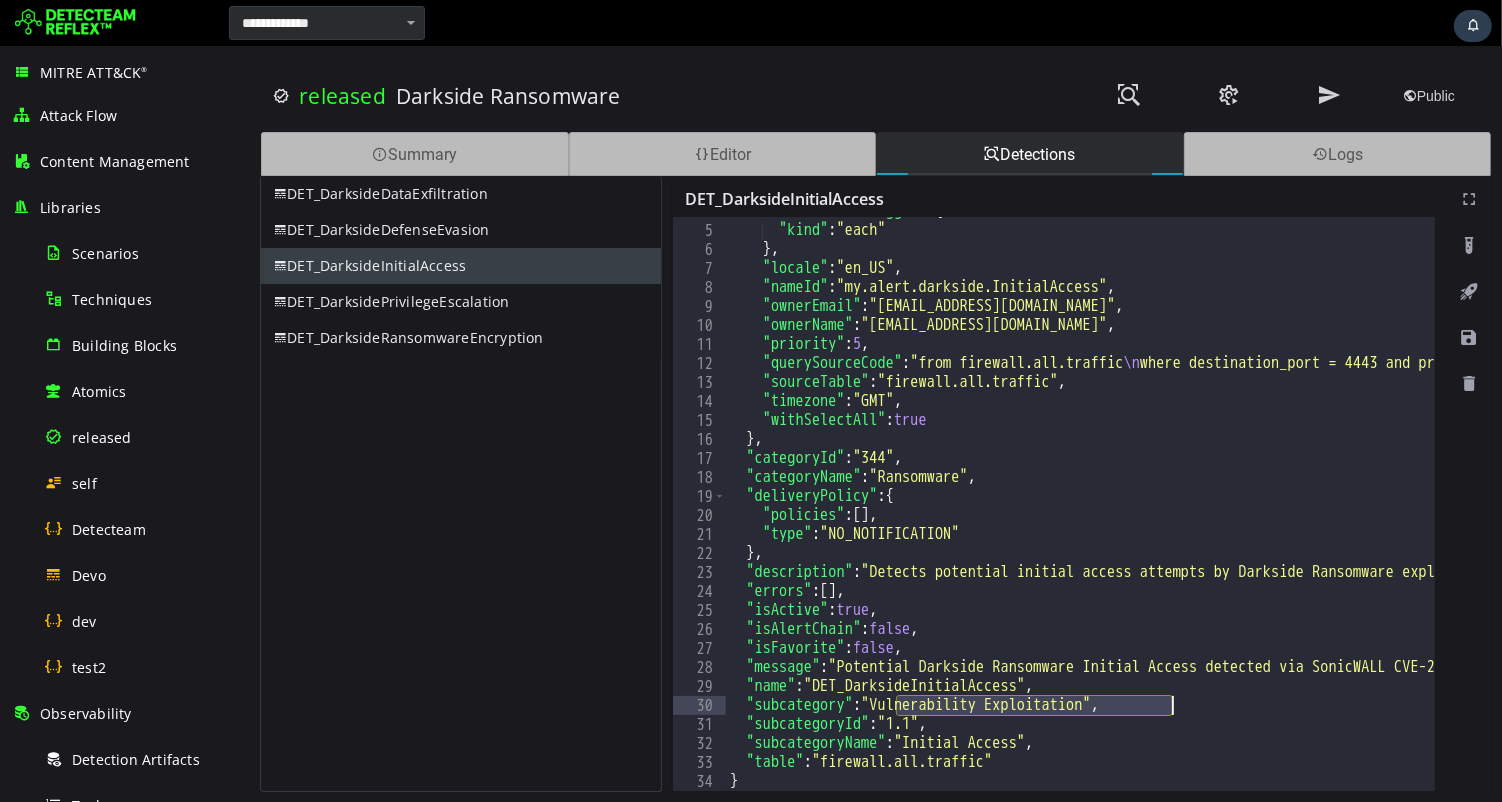 click on ""correlationTrigger" :  {         "kind" :  "each"      } ,      "locale" :  "en_US" ,      "nameId" :  "my.alert.darkside.InitialAccess" ,      "ownerEmail" :  "devo@detecteam.com" ,      "ownerName" :  "devo@detecteam.com" ,      "priority" :  5 ,      "querySourceCode" :  "from firewall.all.traffic \n where destination_port = 4443 and protocol =  \" tcp \"\n and source_ip in ( \n     from lookup where name =  \" SonicWALL_CVE_2021_20016 \"\n ) \n group every 5m by source_ip, destination_ip, source_hostname, destination_zone \n select source_ip as entity_sourceIP \n select destination_ip as entity_destinationIP \n select source_hostname as entity_sourceHostname \n select destination_zone as entity_destinationZone \n //<filtering_section> \n select  \" Detection \"  as alertType \n select  \" Initial Access \"  as alertMitreTactics \n select  \" Exploit Public-Facing Application \"  as alertMitreTechniques \n select 3 as alertPriority" ,      "sourceTable" :  "firewall.all.traffic" ,      "timezone" :" at bounding box center [3944, 508] 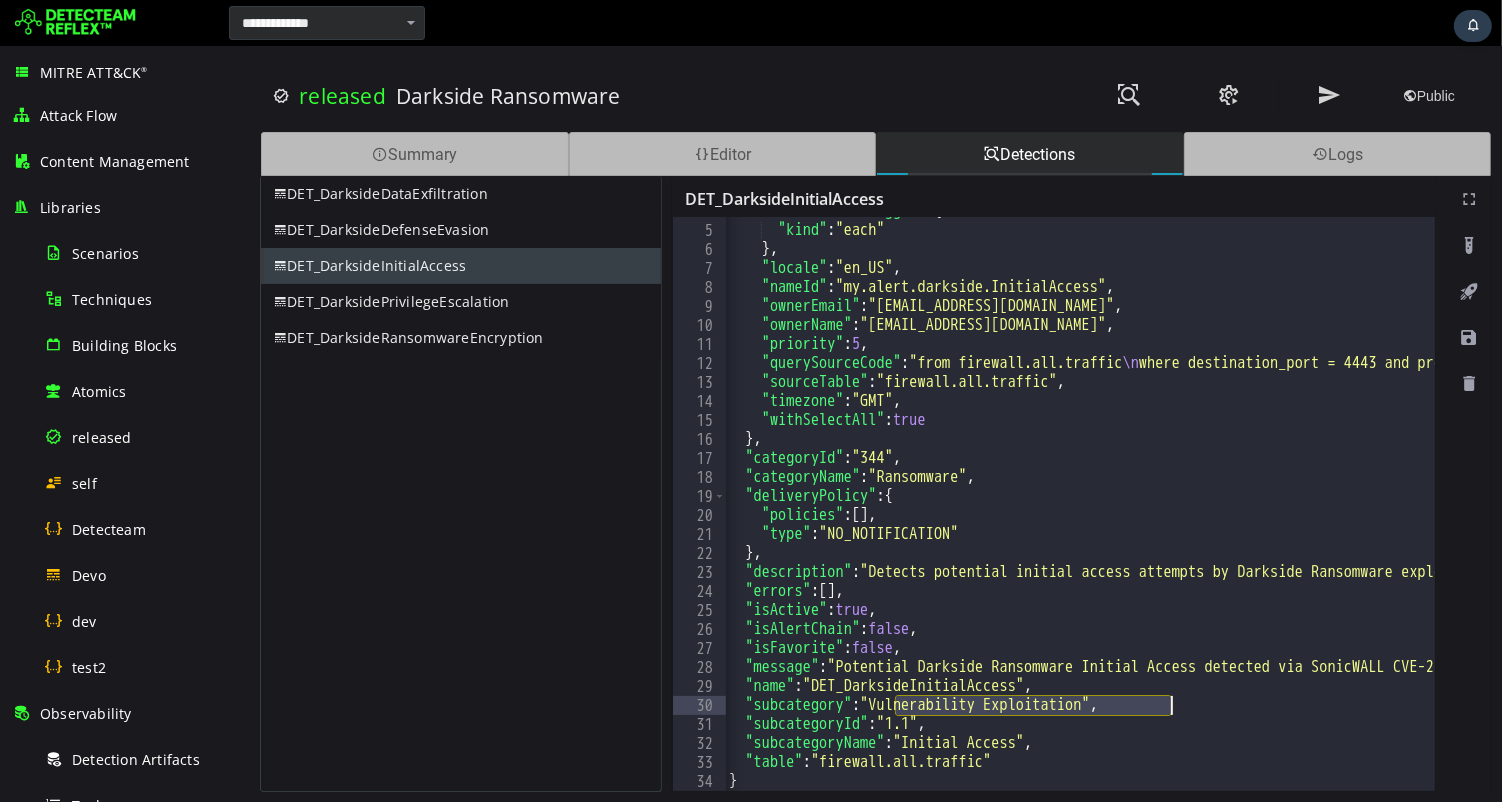 scroll, scrollTop: 0, scrollLeft: 16, axis: horizontal 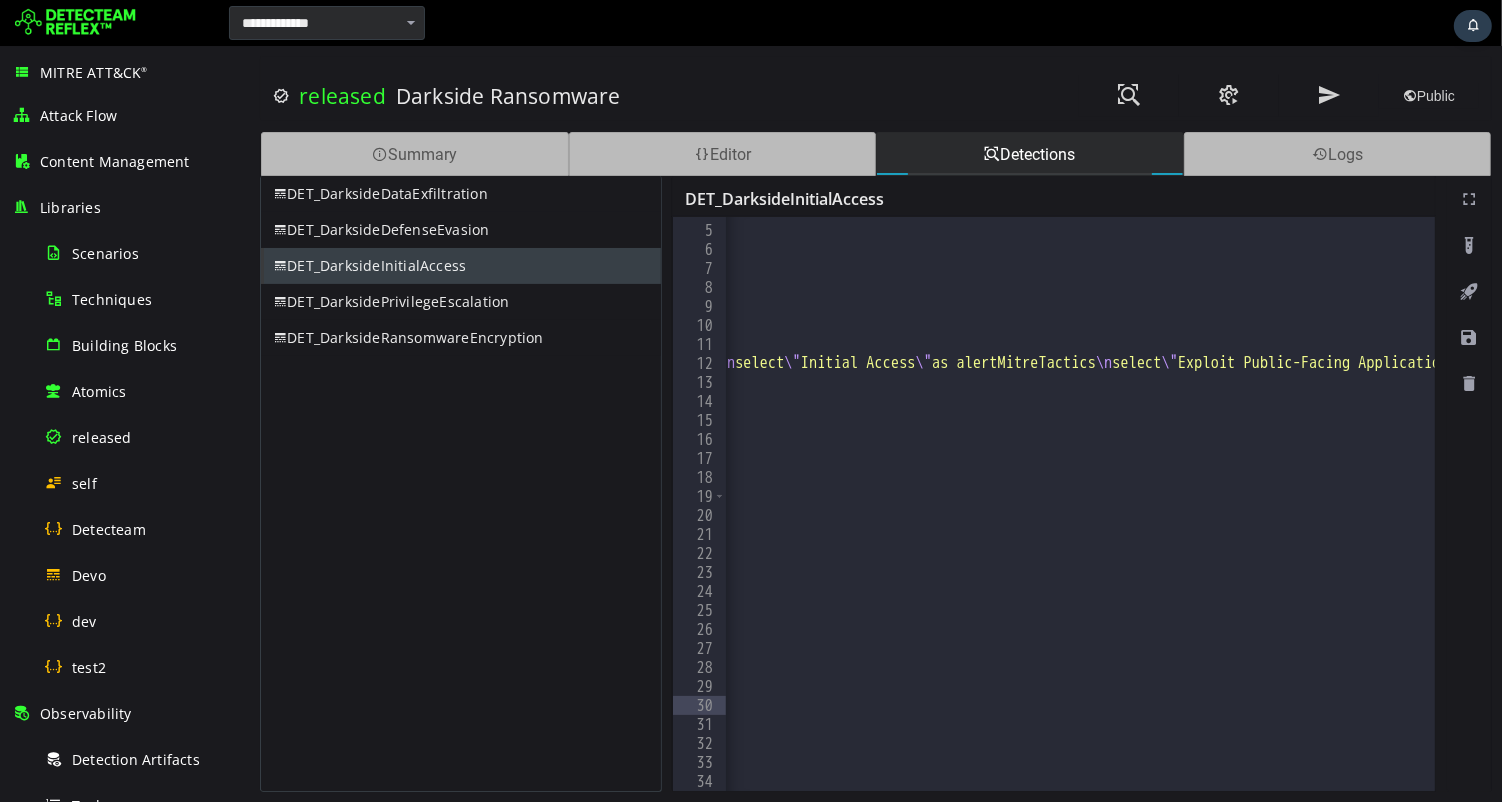 click at bounding box center [75, 23] 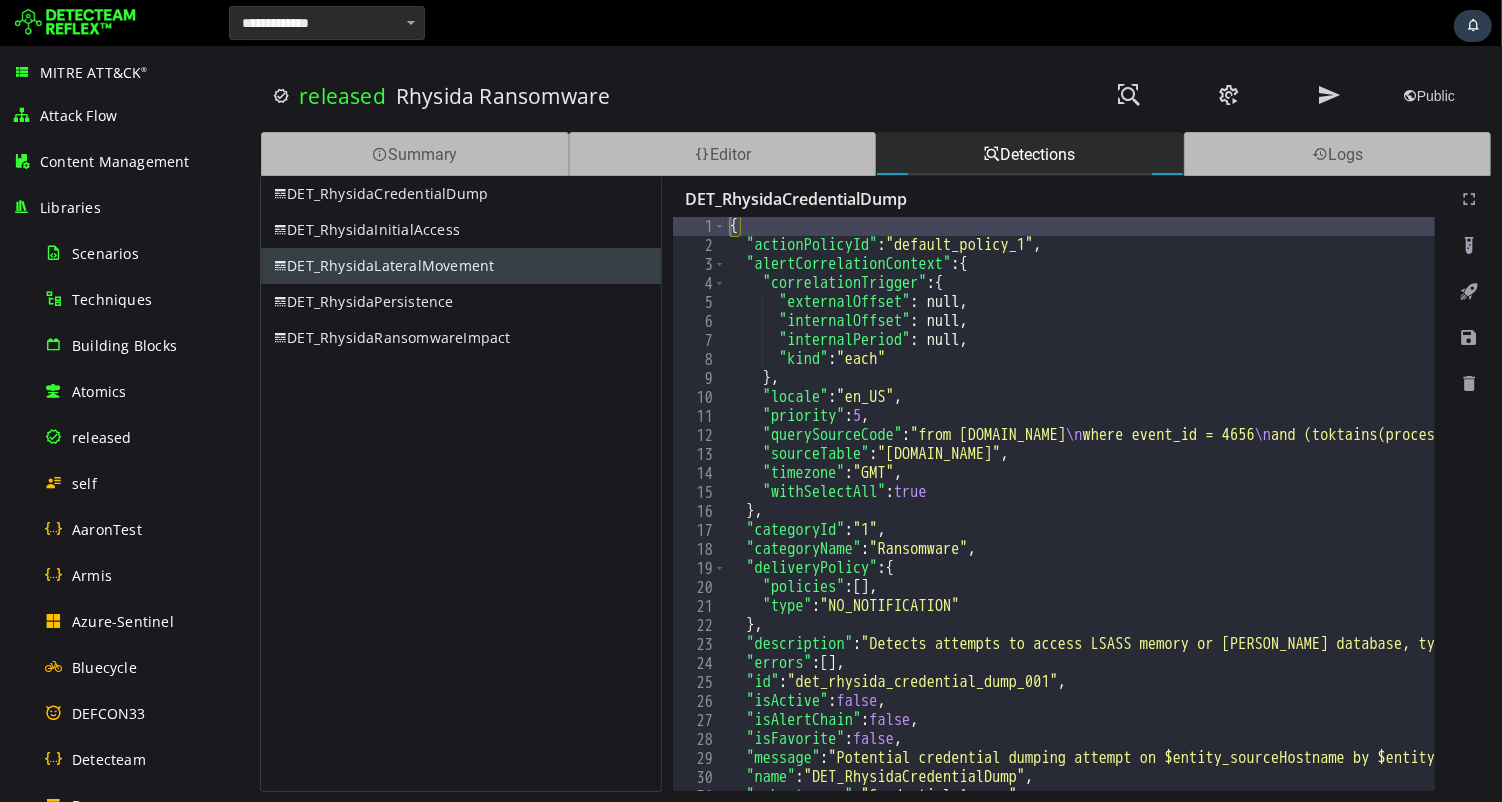 scroll, scrollTop: 0, scrollLeft: 0, axis: both 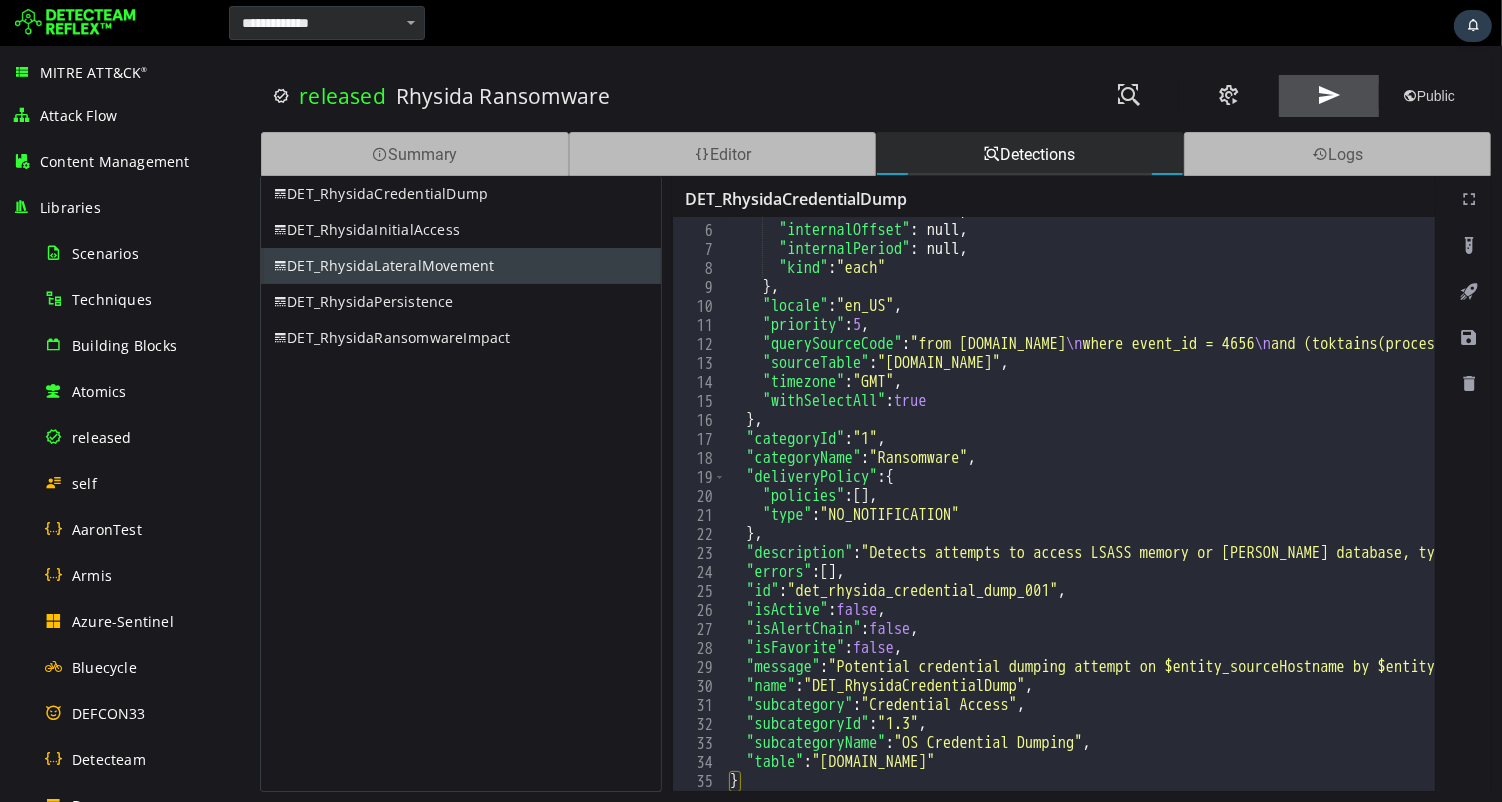click at bounding box center (1328, 95) 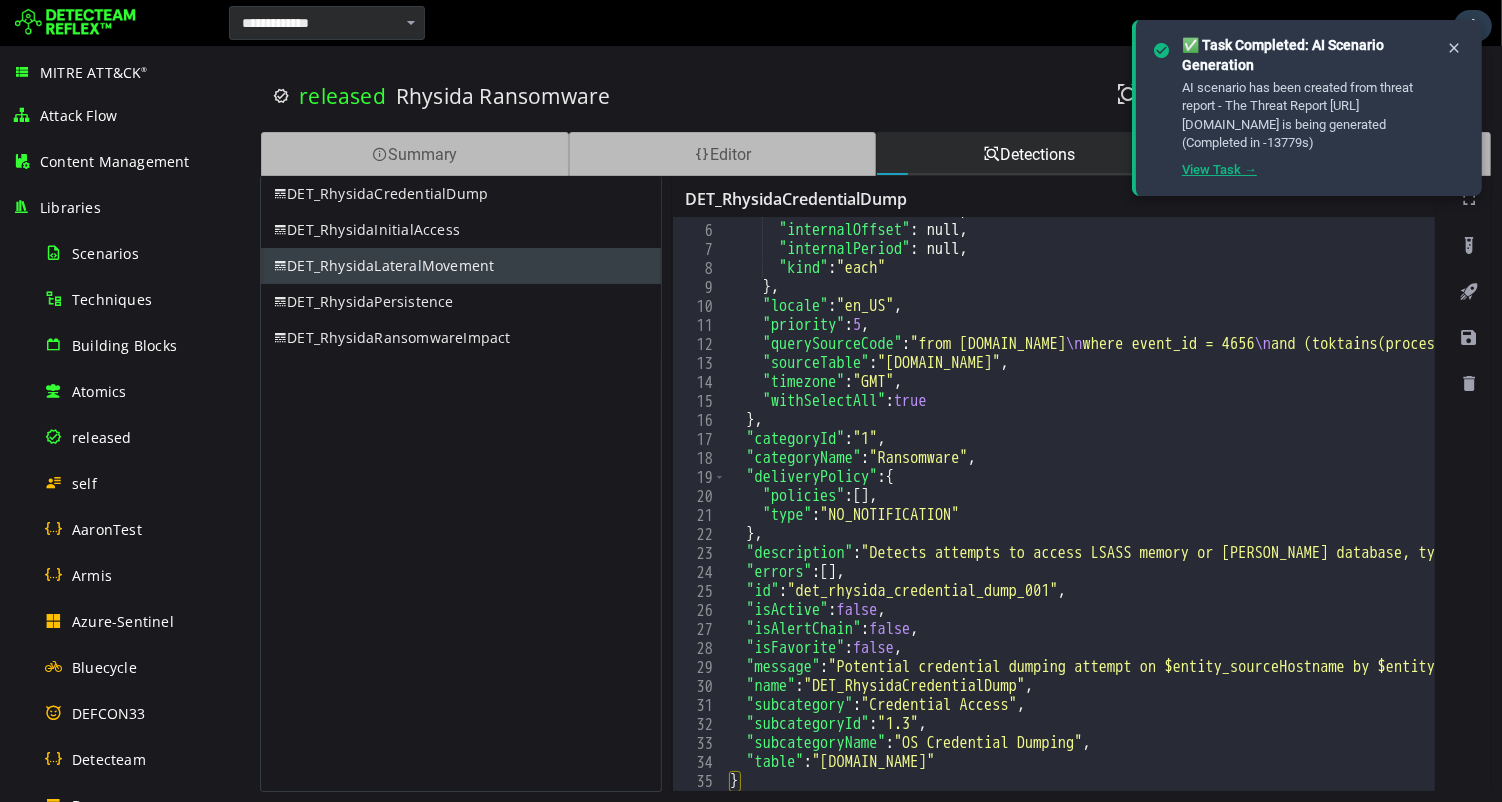 click on "View Task →" at bounding box center [1219, 169] 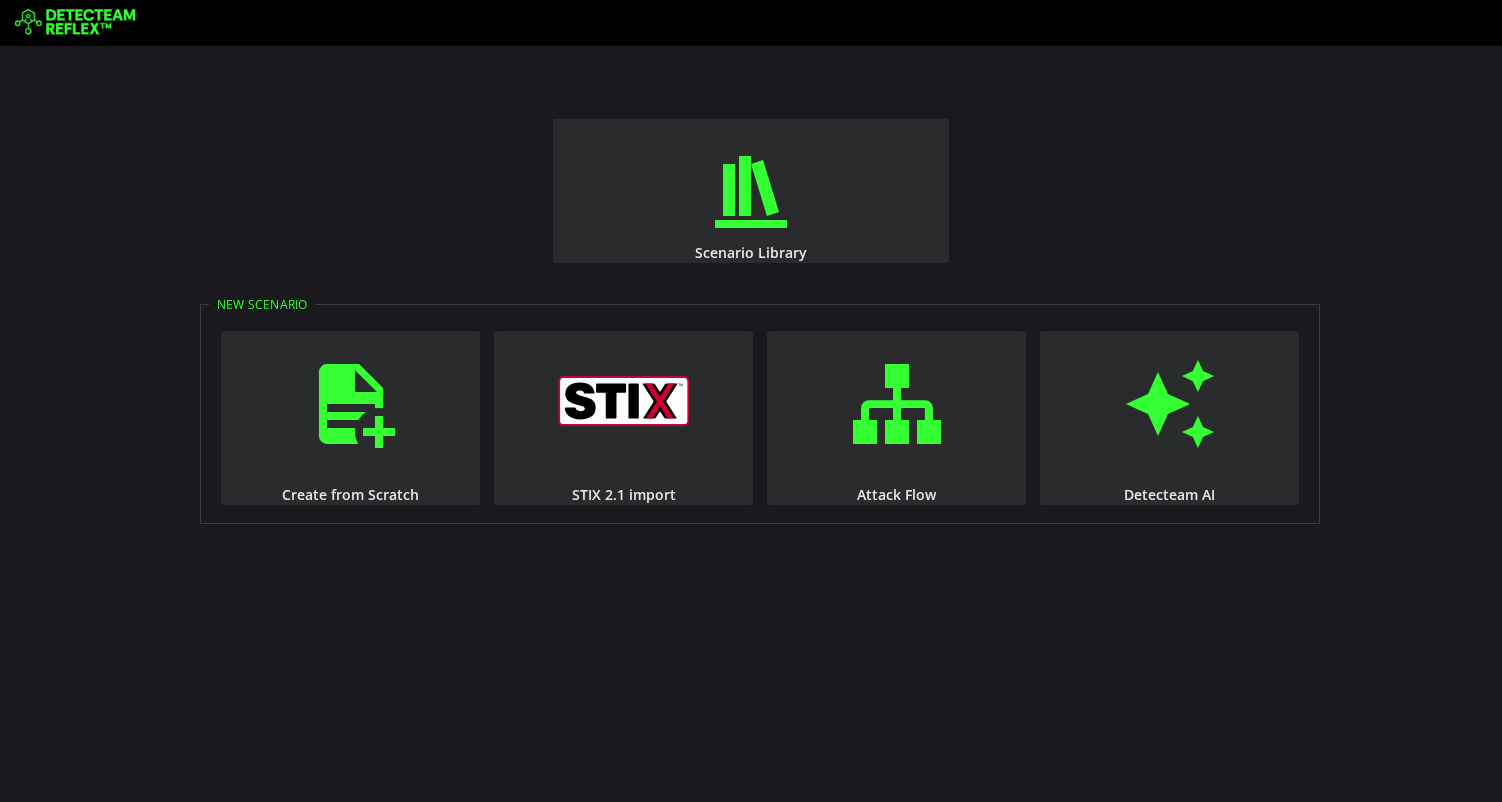 scroll, scrollTop: 0, scrollLeft: 0, axis: both 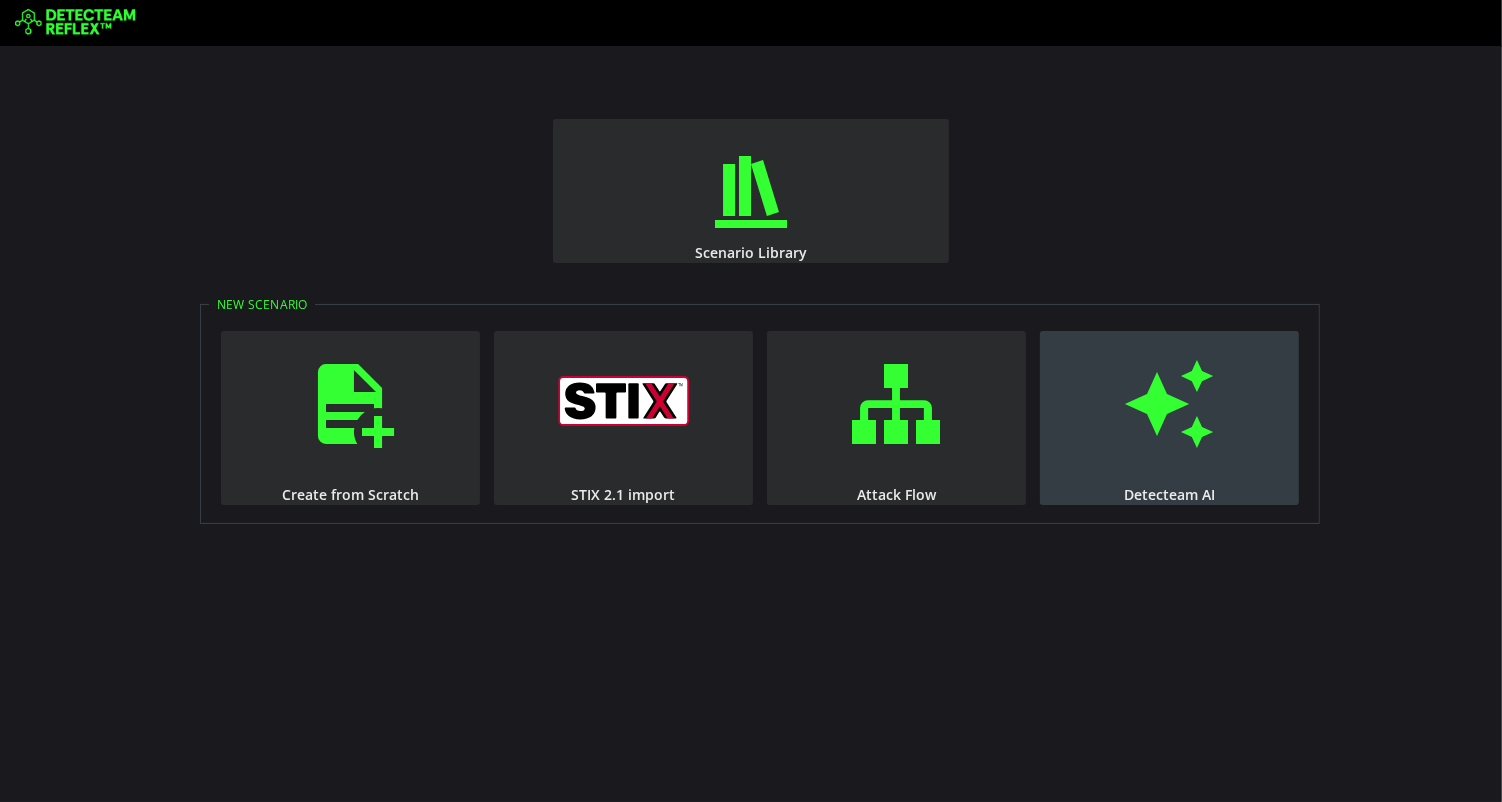 click at bounding box center [1170, 404] 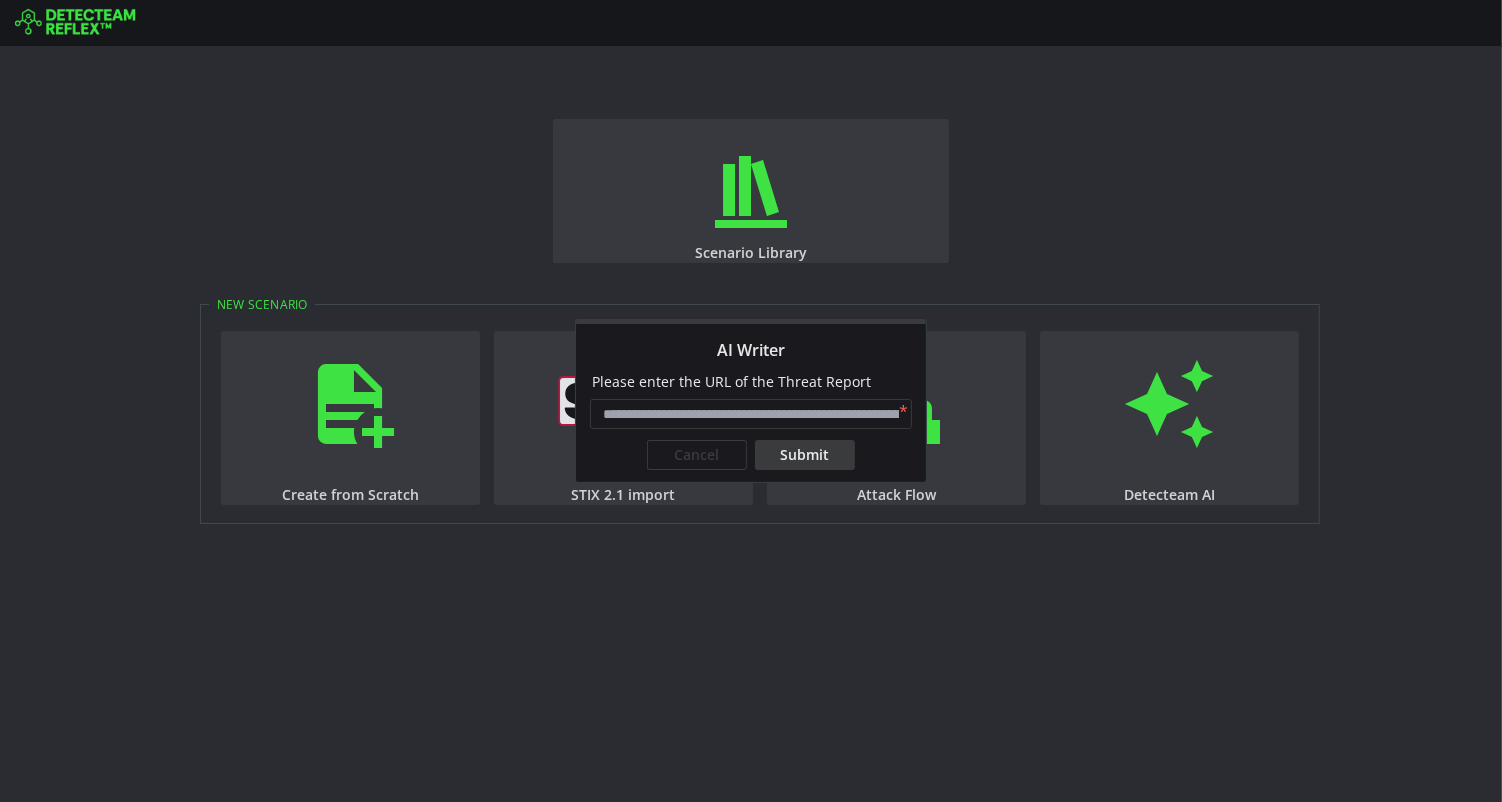 click at bounding box center (751, 414) 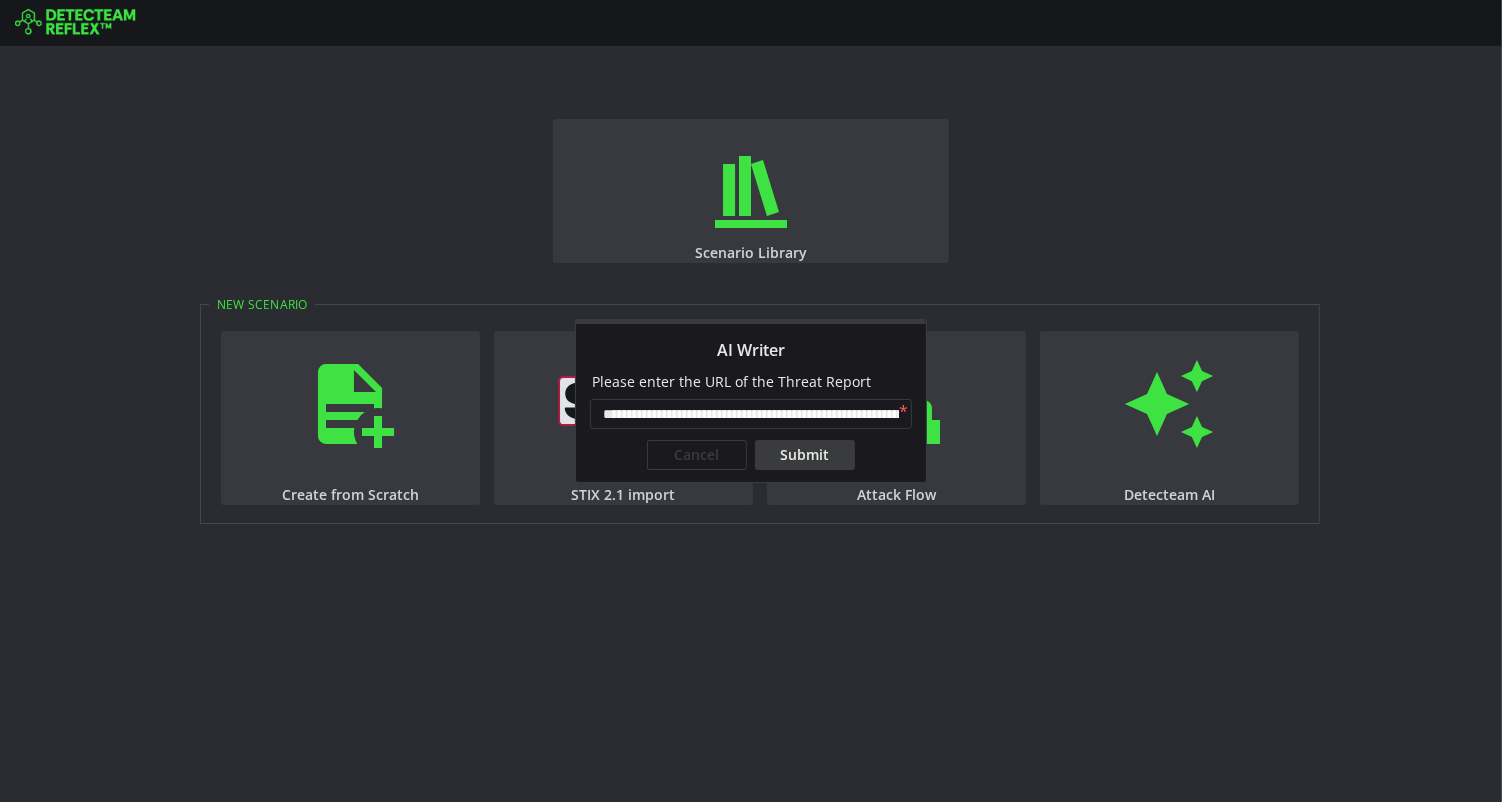 scroll, scrollTop: 0, scrollLeft: 185, axis: horizontal 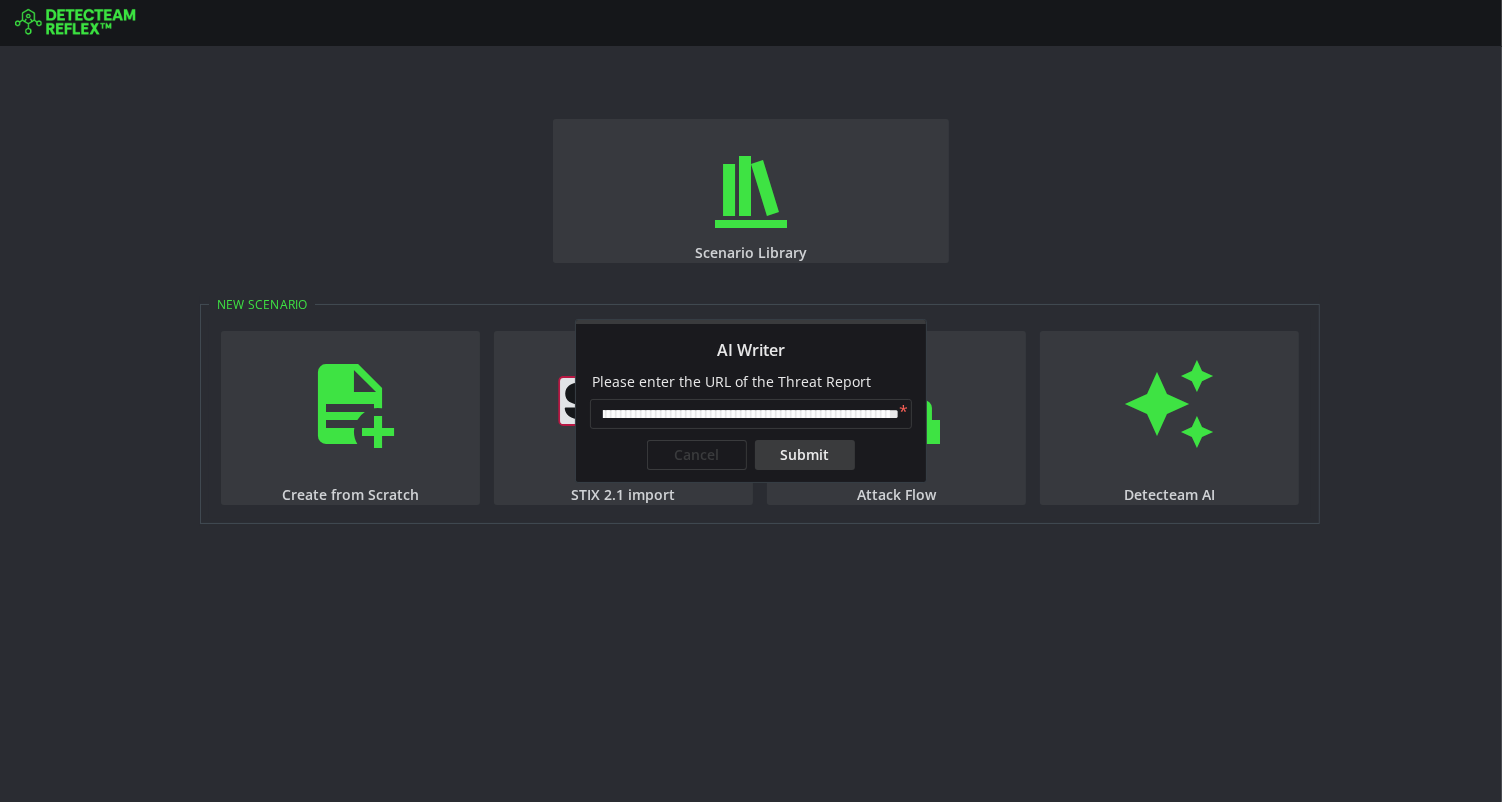 type on "**********" 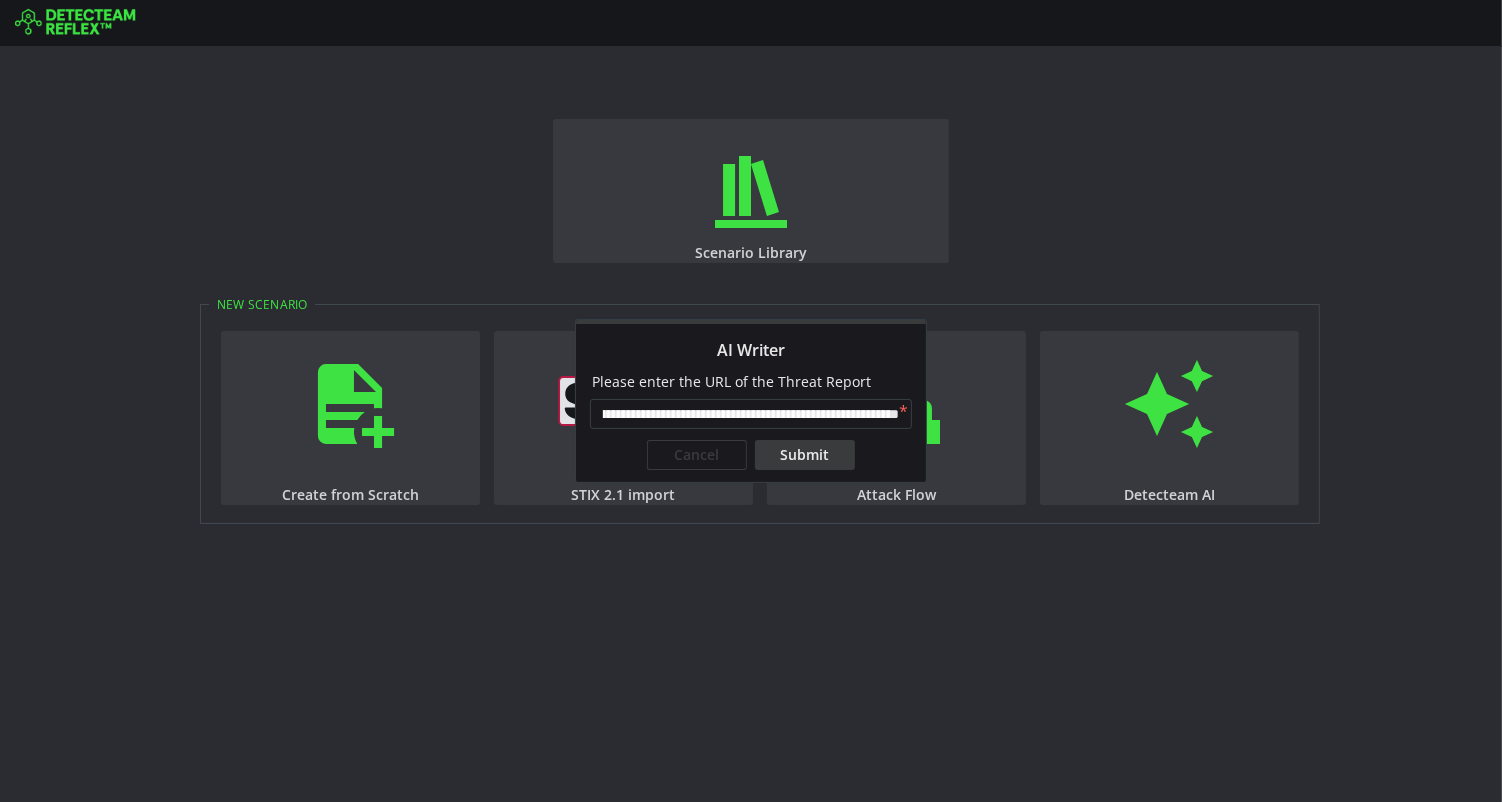 scroll, scrollTop: 0, scrollLeft: 0, axis: both 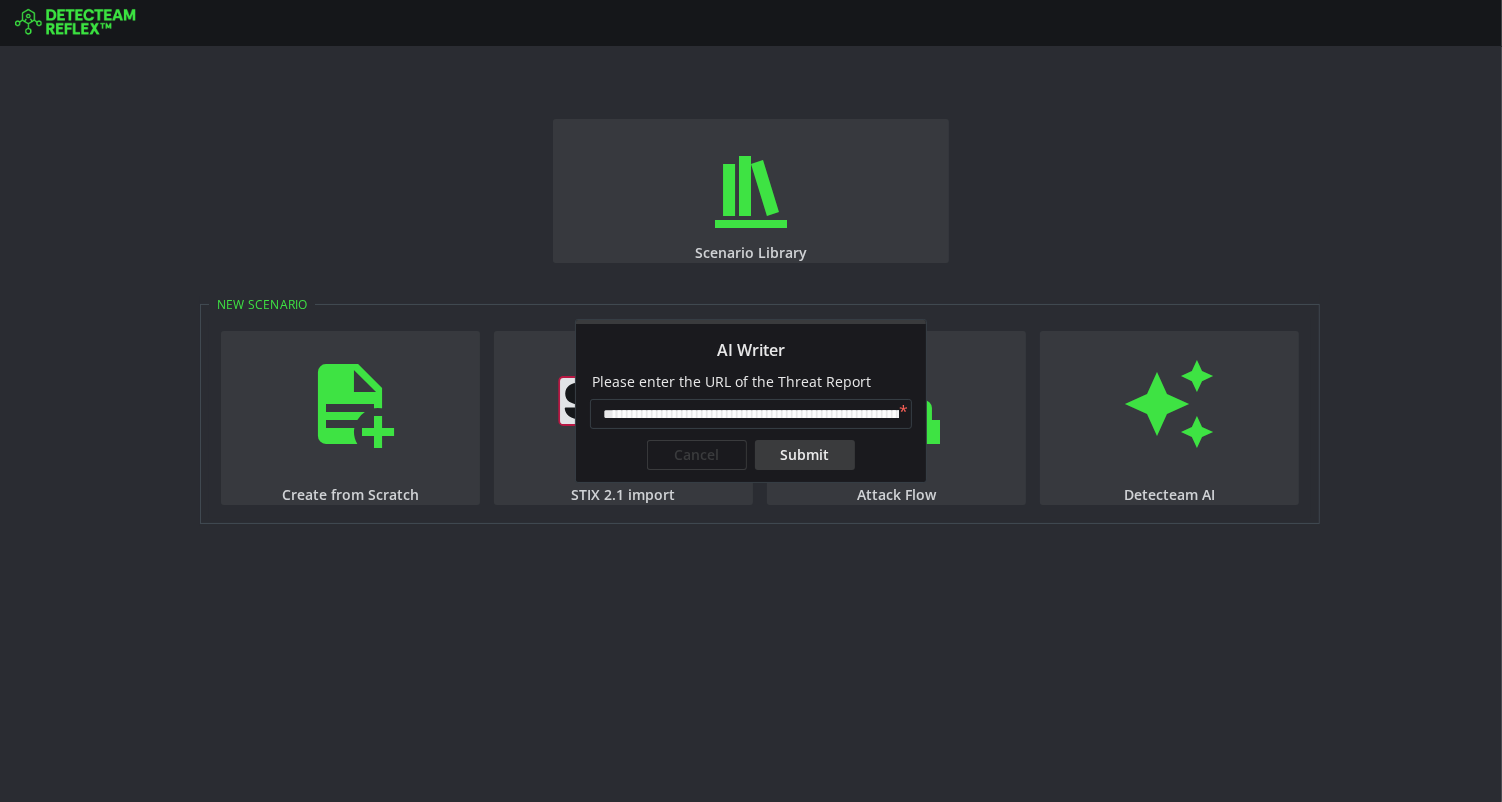 click on "Submit" at bounding box center (805, 455) 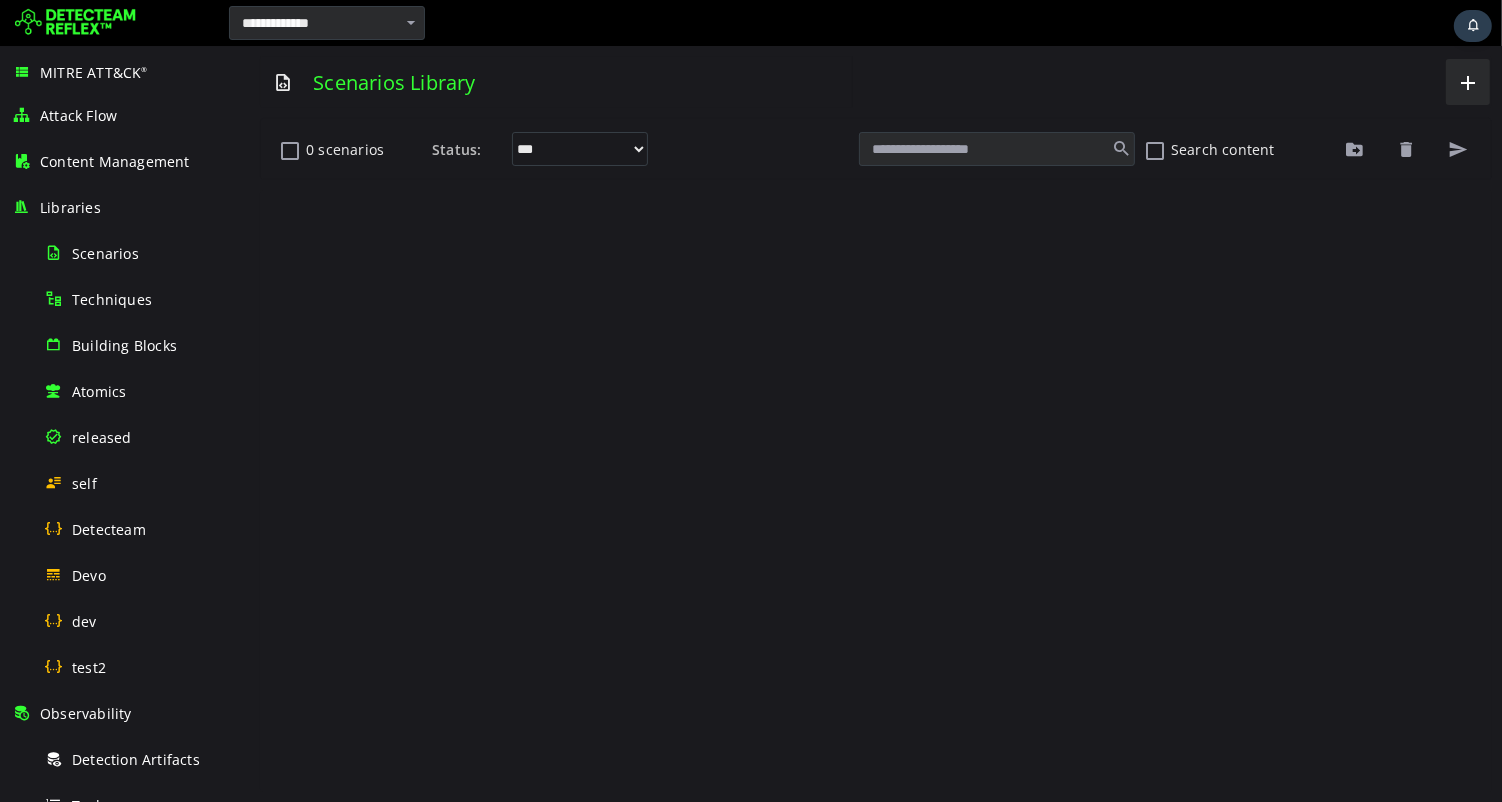 scroll, scrollTop: 0, scrollLeft: 0, axis: both 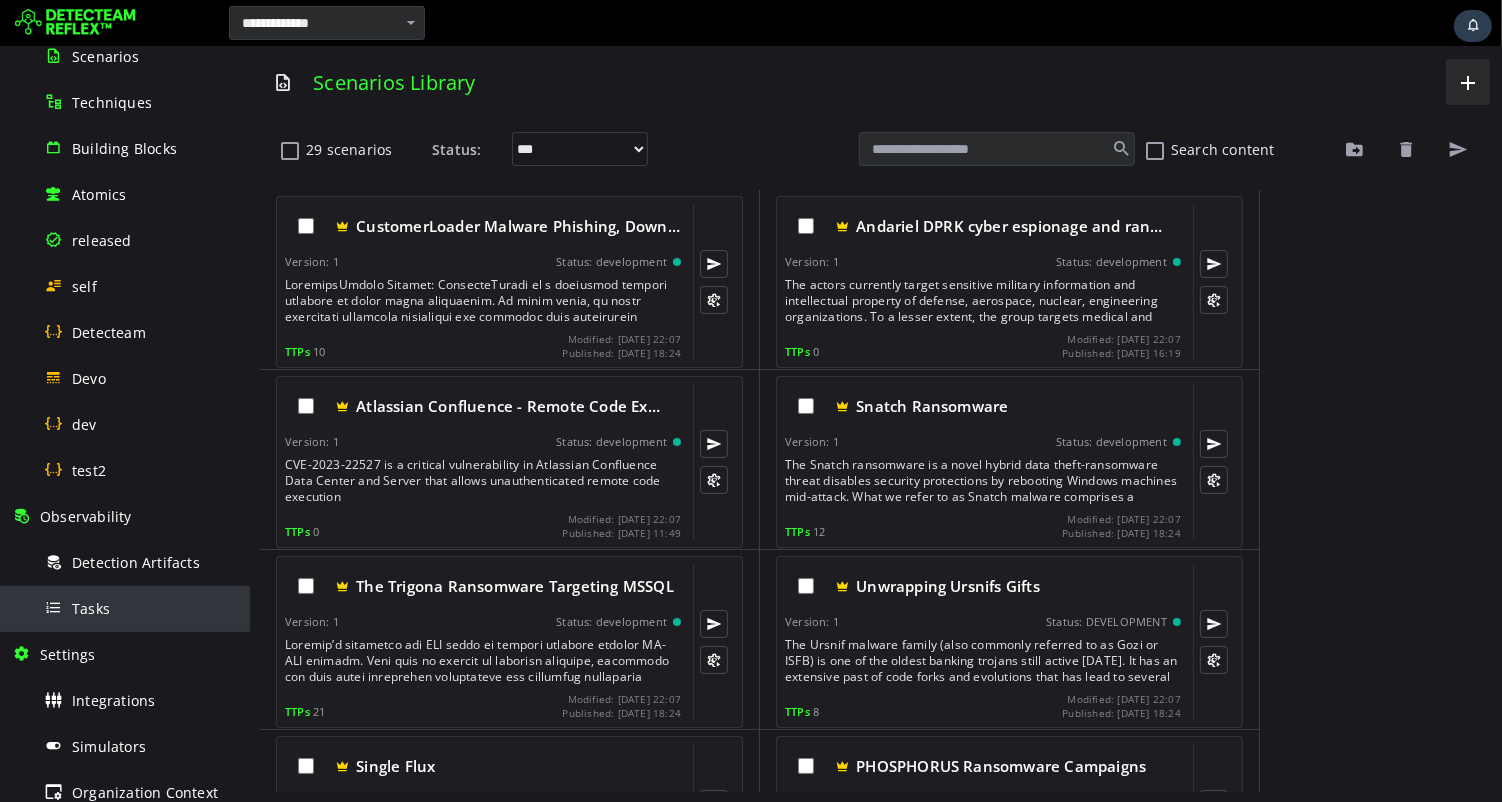 click on "Tasks" at bounding box center [91, 608] 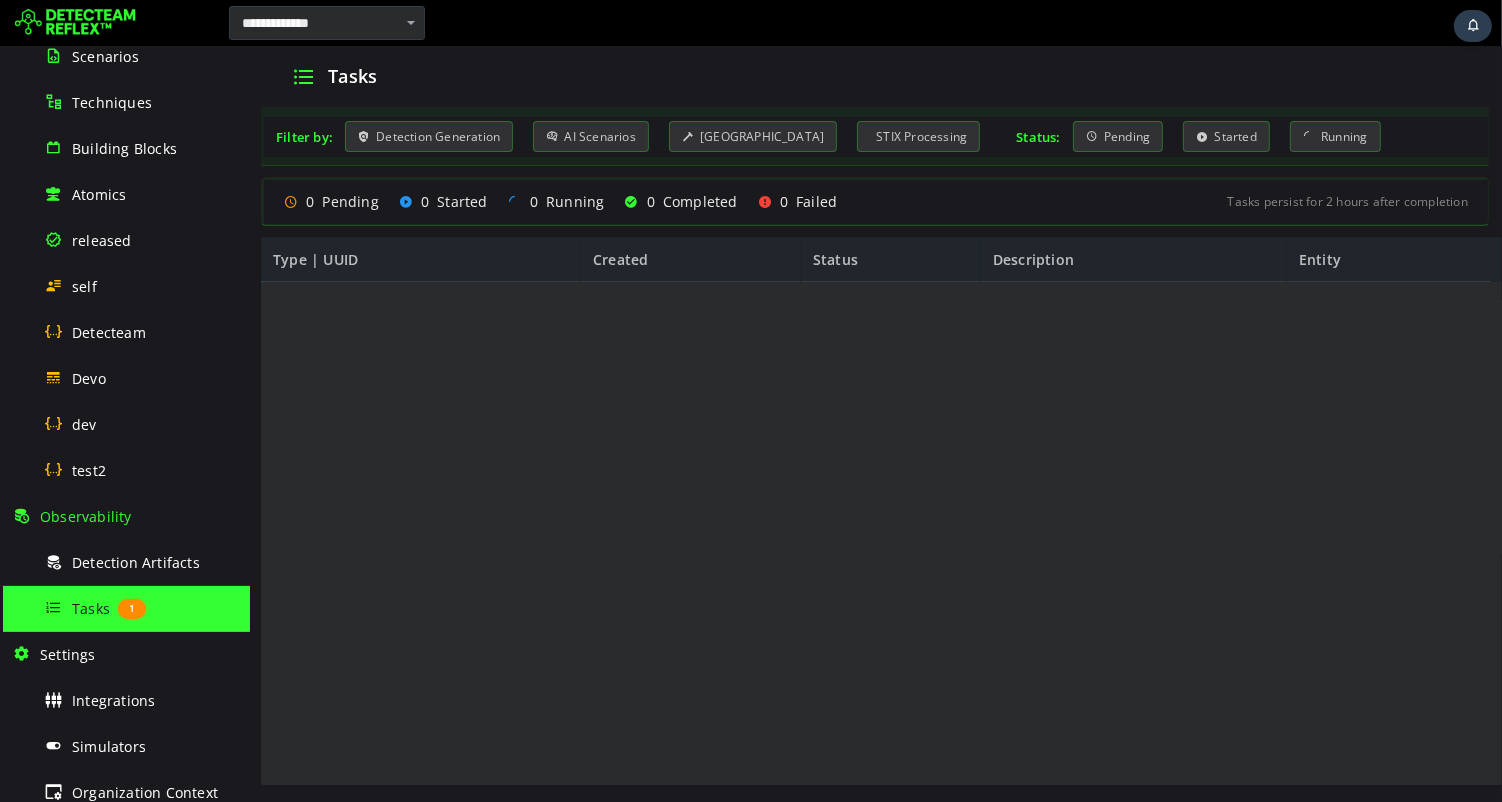 scroll, scrollTop: 0, scrollLeft: 0, axis: both 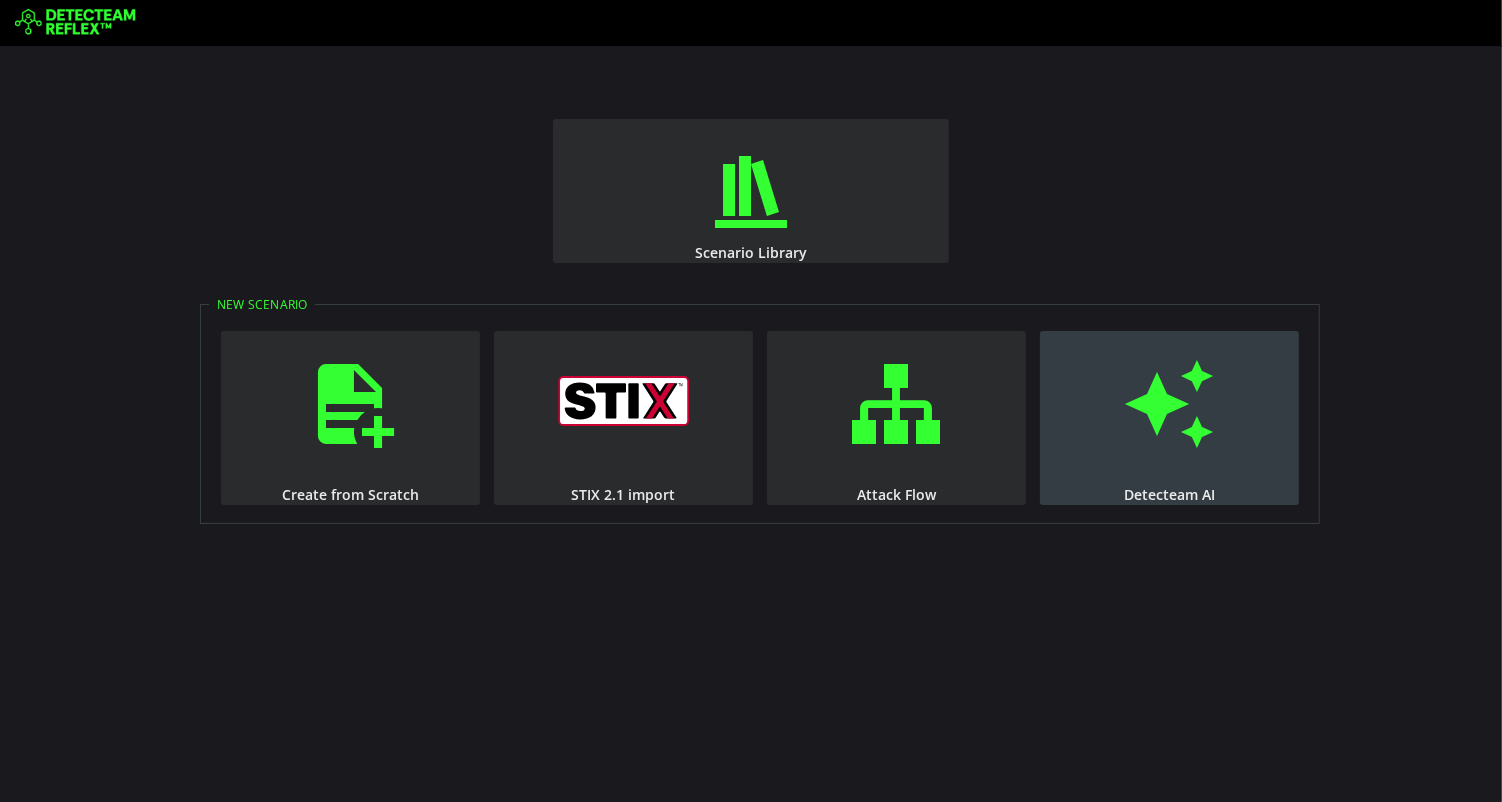 click at bounding box center [1170, 404] 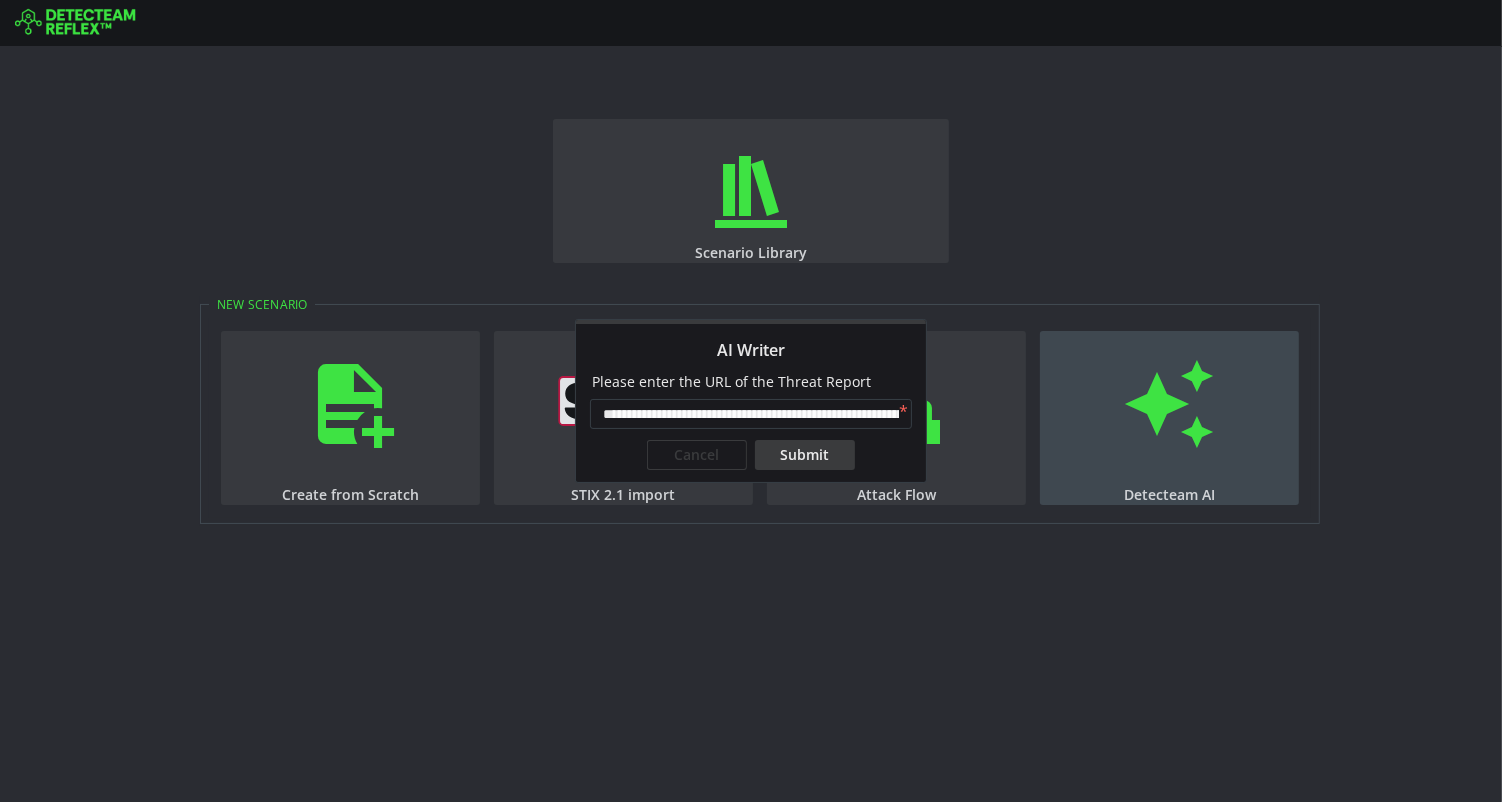 scroll, scrollTop: 0, scrollLeft: 185, axis: horizontal 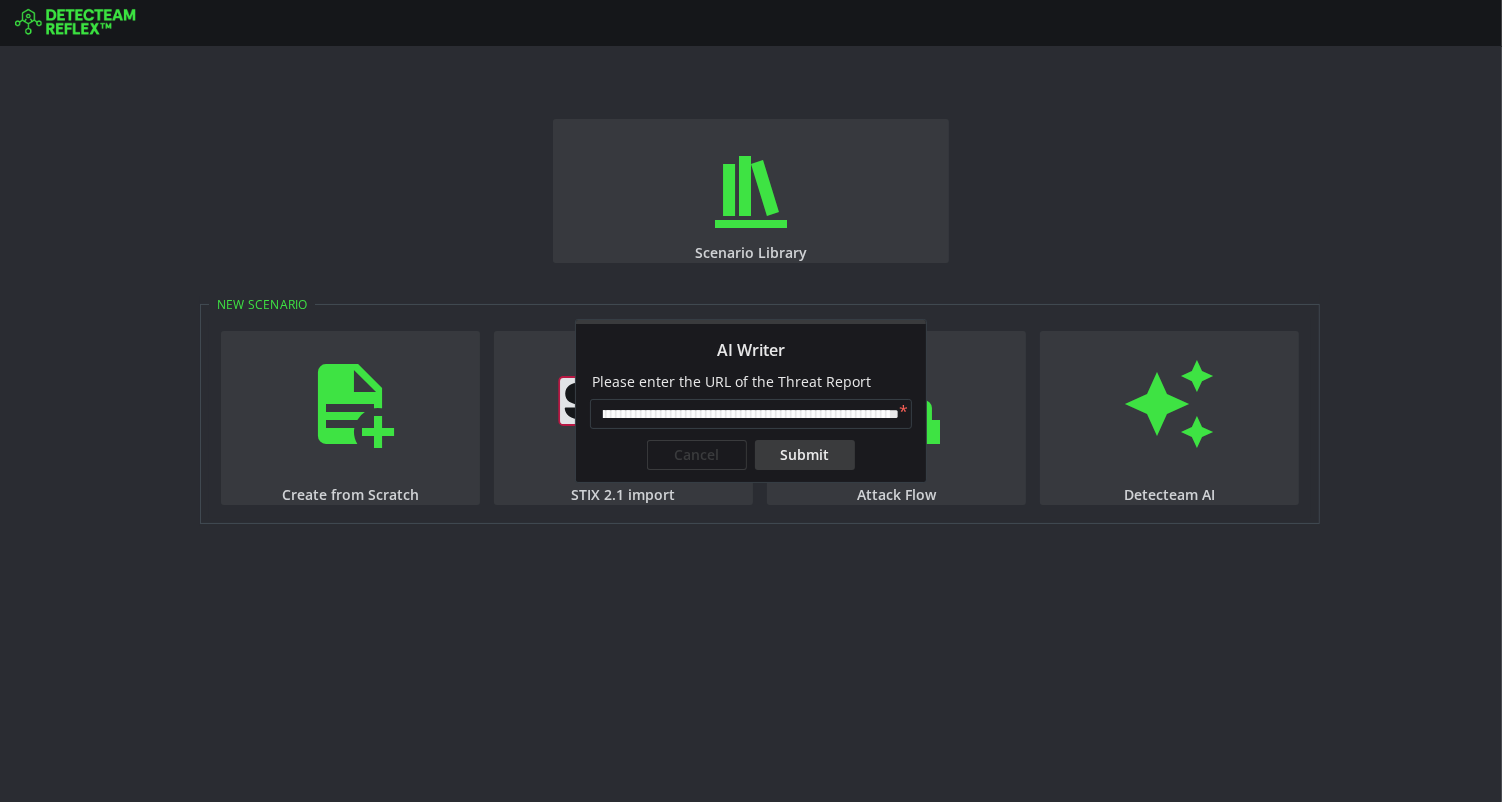 type on "**********" 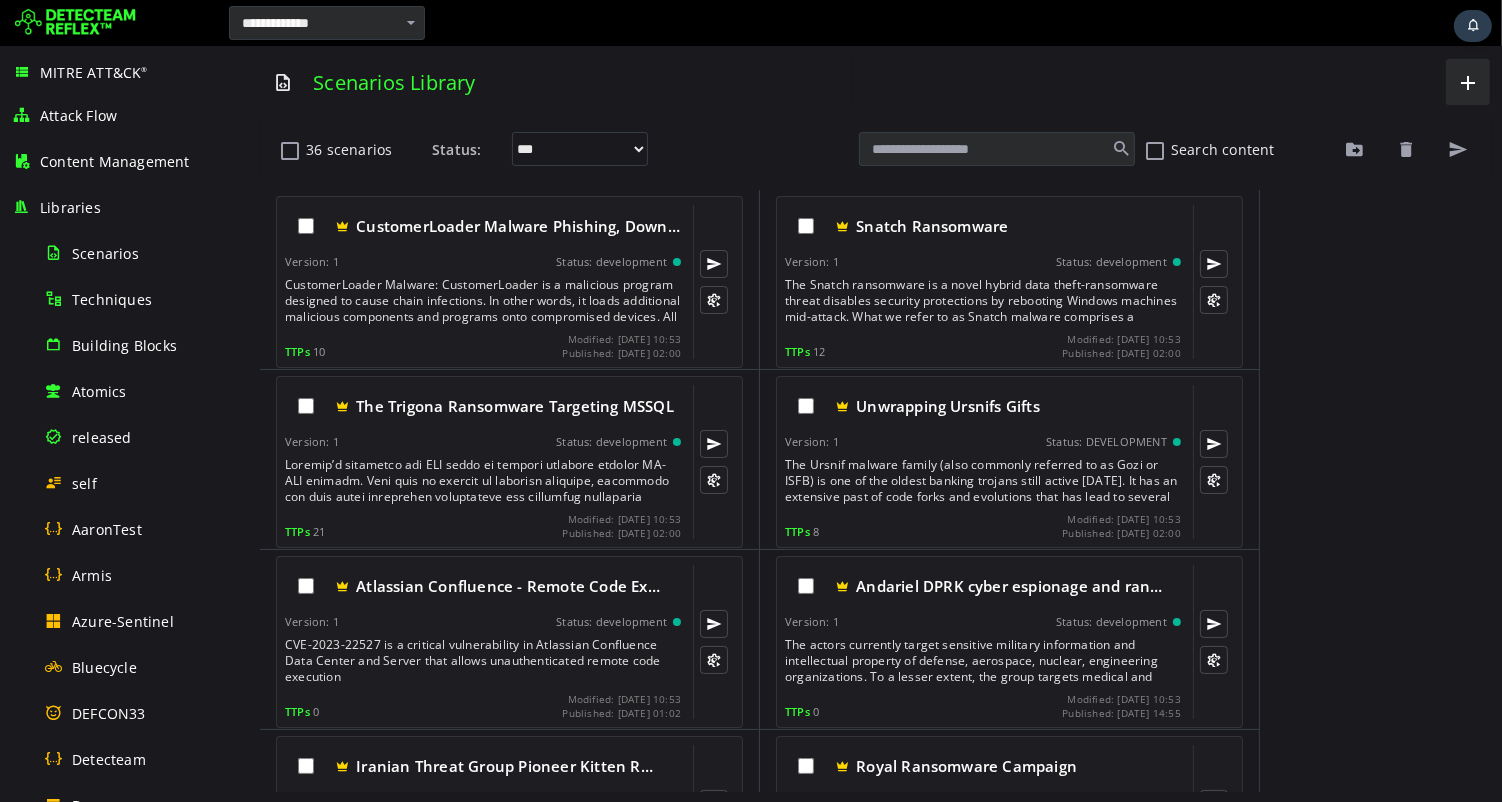 scroll, scrollTop: 0, scrollLeft: 0, axis: both 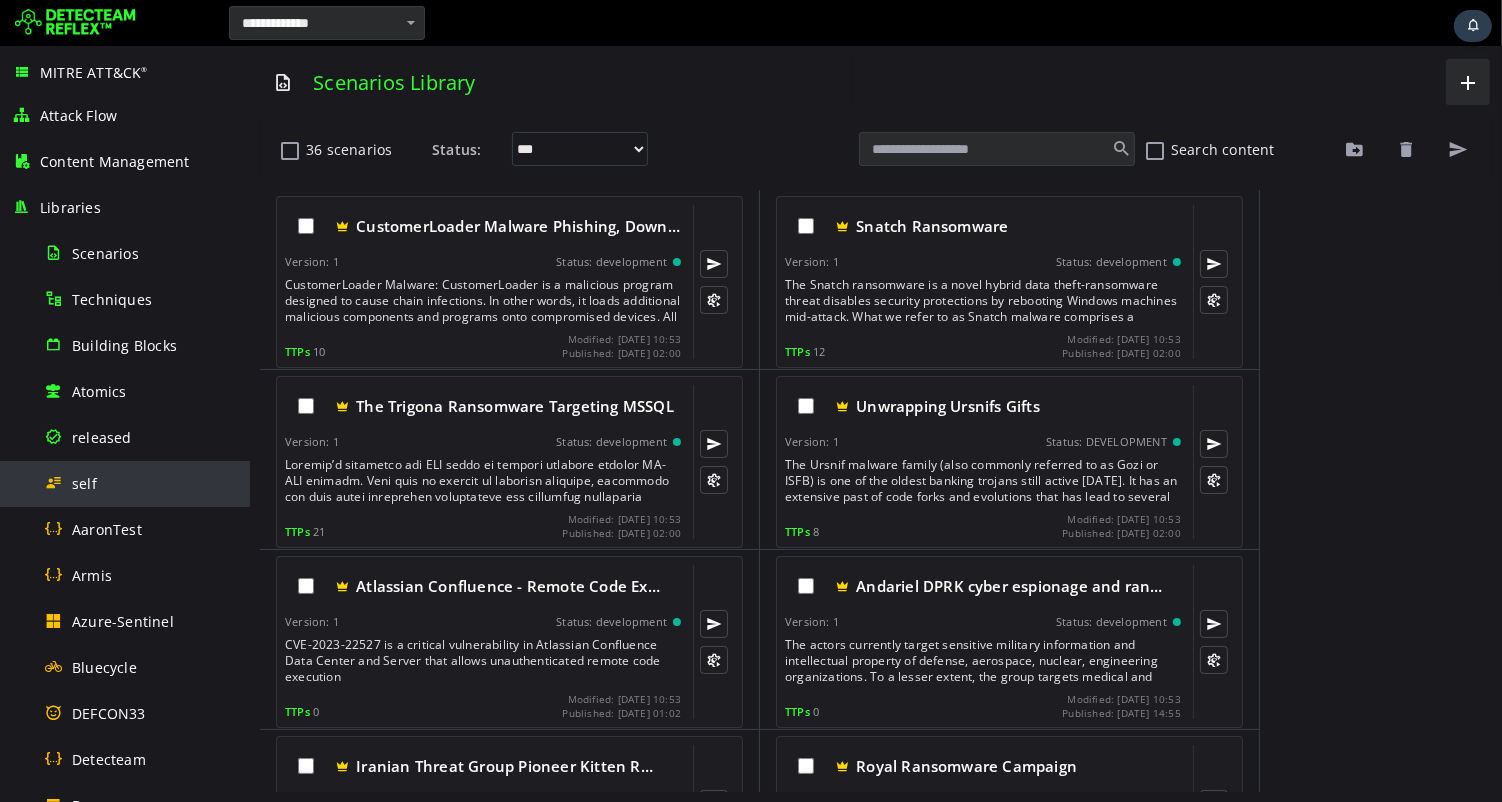 click on "self" at bounding box center (84, 483) 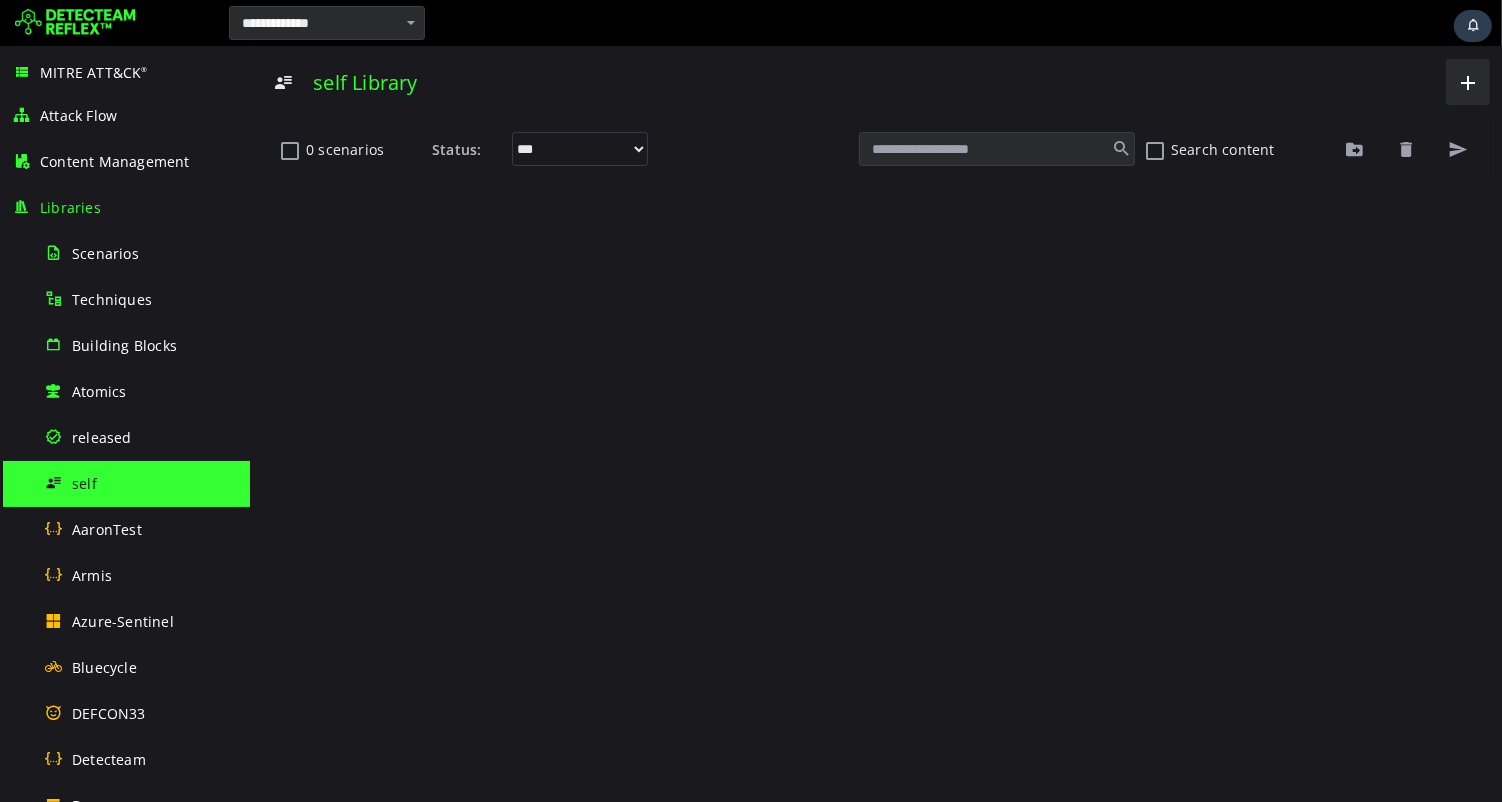 scroll, scrollTop: 0, scrollLeft: 0, axis: both 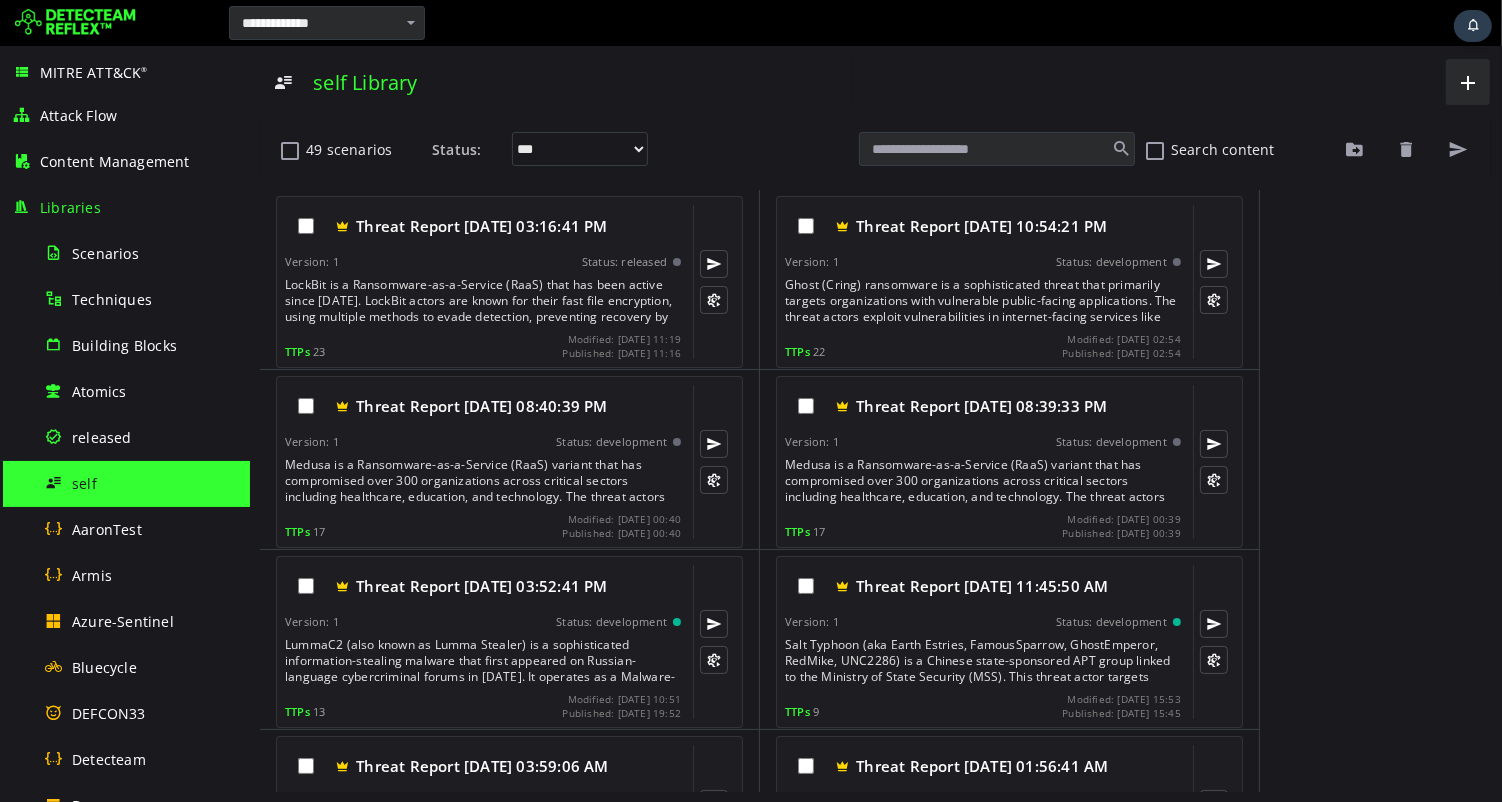 click on "LockBit is a Ransomware-as-a-Service (RaaS) that has been active since September 2019. LockBit actors are known for their fast file encryption, using multiple methods to evade detection, preventing recovery by deleting backups, self propagation through network shares, automatically spreading to other Windows devices on a network and stealing data to use for double extortion." at bounding box center [484, 301] 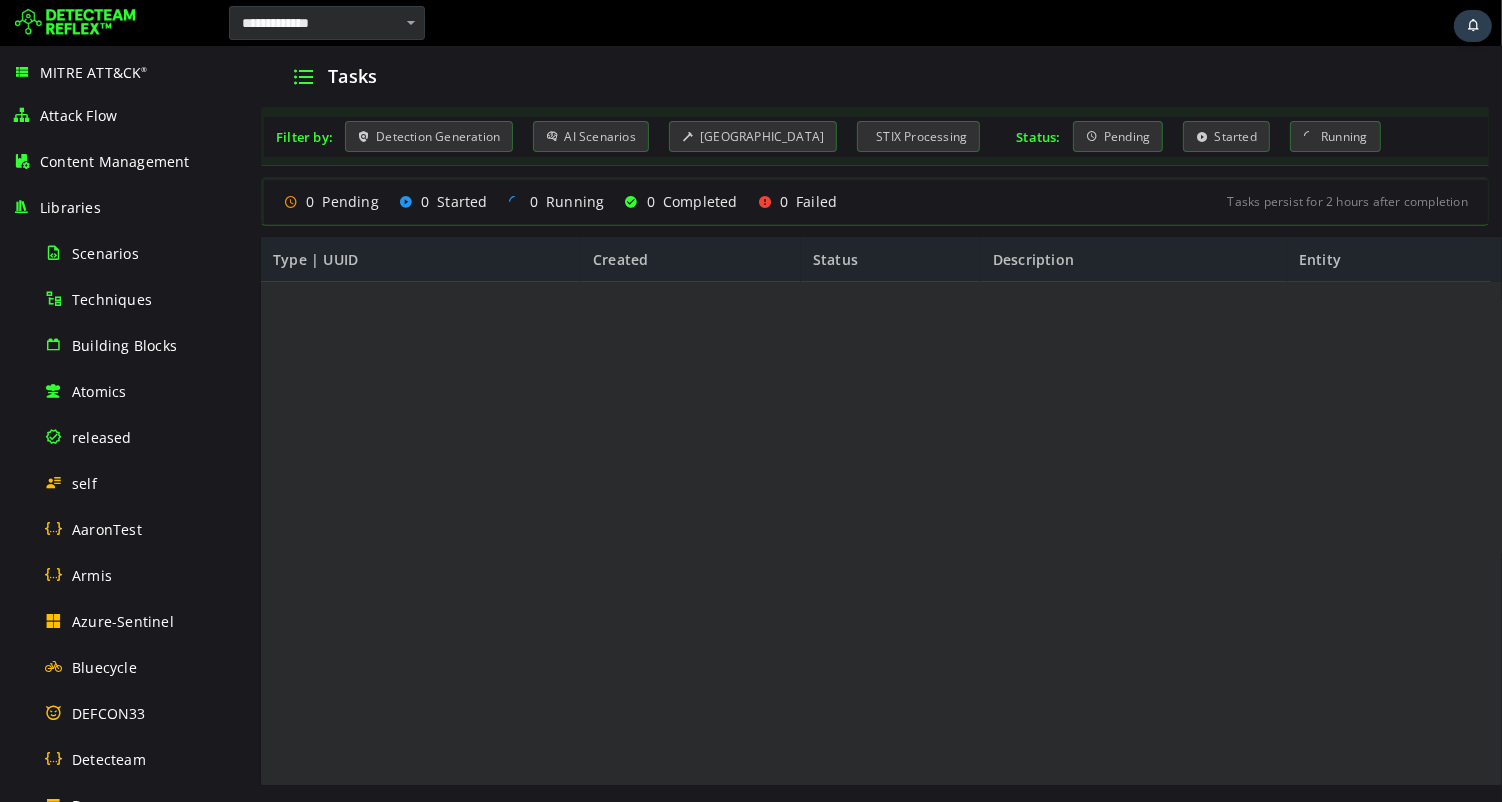 scroll, scrollTop: 0, scrollLeft: 0, axis: both 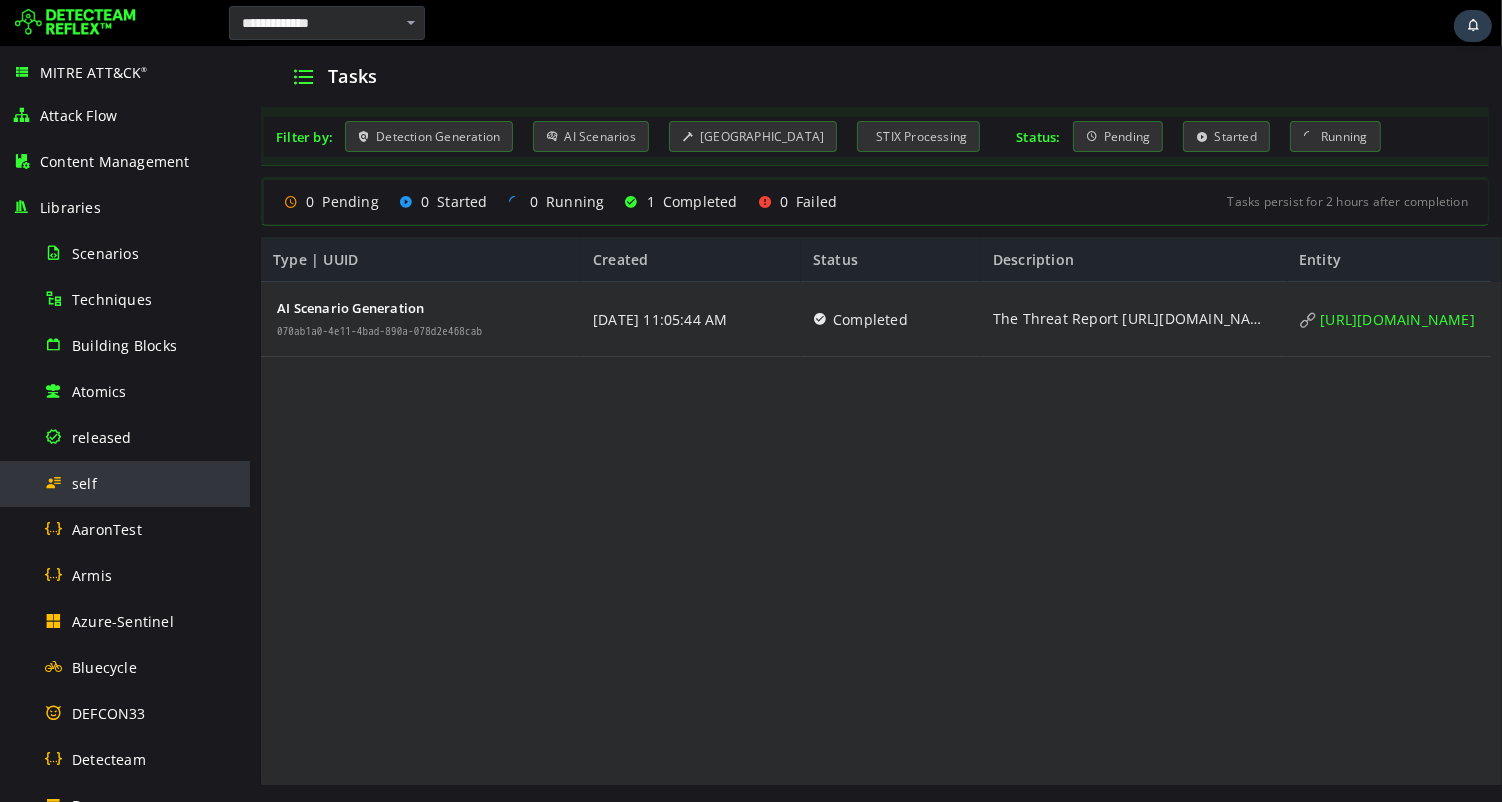 click on "self" at bounding box center (84, 483) 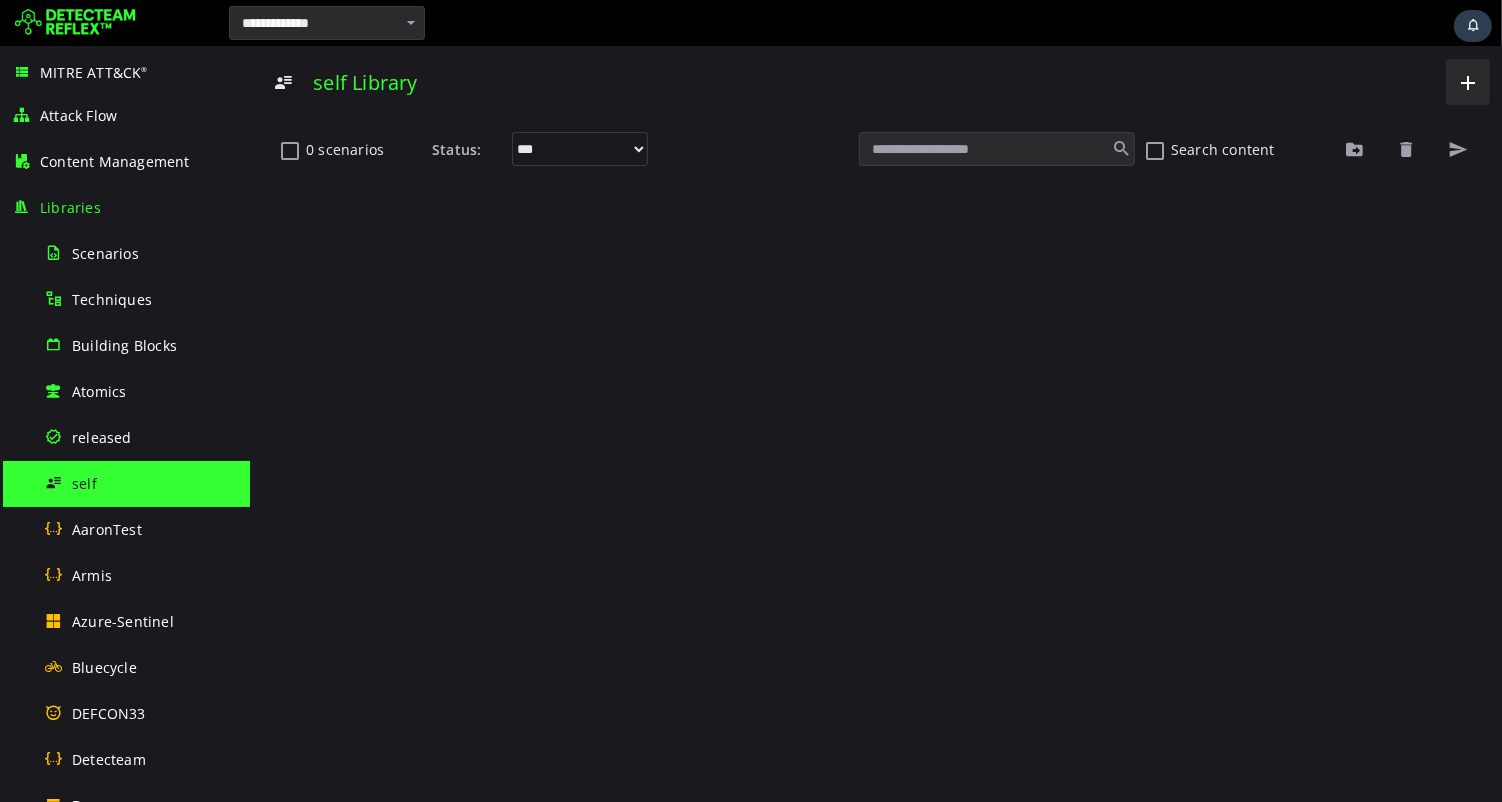 scroll, scrollTop: 0, scrollLeft: 0, axis: both 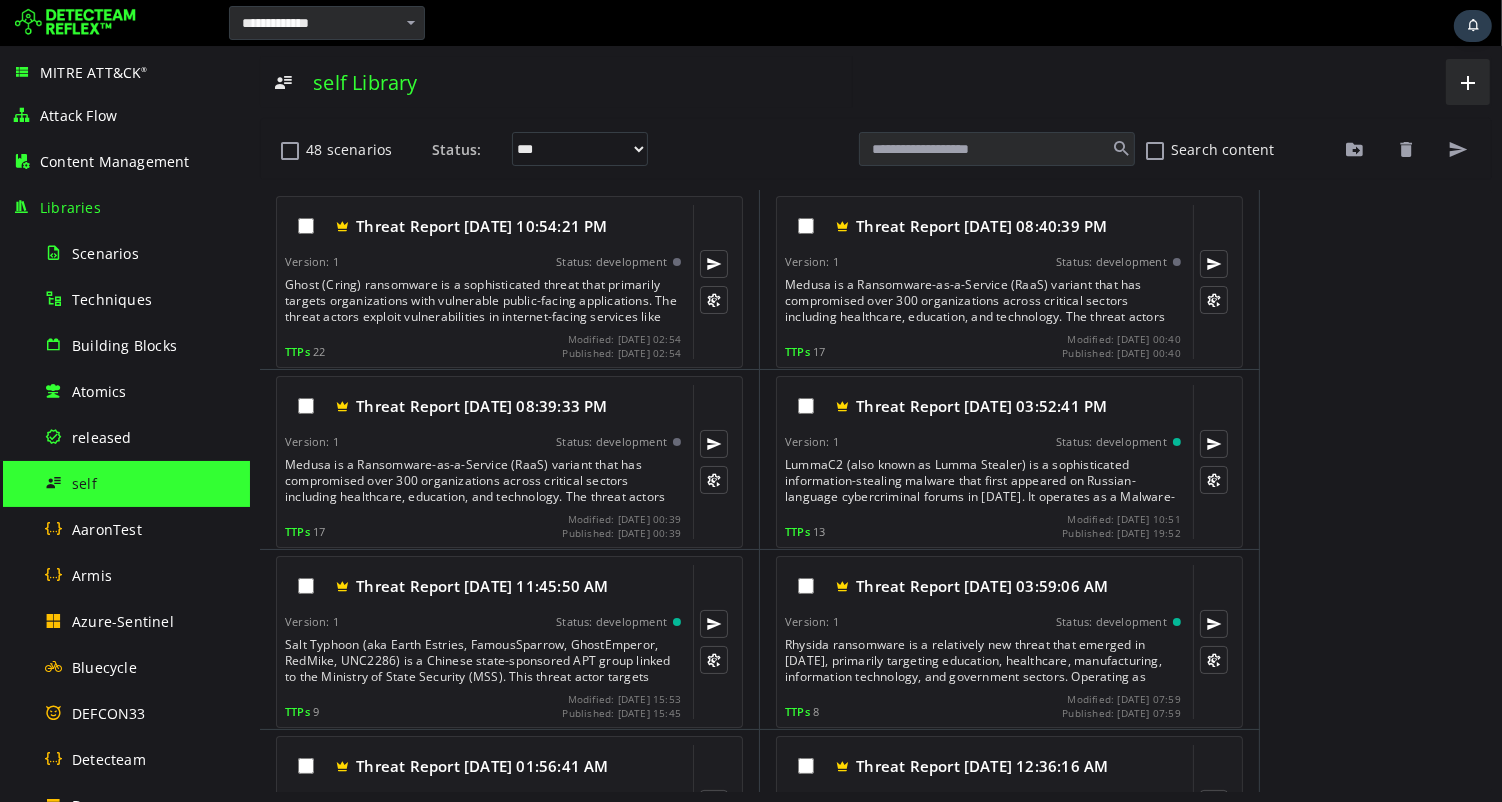 click on "**********" at bounding box center (875, 424) 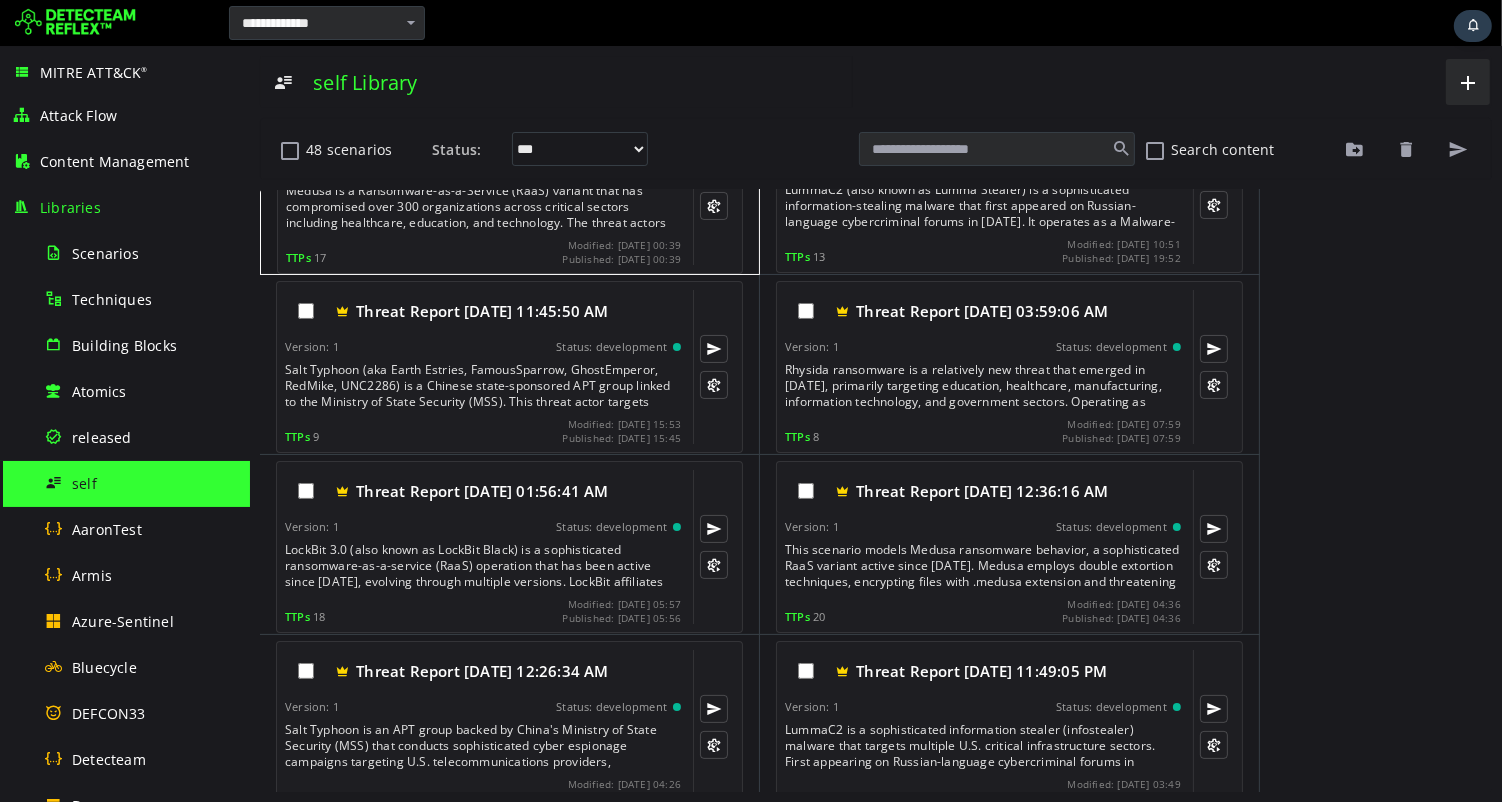 scroll, scrollTop: 286, scrollLeft: 0, axis: vertical 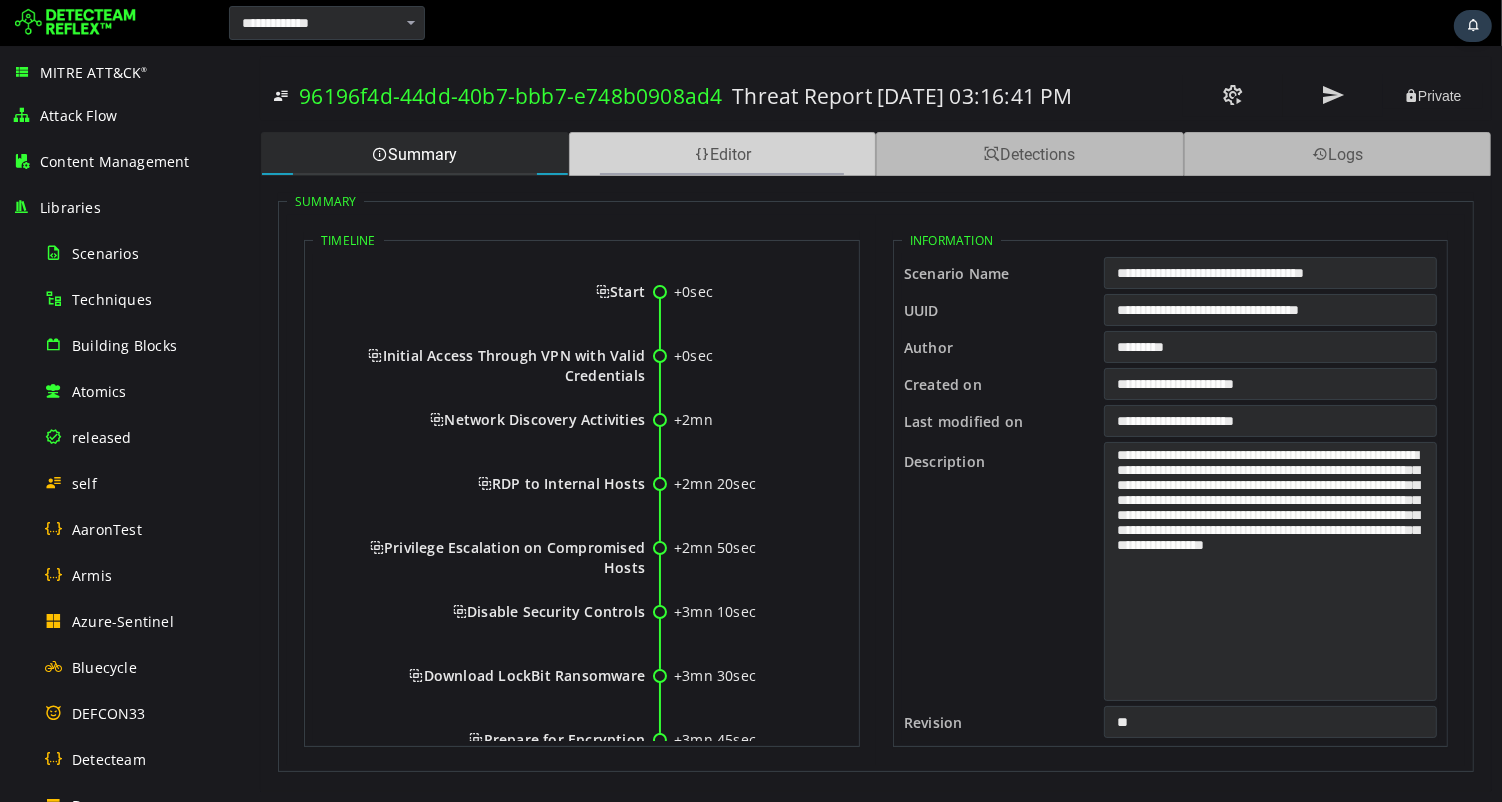 click on "Editor" at bounding box center (722, 154) 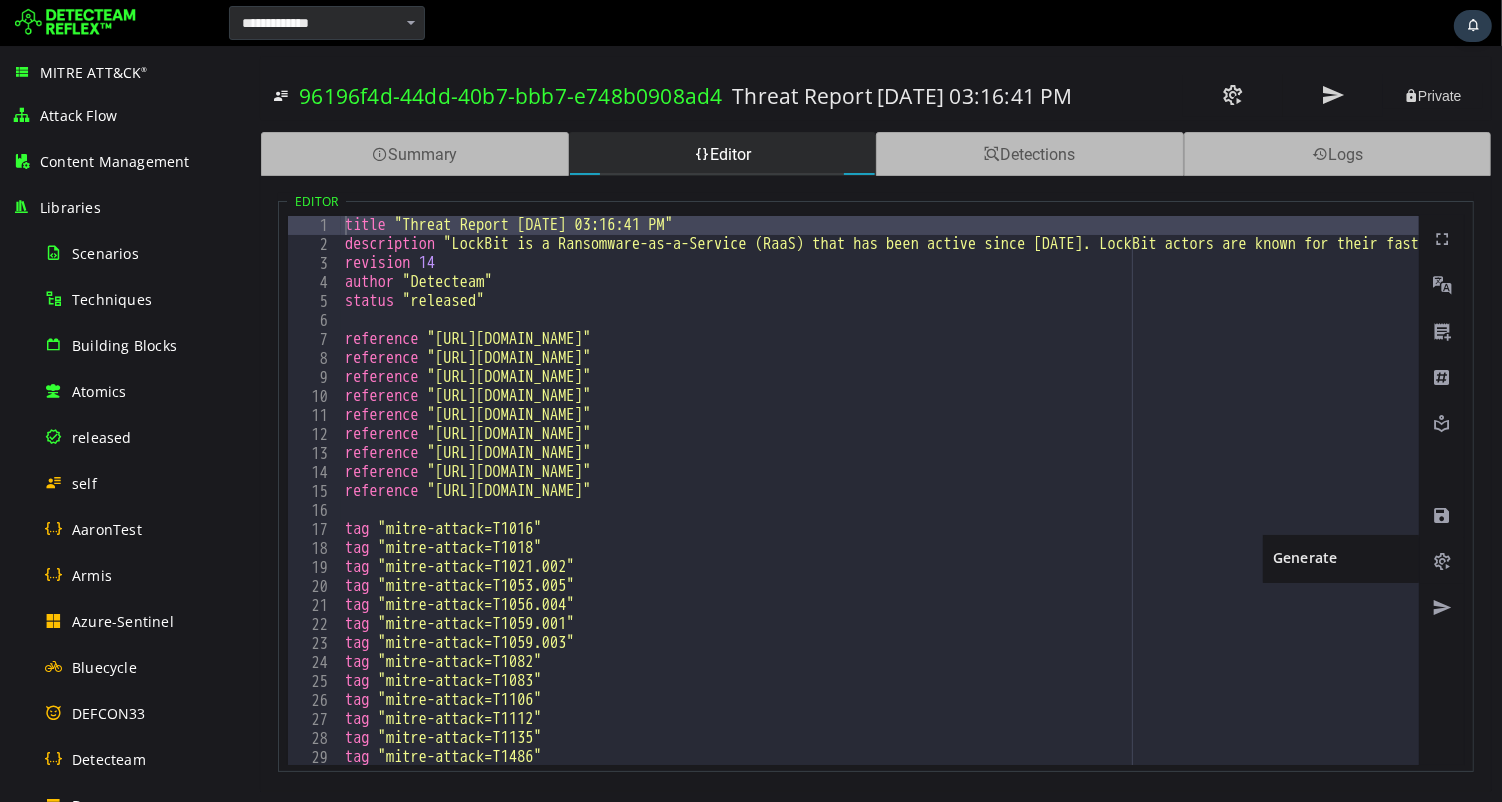 click at bounding box center [1441, 562] 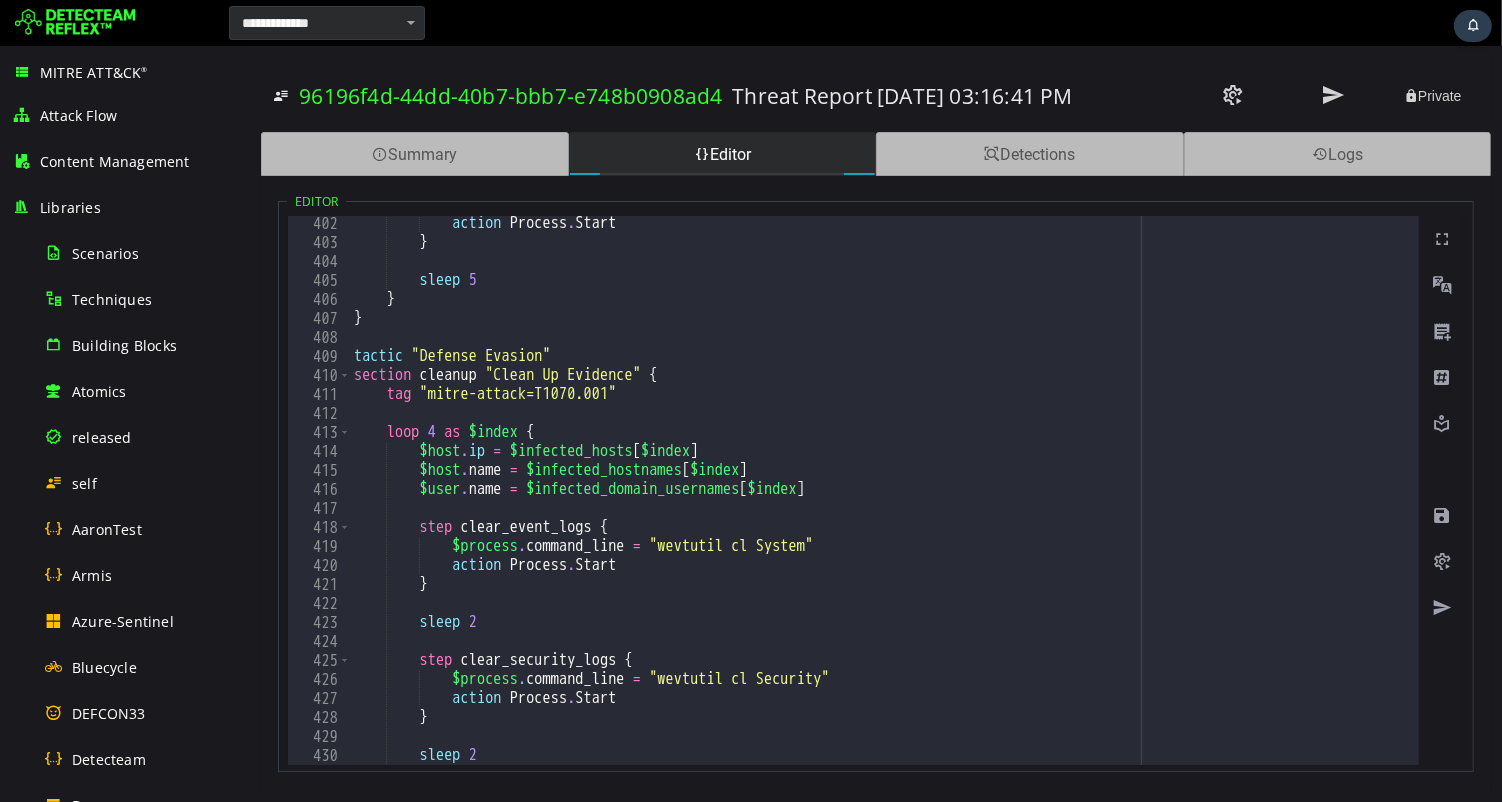 scroll, scrollTop: 7962, scrollLeft: 0, axis: vertical 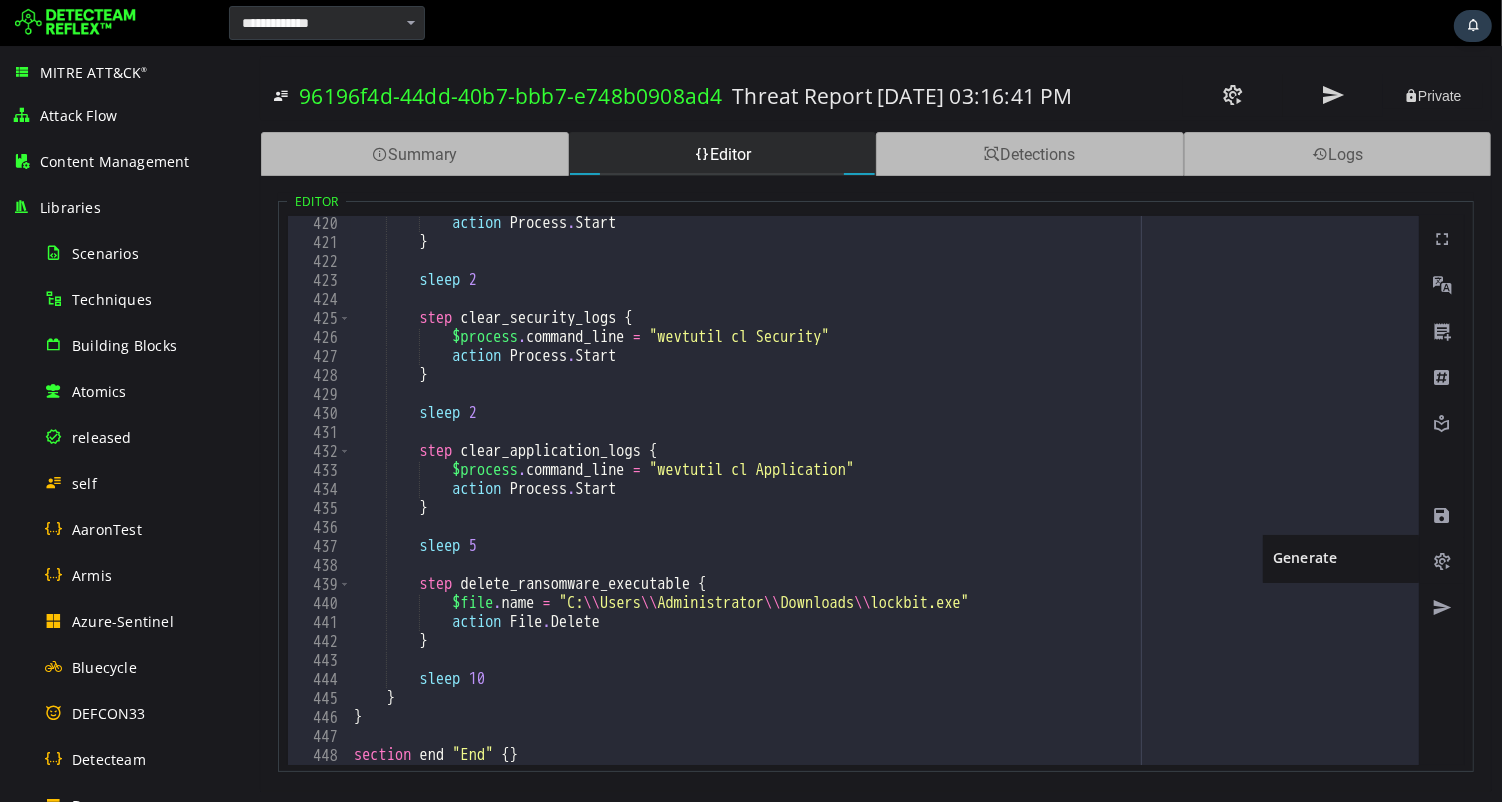 click at bounding box center [1441, 562] 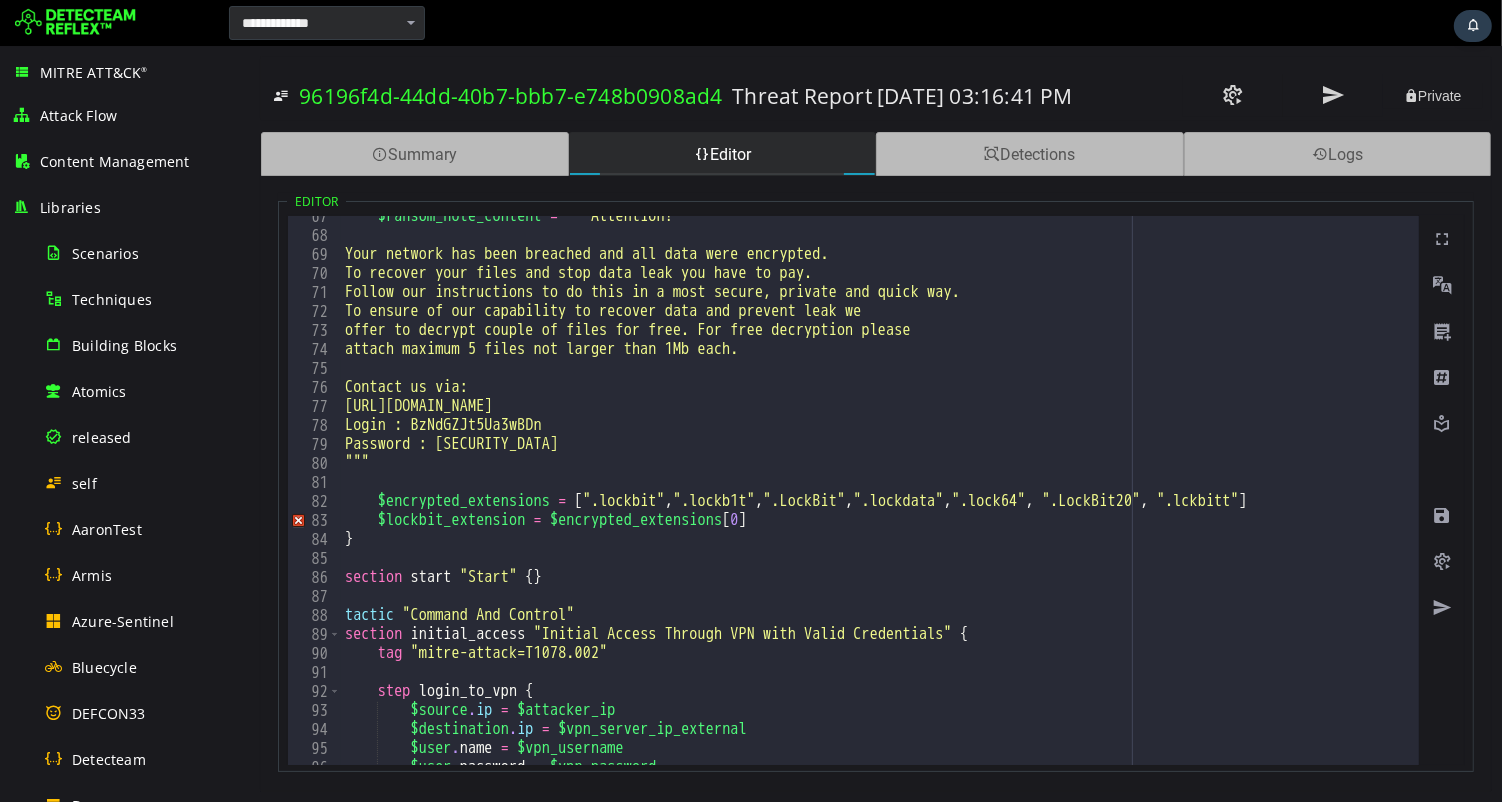 scroll, scrollTop: 1303, scrollLeft: 0, axis: vertical 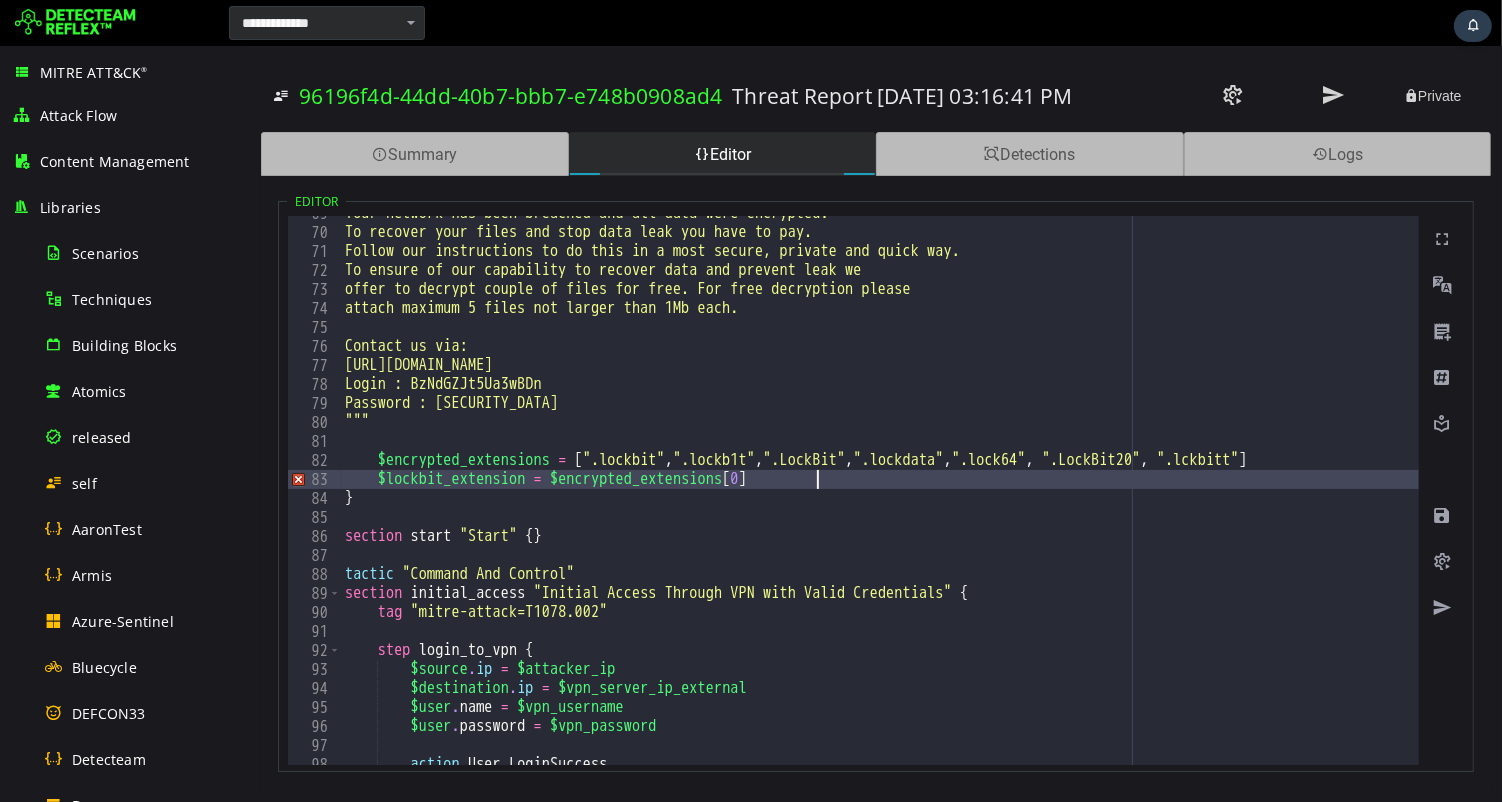 click on "Your network has been breached and all data were encrypted. To recover your files and stop data leak you have to pay. Follow our instructions to do this in a most secure, private and quick way. To ensure of our capability to recover data and prevent leak we offer to decrypt couple of files for free. For free decryption please  attach maximum 5 files not larger than 1Mb each. Contact us via: [URL][DOMAIN_NAME] Login : BzNdGZJt5Ua3wBDn Password : [SECURITY_DATA] """      $encrypted_extensions   =   [ ".lockbit" , ".lockb1t" , ".LockBit" , ".lockdata" , ".lock64" ,   ".LockBit20" ,   ".lckbitt" ]      $lockbit_extension   =   $encrypted_extensions [ 0 ] } section   start   "Start"   { } tactic   "Command And Control" section   initial_access   "Initial Access Through VPN with Valid Credentials"   {      tag   "mitre-attack=T1078.002"      step   login_to_vpn   {           $source . ip   =   $attacker_ip           $destination . ip   =   $vpn_server_ip_external" at bounding box center (2266, 497) 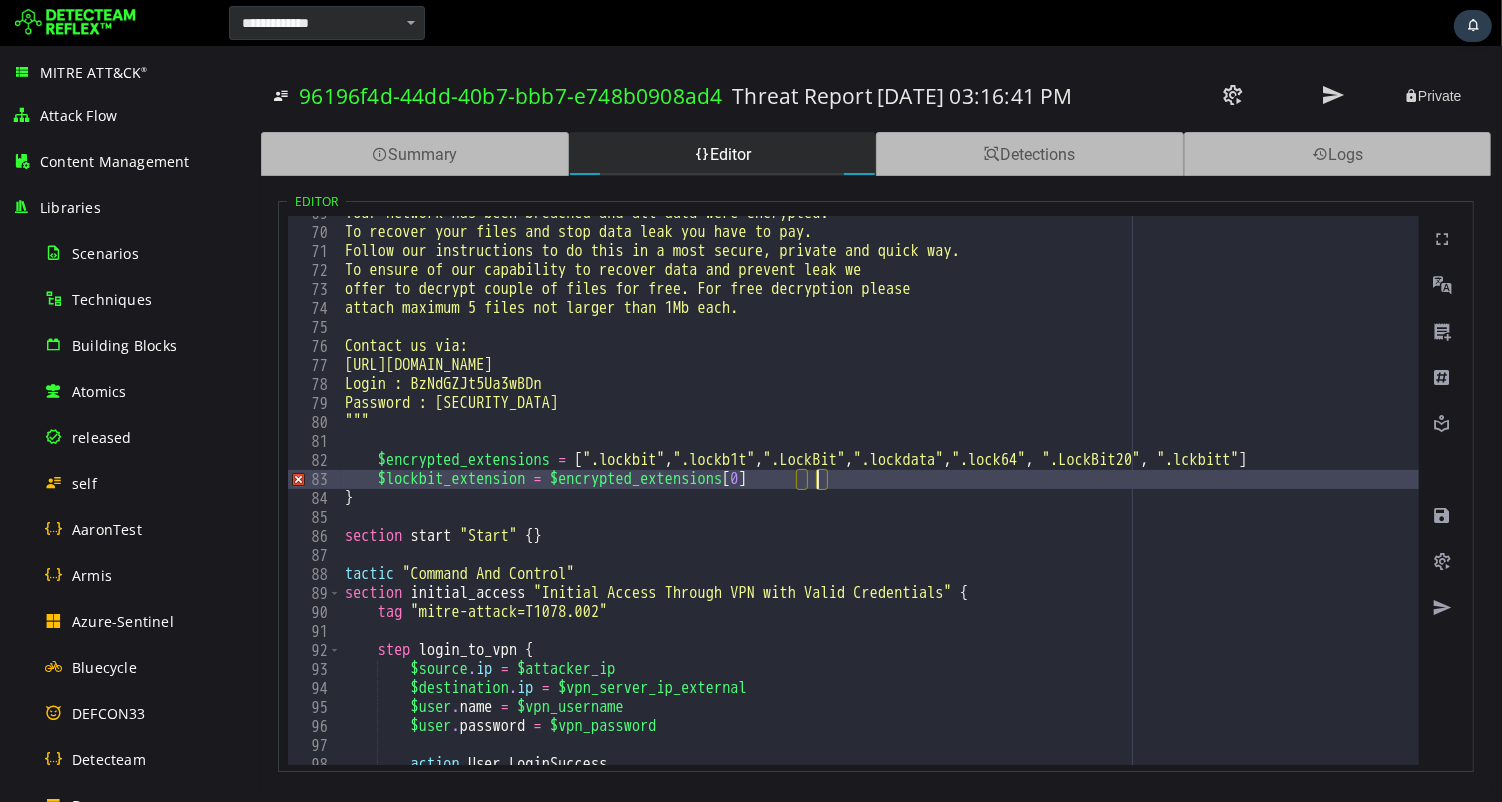 scroll, scrollTop: 0, scrollLeft: 27, axis: horizontal 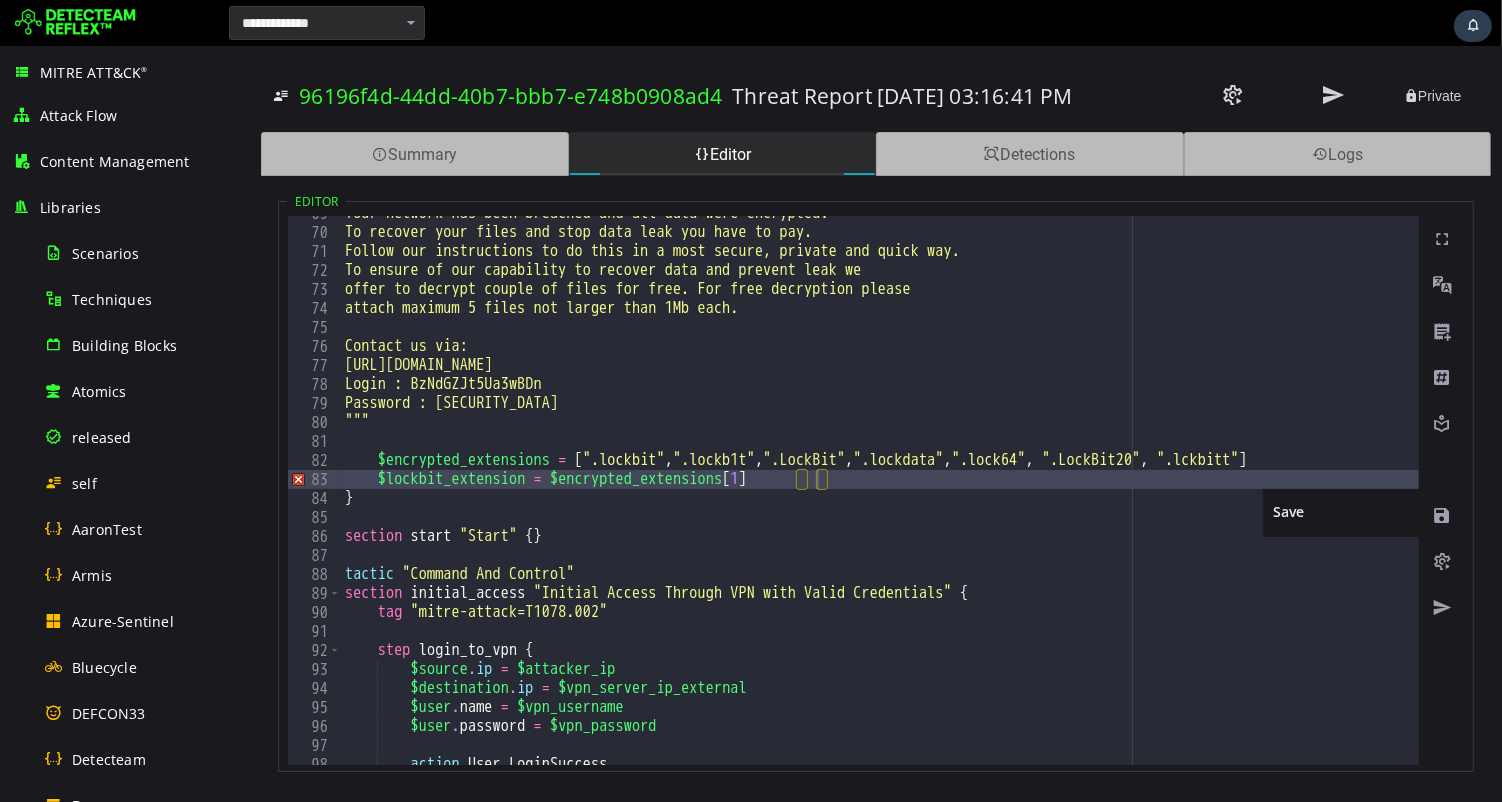 click at bounding box center [1441, 516] 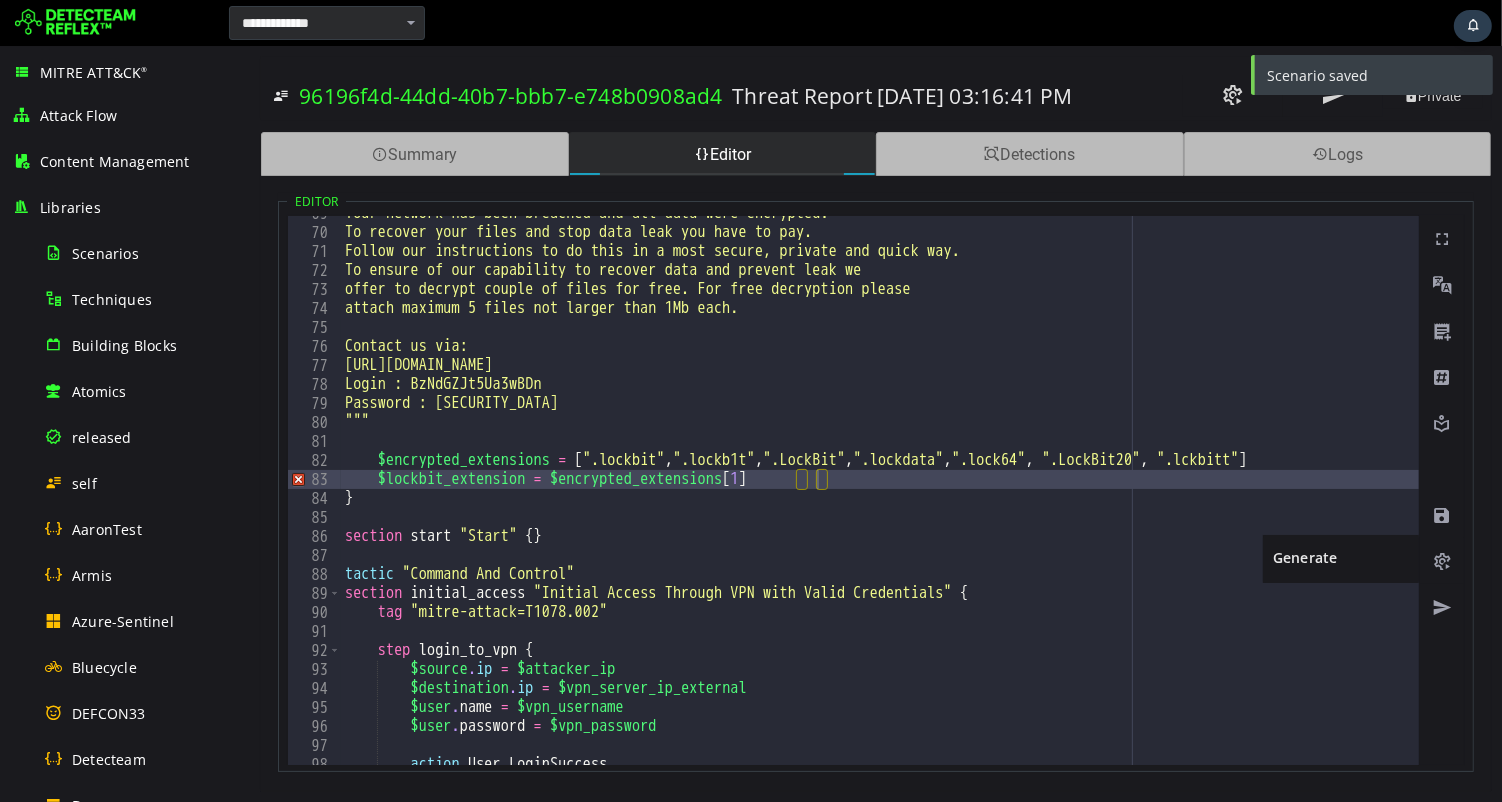 click at bounding box center [1441, 562] 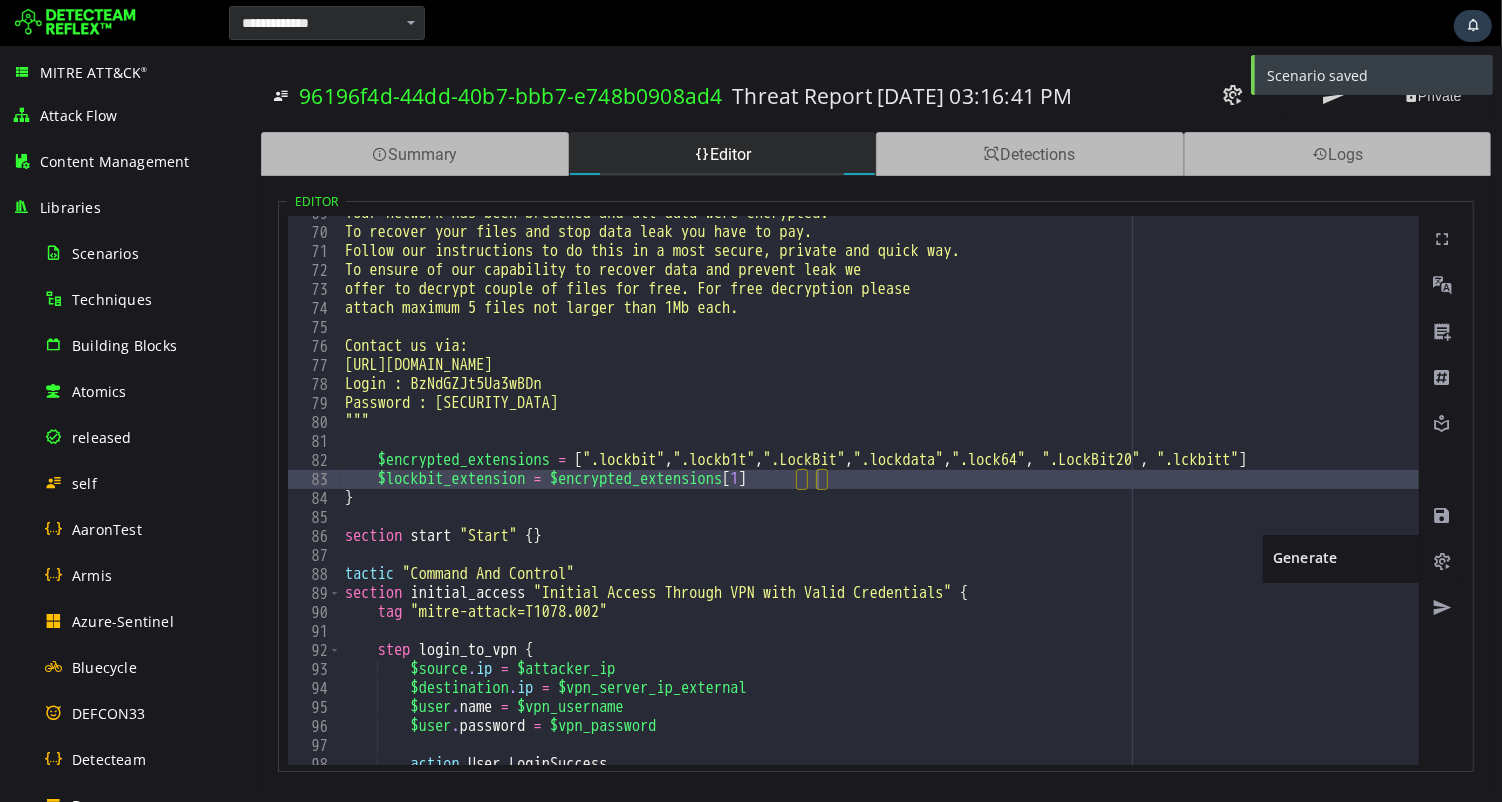 click at bounding box center [1441, 562] 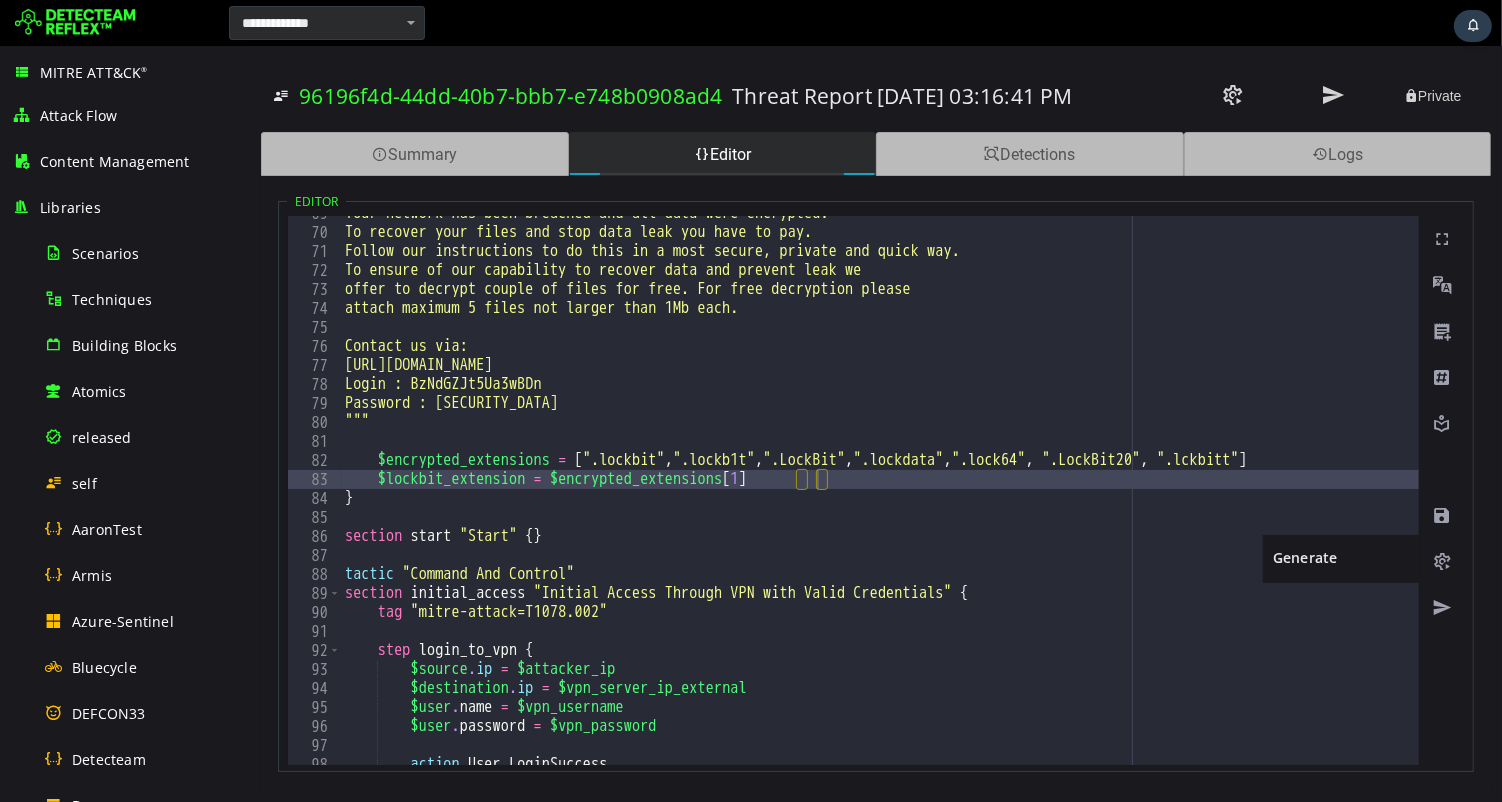 click at bounding box center [1441, 562] 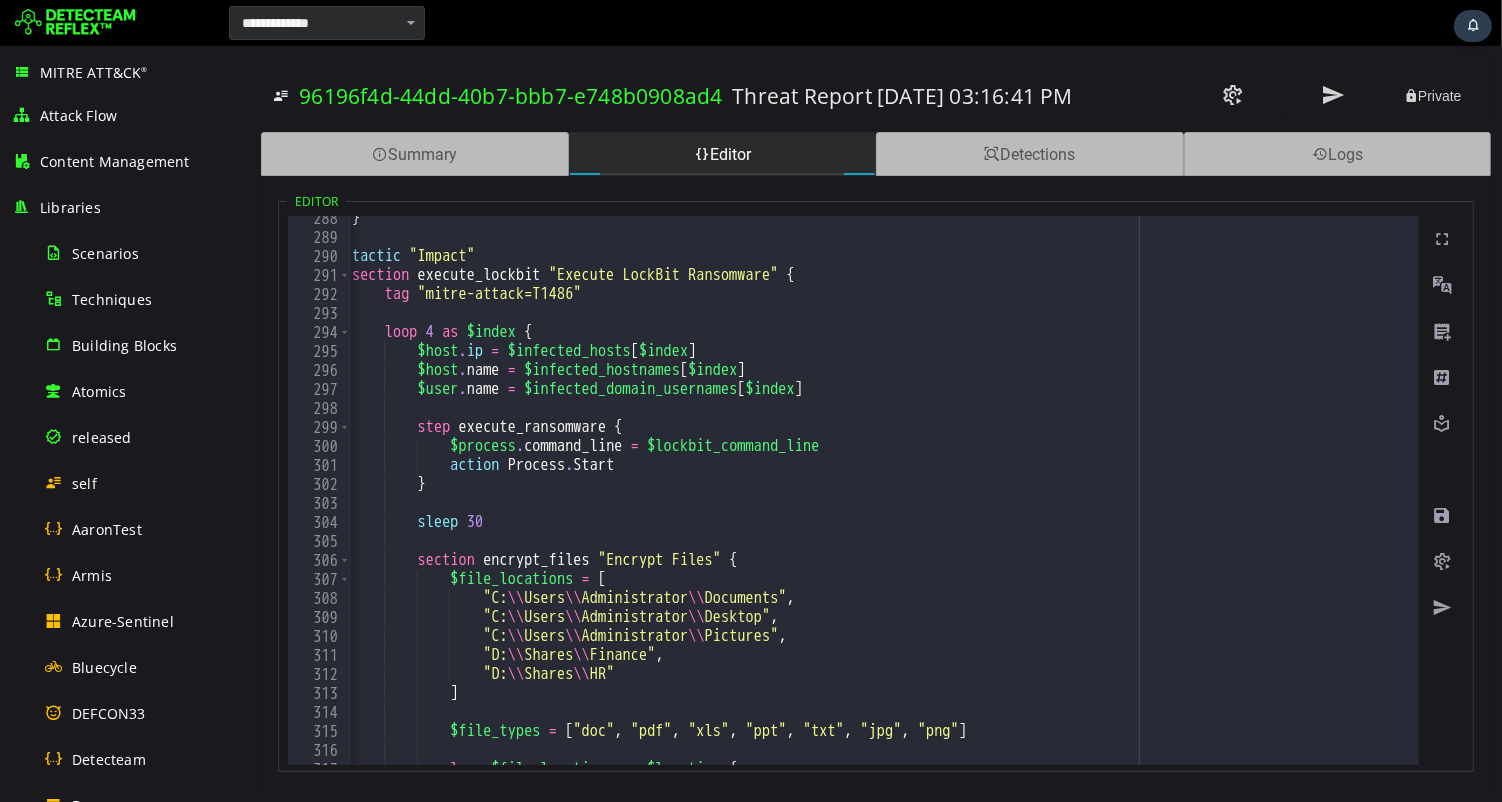 scroll, scrollTop: 5325, scrollLeft: 0, axis: vertical 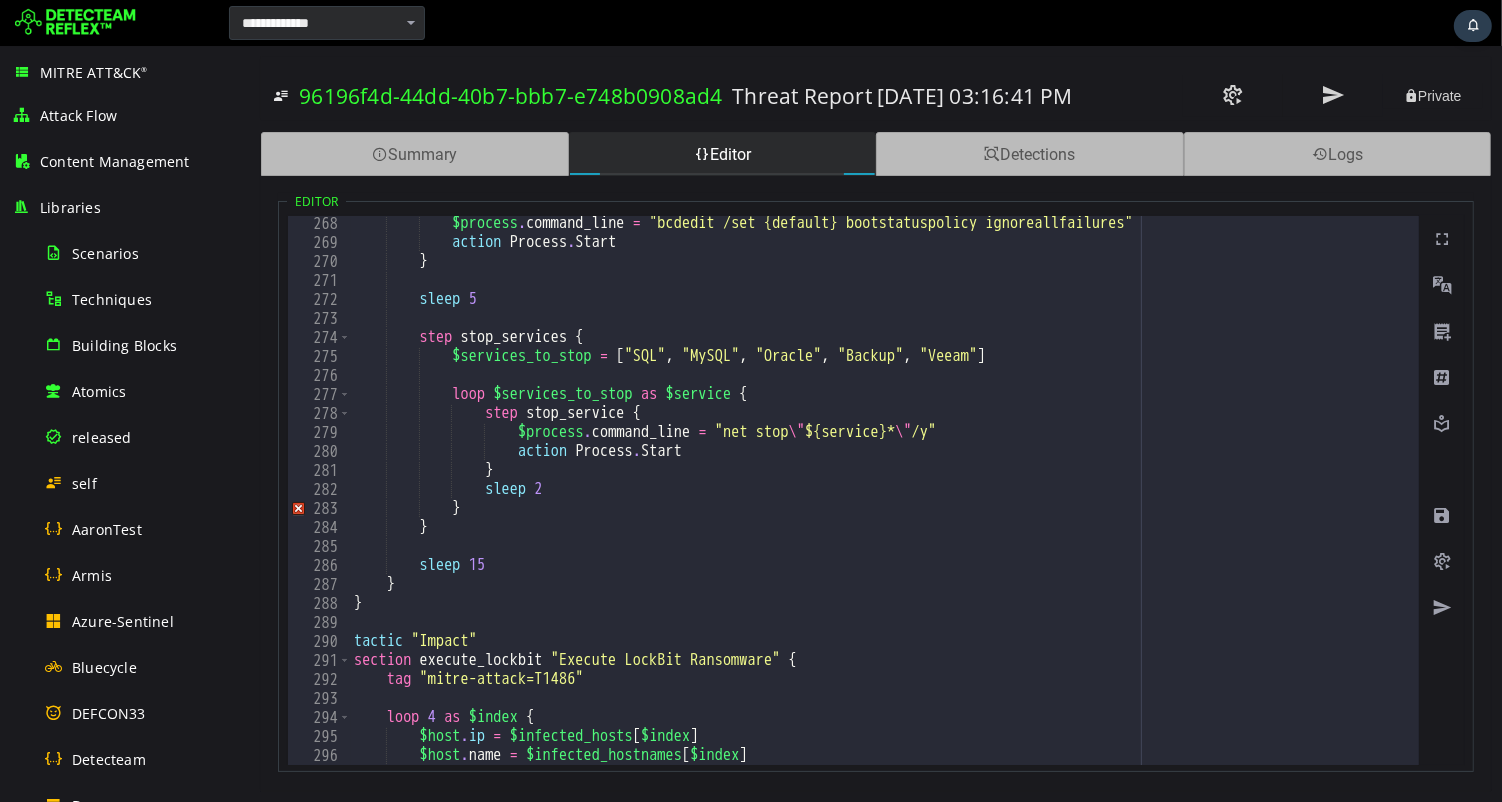 click on "$process . command_line   =   "bcdedit /set {default} bootstatuspolicy ignoreallfailures"                action   Process . Start           }                     sleep   5                     step   stop_services   {                $services_to_stop   =   [ "SQL" ,   "MySQL" ,   "Oracle" ,   "Backup" ,   "Veeam" ]                               loop   $services_to_stop   as   $service   {                     step   stop_service   {                          $process . command_line   =   "net stop  \" ${service}* \"  /y"                          action   Process . Start                     }                     sleep   2                }           }                     sleep   15      } } tactic   "Impact" section   execute_lockbit   "Execute LockBit Ransomware"   {      tag   "mitre-attack=T1486"           loop   4   as   $index   {           $host . ip   =   $infected_hosts [ $index ]           $host . name   =   $infected_hostnames [ $index ]           $user . name   =   [ $index ]" at bounding box center [2275, 507] 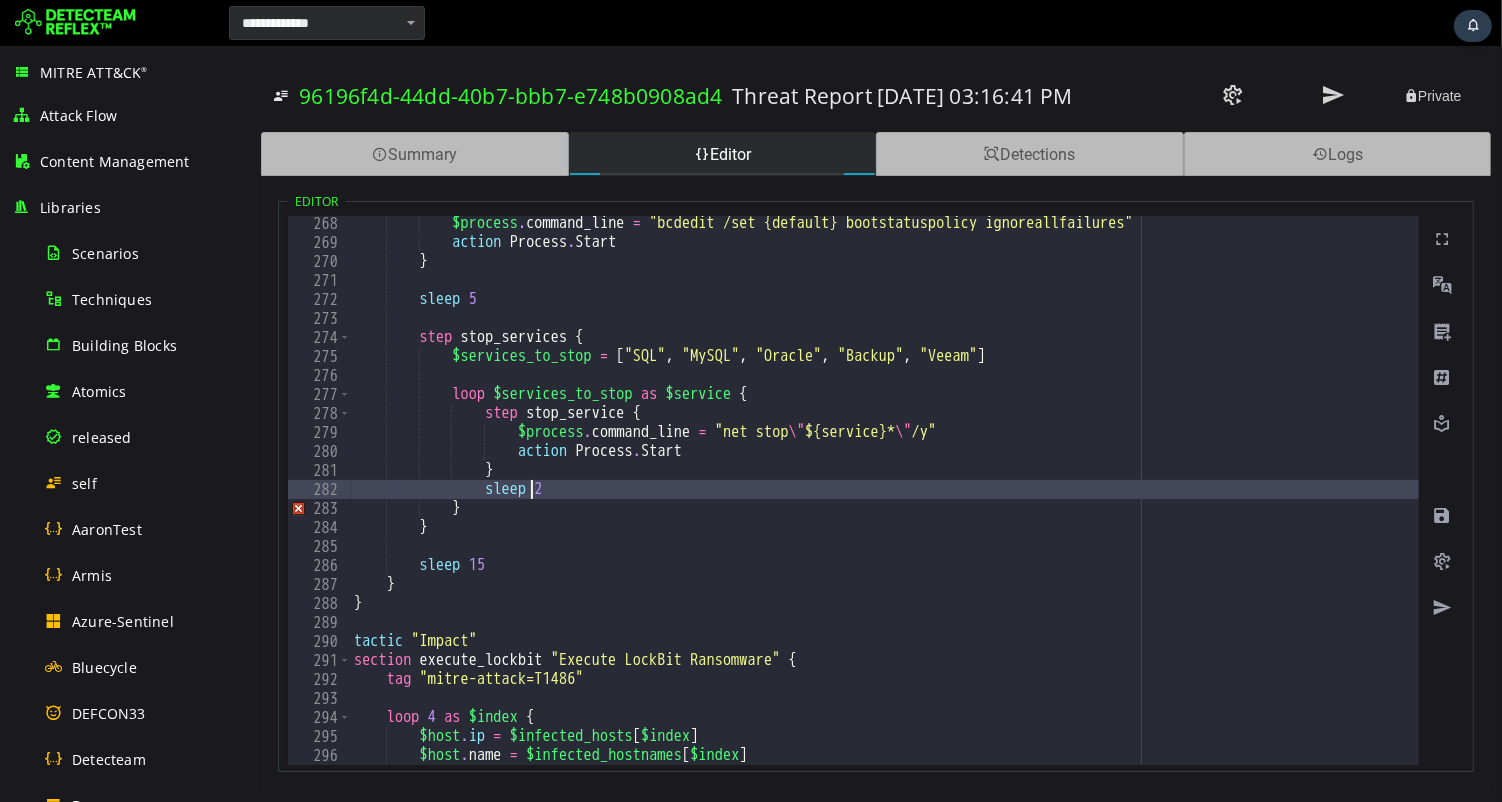 click on "$process . command_line   =   "bcdedit /set {default} bootstatuspolicy ignoreallfailures"                action   Process . Start           }                     sleep   5                     step   stop_services   {                $services_to_stop   =   [ "SQL" ,   "MySQL" ,   "Oracle" ,   "Backup" ,   "Veeam" ]                               loop   $services_to_stop   as   $service   {                     step   stop_service   {                          $process . command_line   =   "net stop  \" ${service}* \"  /y"                          action   Process . Start                     }                     sleep   2                }           }                     sleep   15      } } tactic   "Impact" section   execute_lockbit   "Execute LockBit Ransomware"   {      tag   "mitre-attack=T1486"           loop   4   as   $index   {           $host . ip   =   $infected_hosts [ $index ]           $host . name   =   $infected_hostnames [ $index ]           $user . name   =   [ $index ]" at bounding box center (2275, 507) 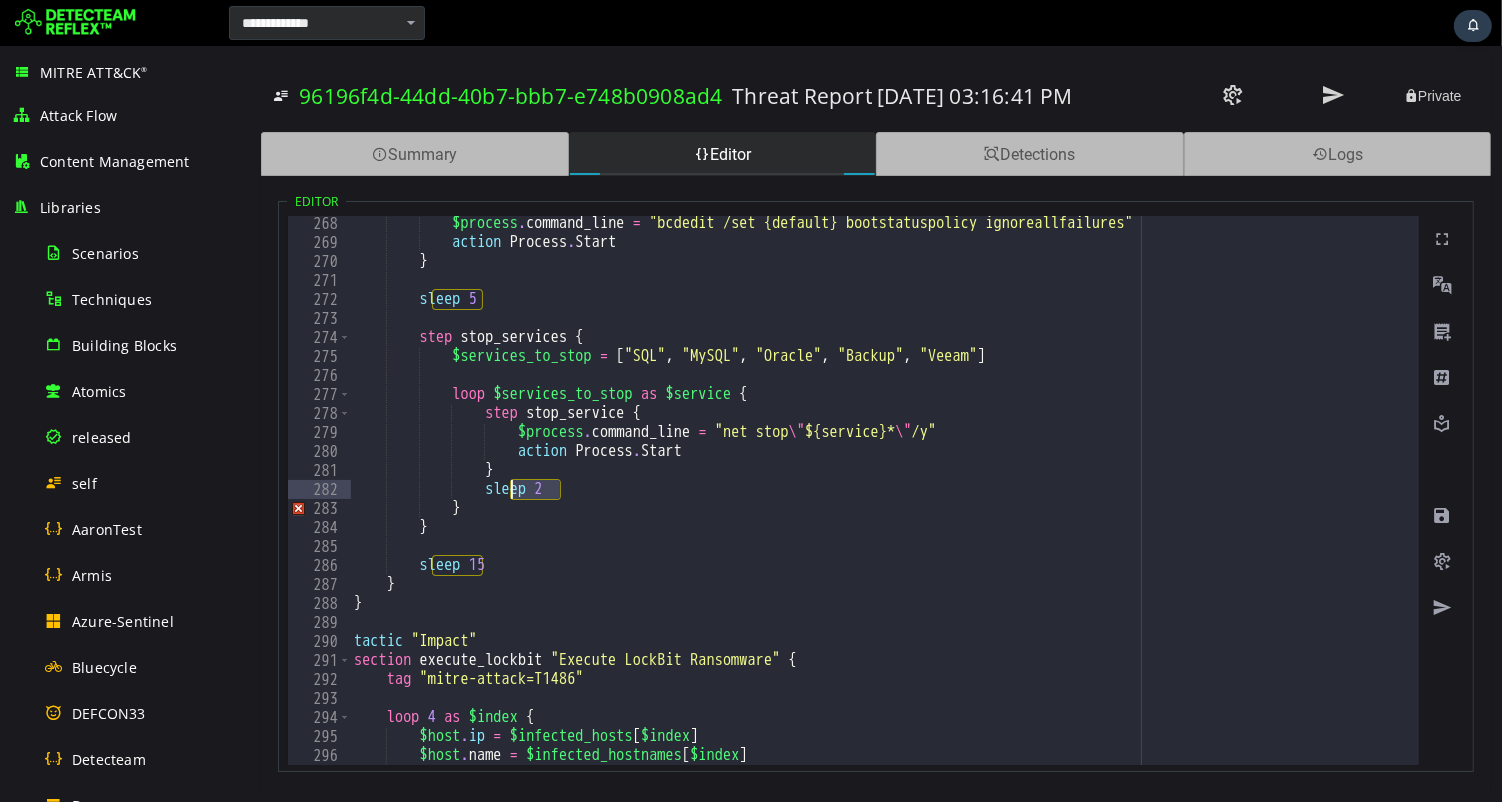 click on "$process . command_line   =   "bcdedit /set {default} bootstatuspolicy ignoreallfailures"                action   Process . Start           }                     sleep   5                     step   stop_services   {                $services_to_stop   =   [ "SQL" ,   "MySQL" ,   "Oracle" ,   "Backup" ,   "Veeam" ]                               loop   $services_to_stop   as   $service   {                     step   stop_service   {                          $process . command_line   =   "net stop  \" ${service}* \"  /y"                          action   Process . Start                     }                     sleep   2                }           }                     sleep   15      } } tactic   "Impact" section   execute_lockbit   "Execute LockBit Ransomware"   {      tag   "mitre-attack=T1486"           loop   4   as   $index   {           $host . ip   =   $infected_hosts [ $index ]           $host . name   =   $infected_hostnames [ $index ]           $user . name   =   [ $index ]" at bounding box center [2275, 507] 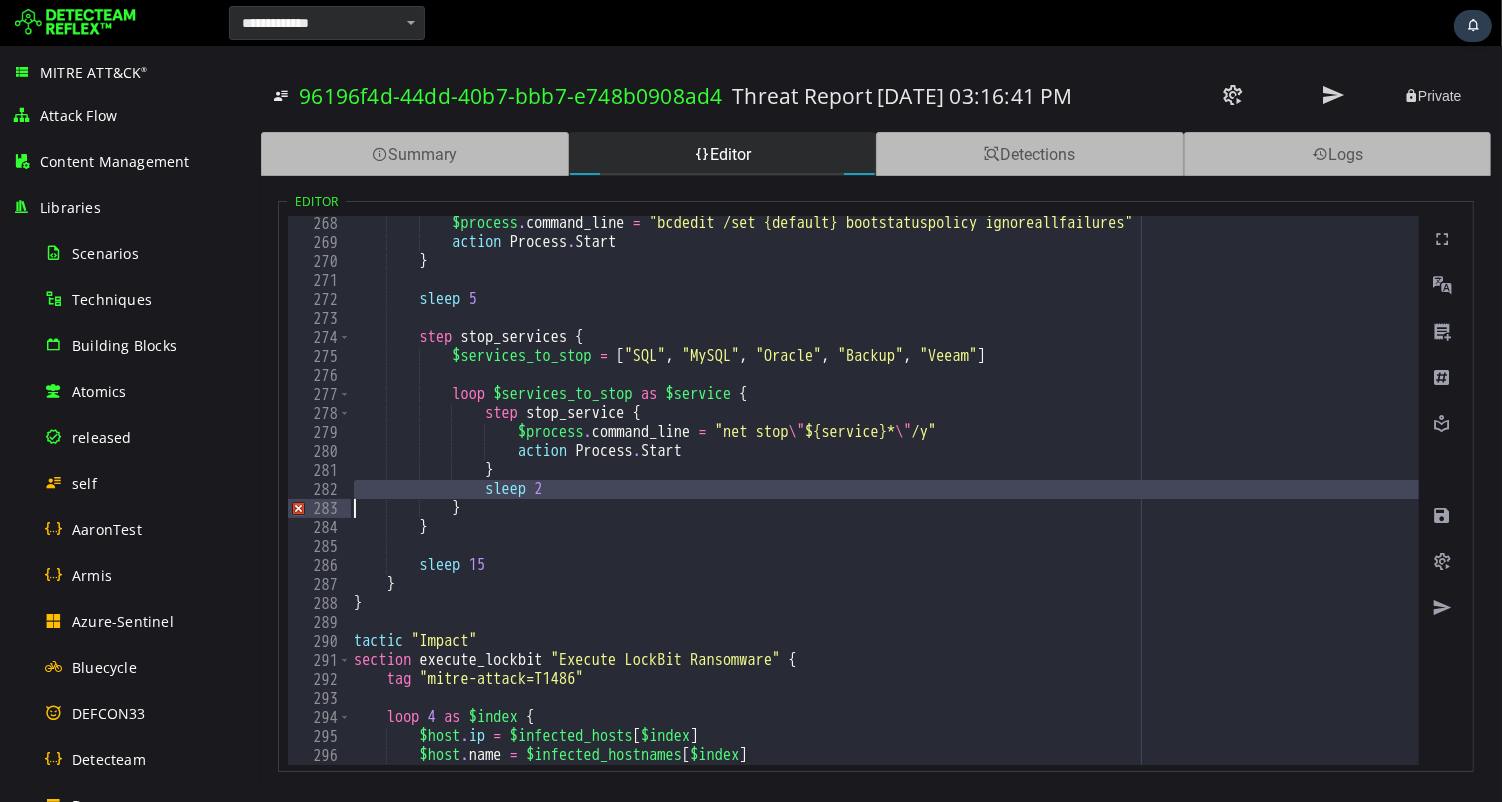 type on "*" 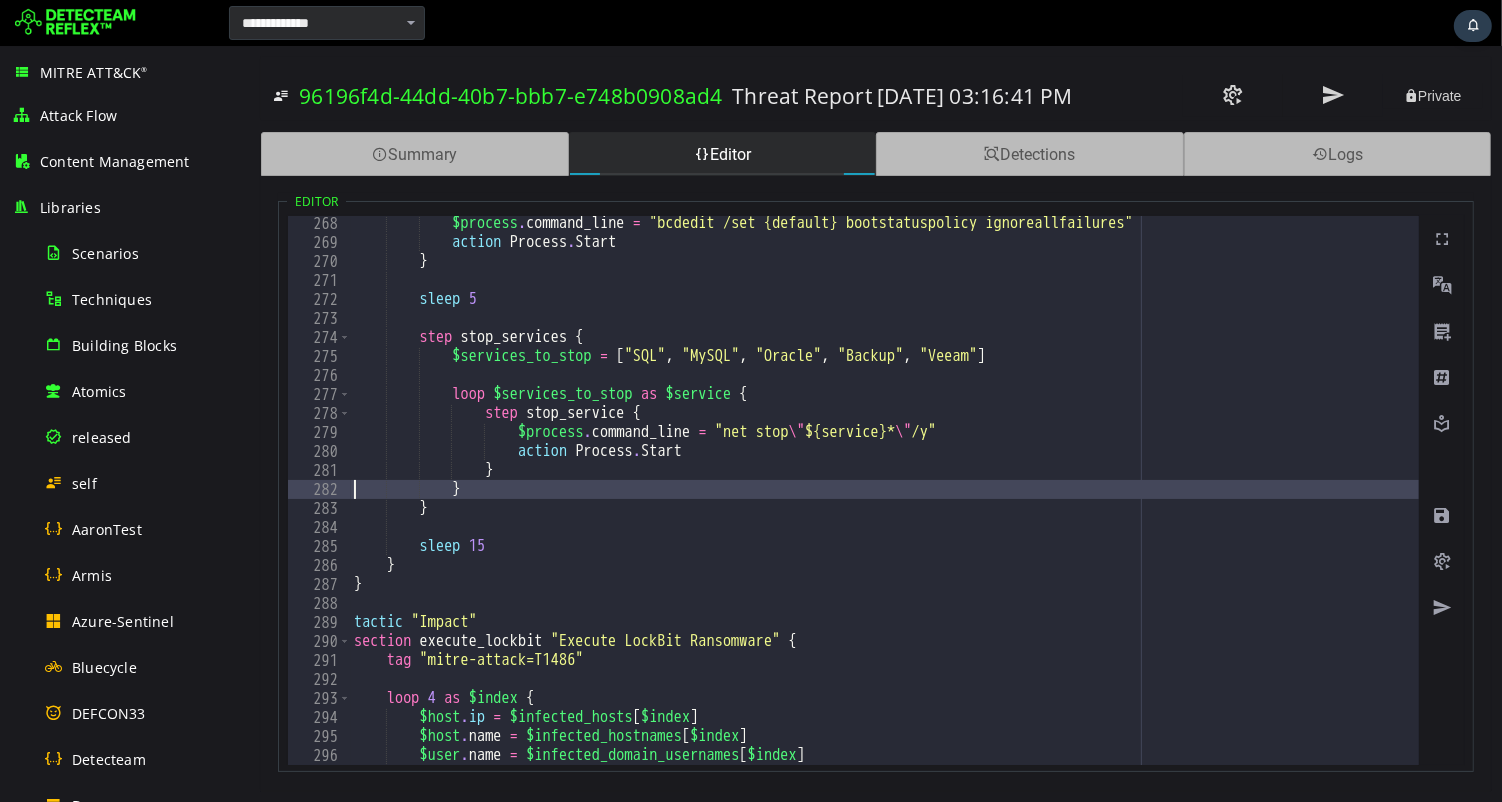 scroll, scrollTop: 0, scrollLeft: 6, axis: horizontal 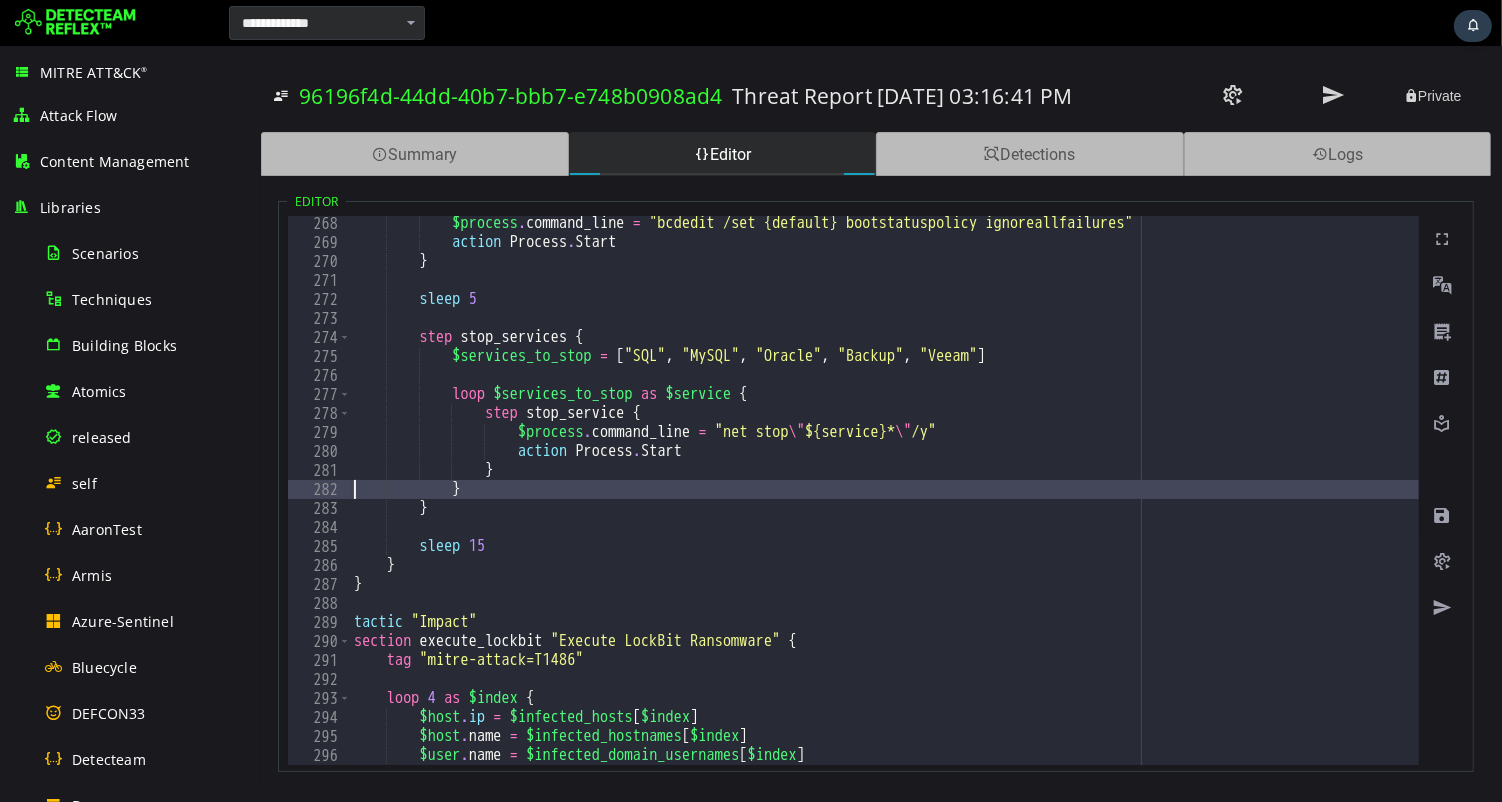 click at bounding box center [1441, 516] 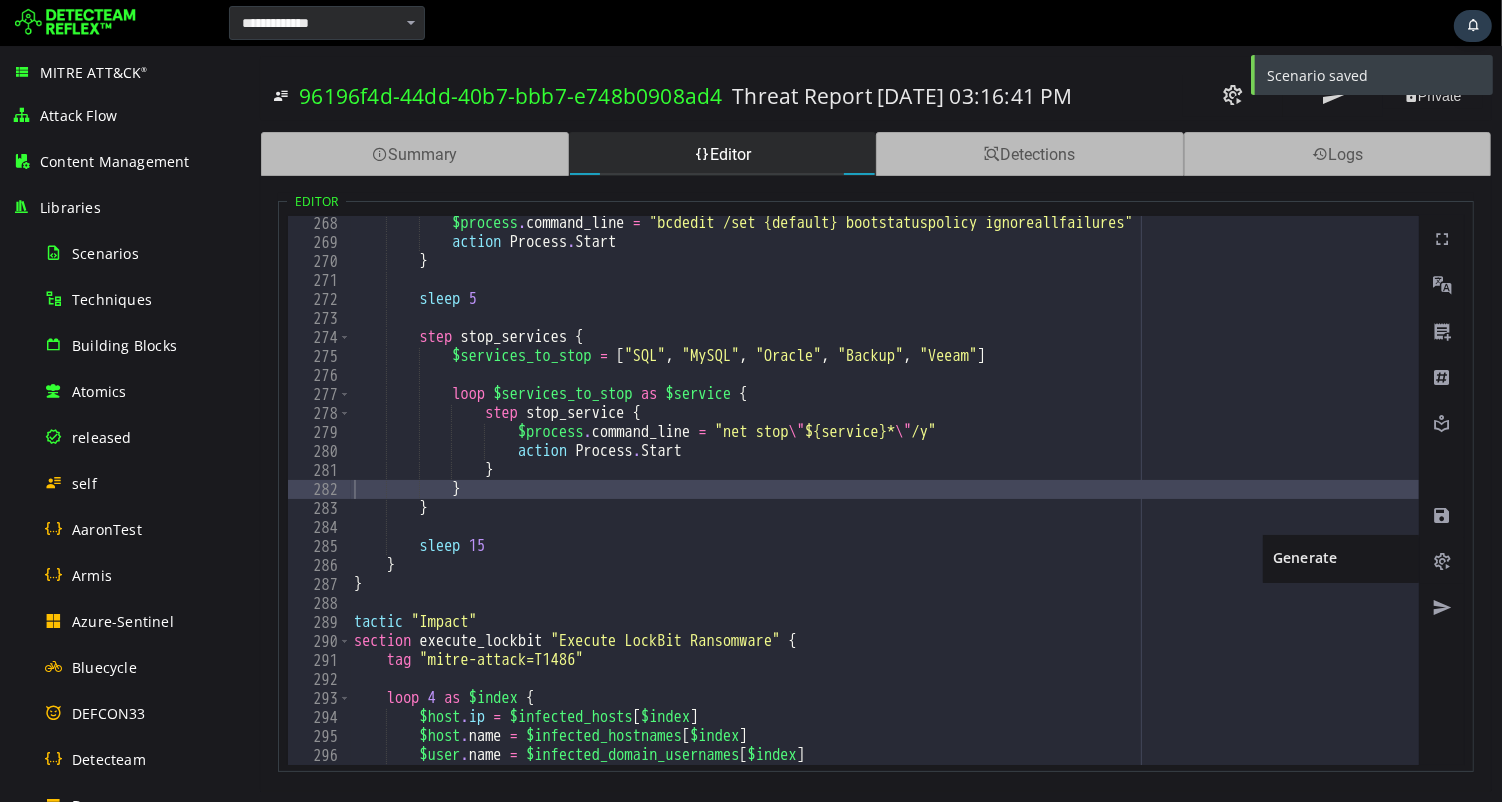 click at bounding box center (1441, 562) 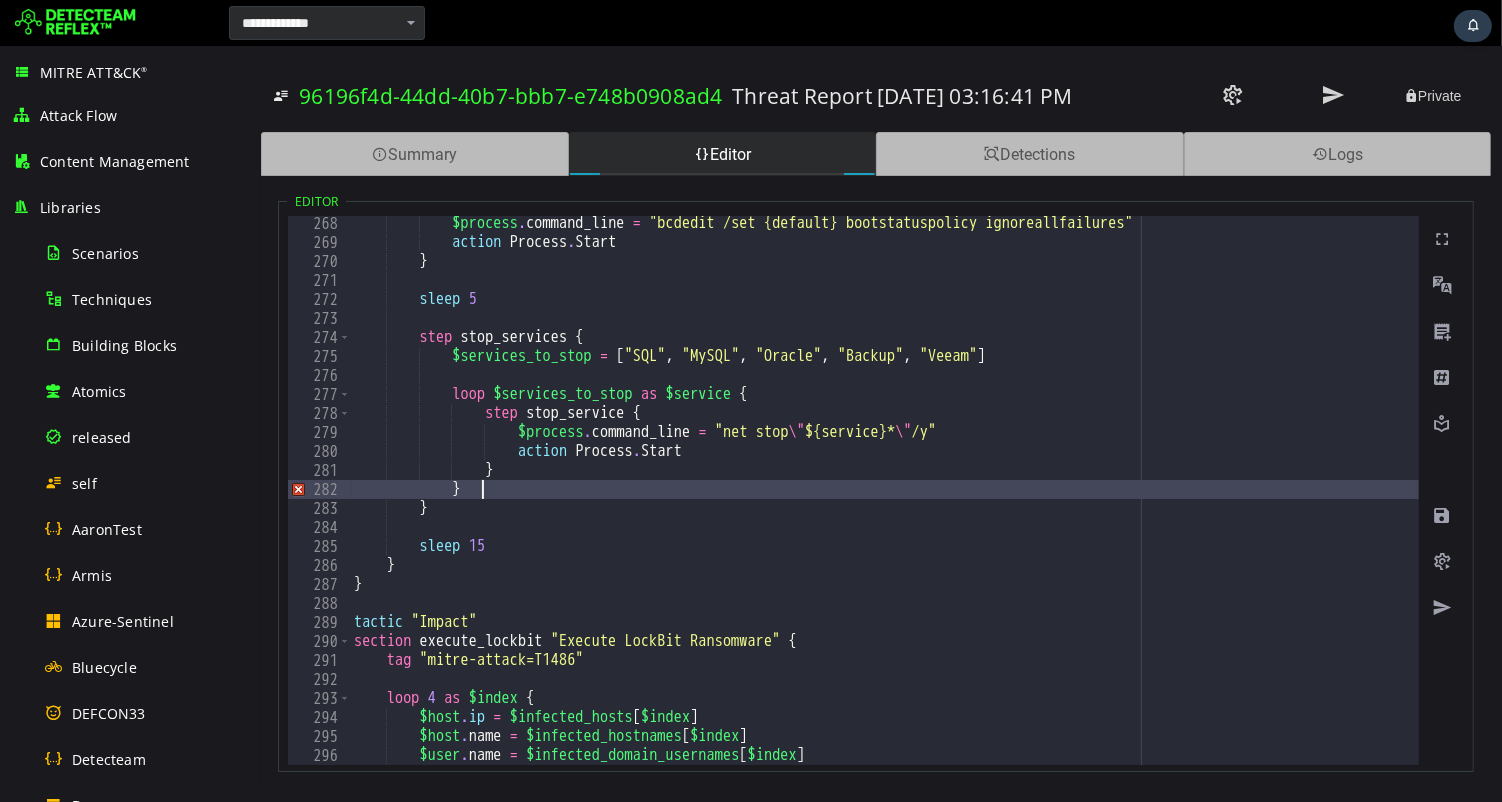 click on "$process . command_line   =   "bcdedit /set {default} bootstatuspolicy ignoreallfailures"                action   Process . Start           }                     sleep   5                     step   stop_services   {                $services_to_stop   =   [ "SQL" ,   "MySQL" ,   "Oracle" ,   "Backup" ,   "Veeam" ]                               loop   $services_to_stop   as   $service   {                     step   stop_service   {                          $process . command_line   =   "net stop  \" ${service}* \"  /y"                          action   Process . Start                     }                }           }                     sleep   15      } } tactic   "Impact" section   execute_lockbit   "Execute LockBit Ransomware"   {      tag   "mitre-attack=T1486"           loop   4   as   $index   {           $host . ip   =   $infected_hosts [ $index ]           $host . name   =   $infected_hostnames [ $index ]           $user . name   =   $infected_domain_usernames [ $index ]" at bounding box center [2275, 507] 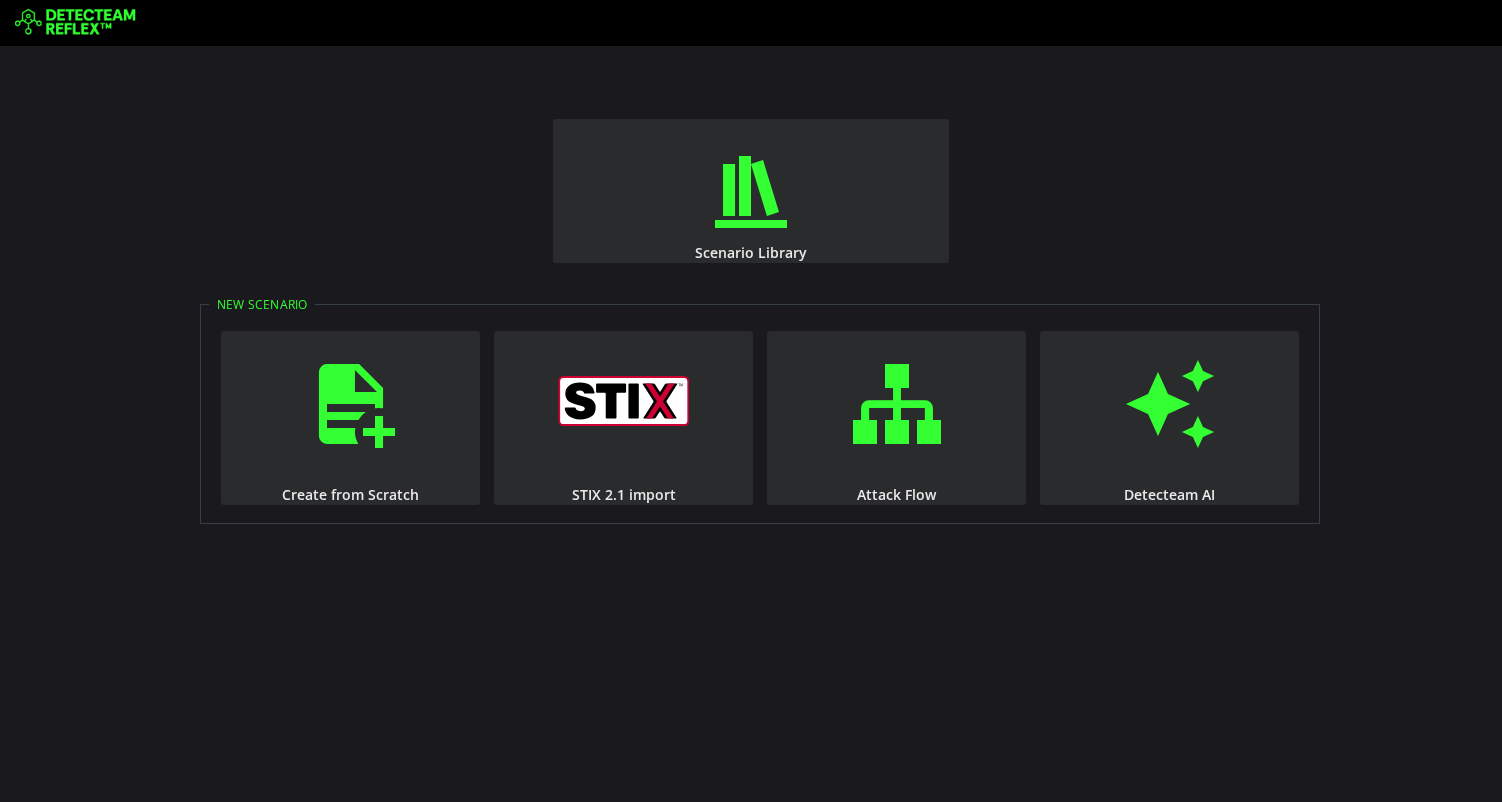 scroll, scrollTop: 0, scrollLeft: 0, axis: both 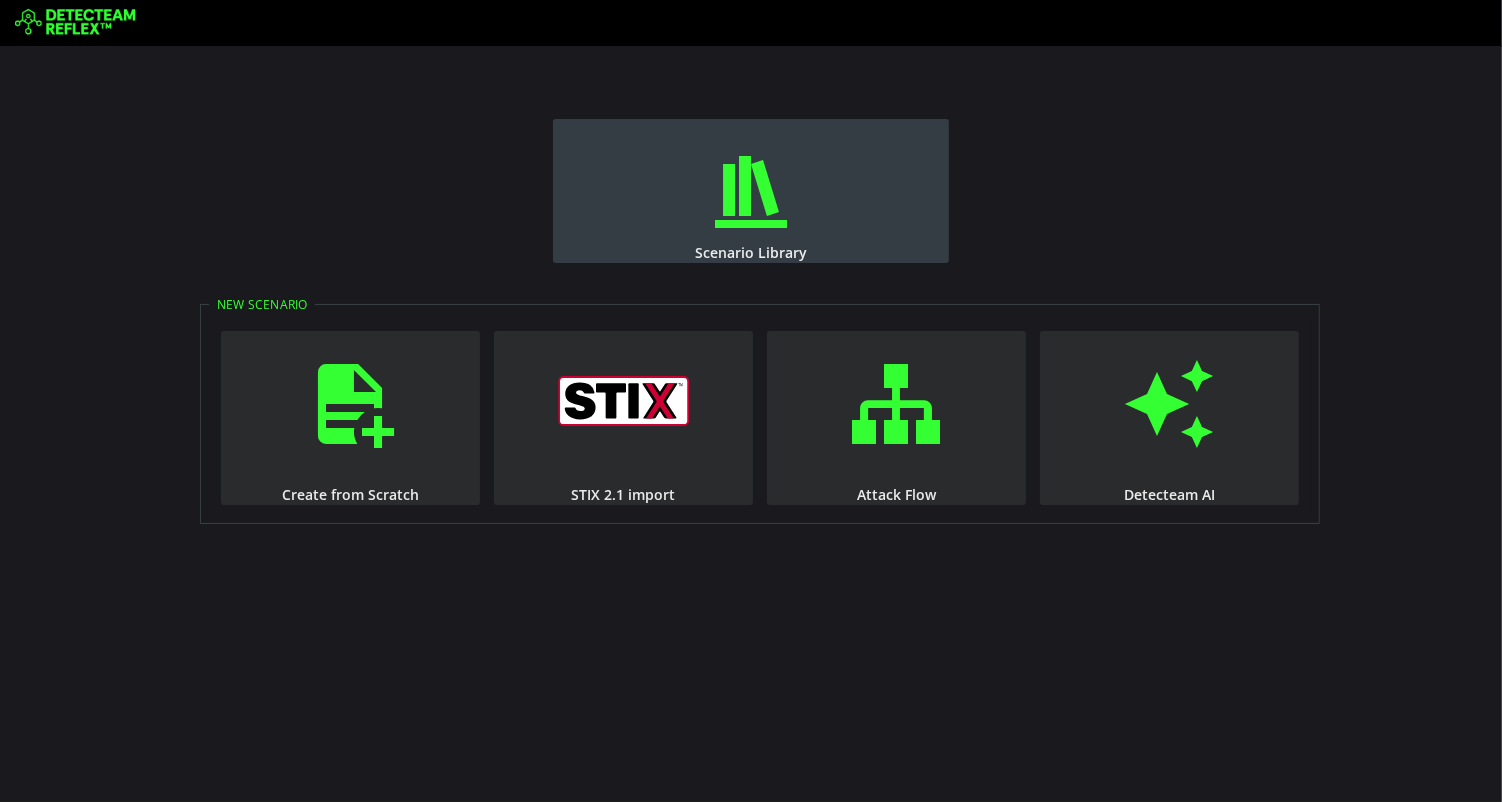 click at bounding box center [751, 192] 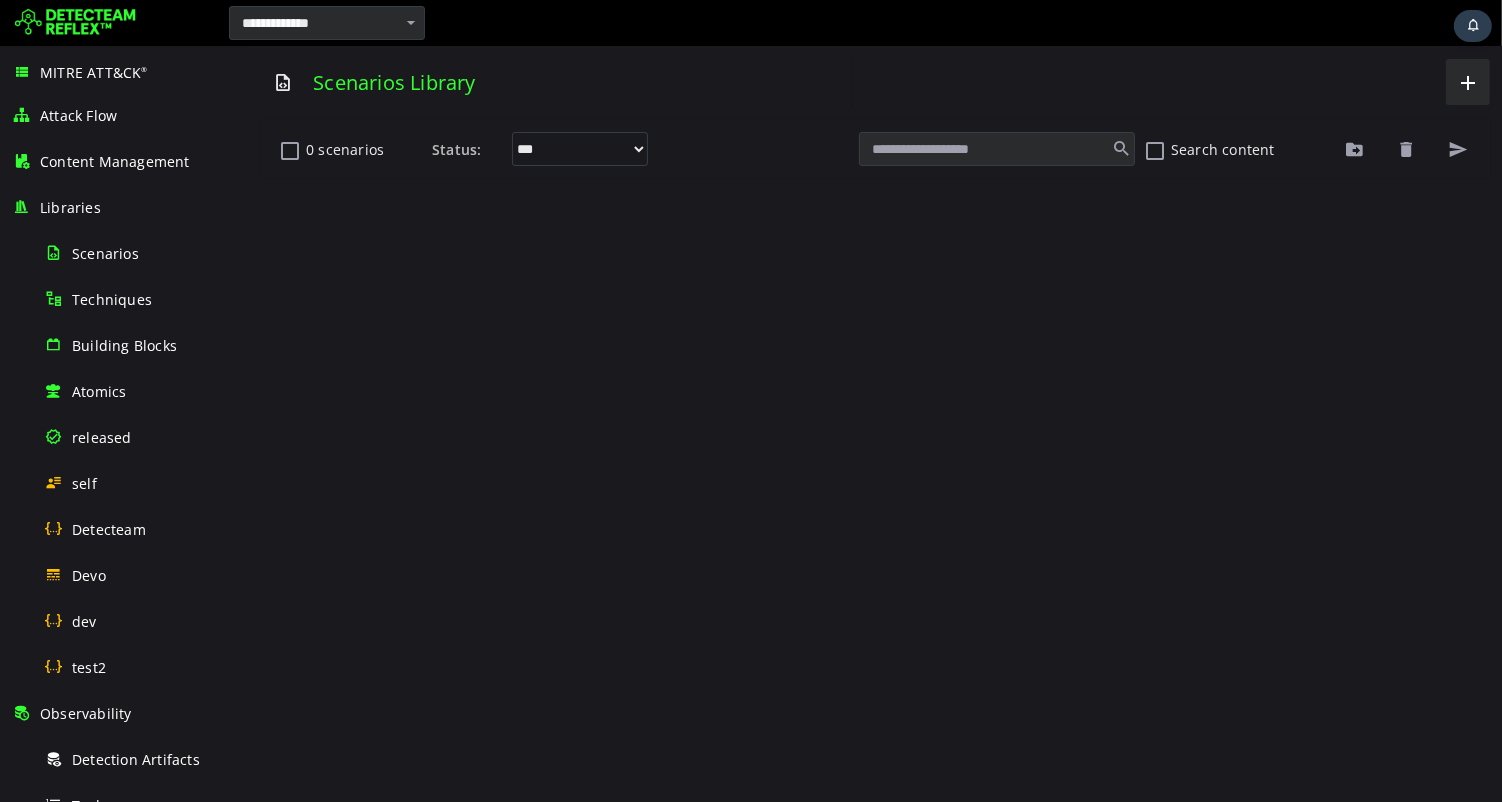 scroll, scrollTop: 0, scrollLeft: 0, axis: both 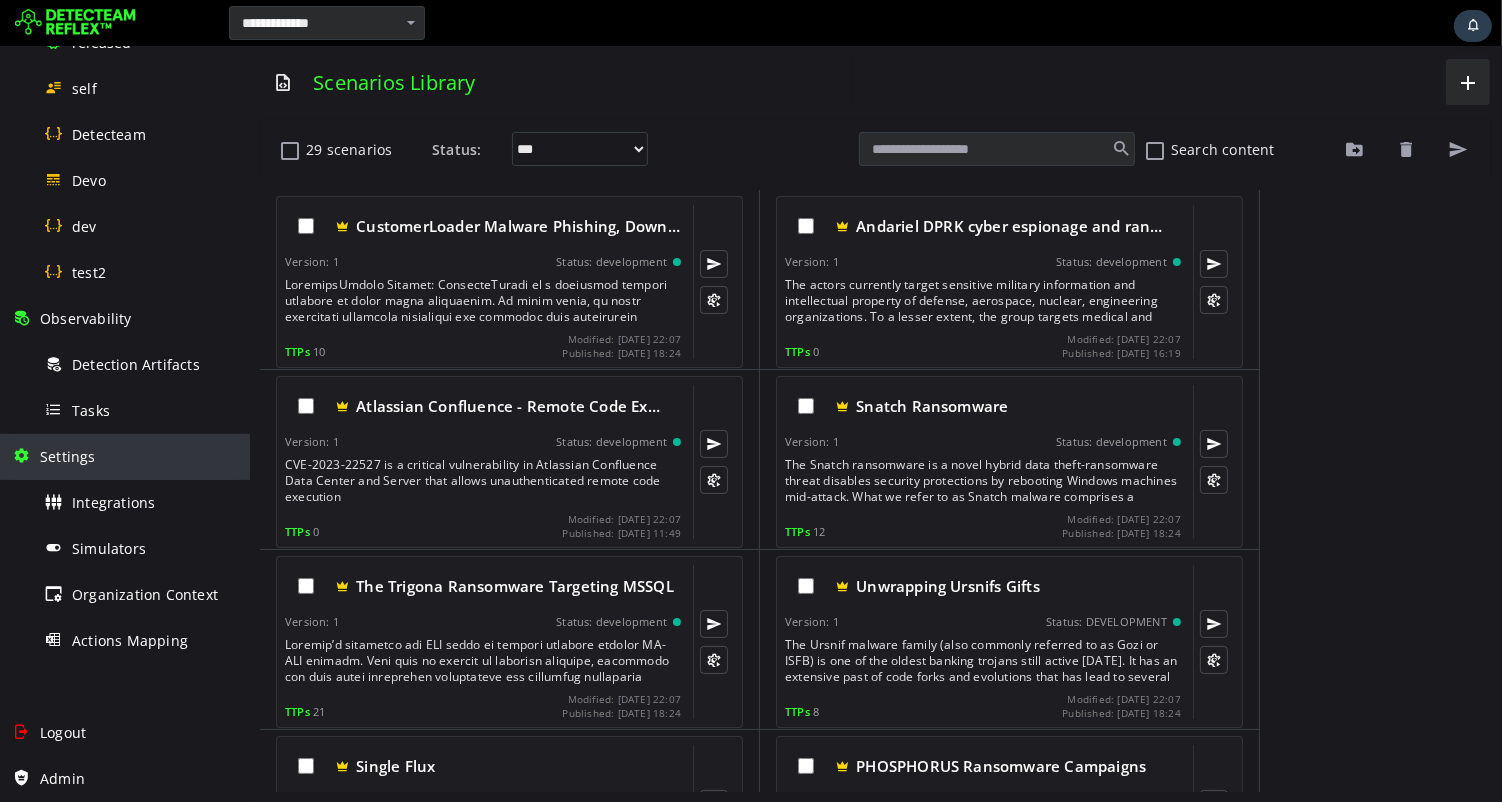 click on "Settings" at bounding box center [125, 457] 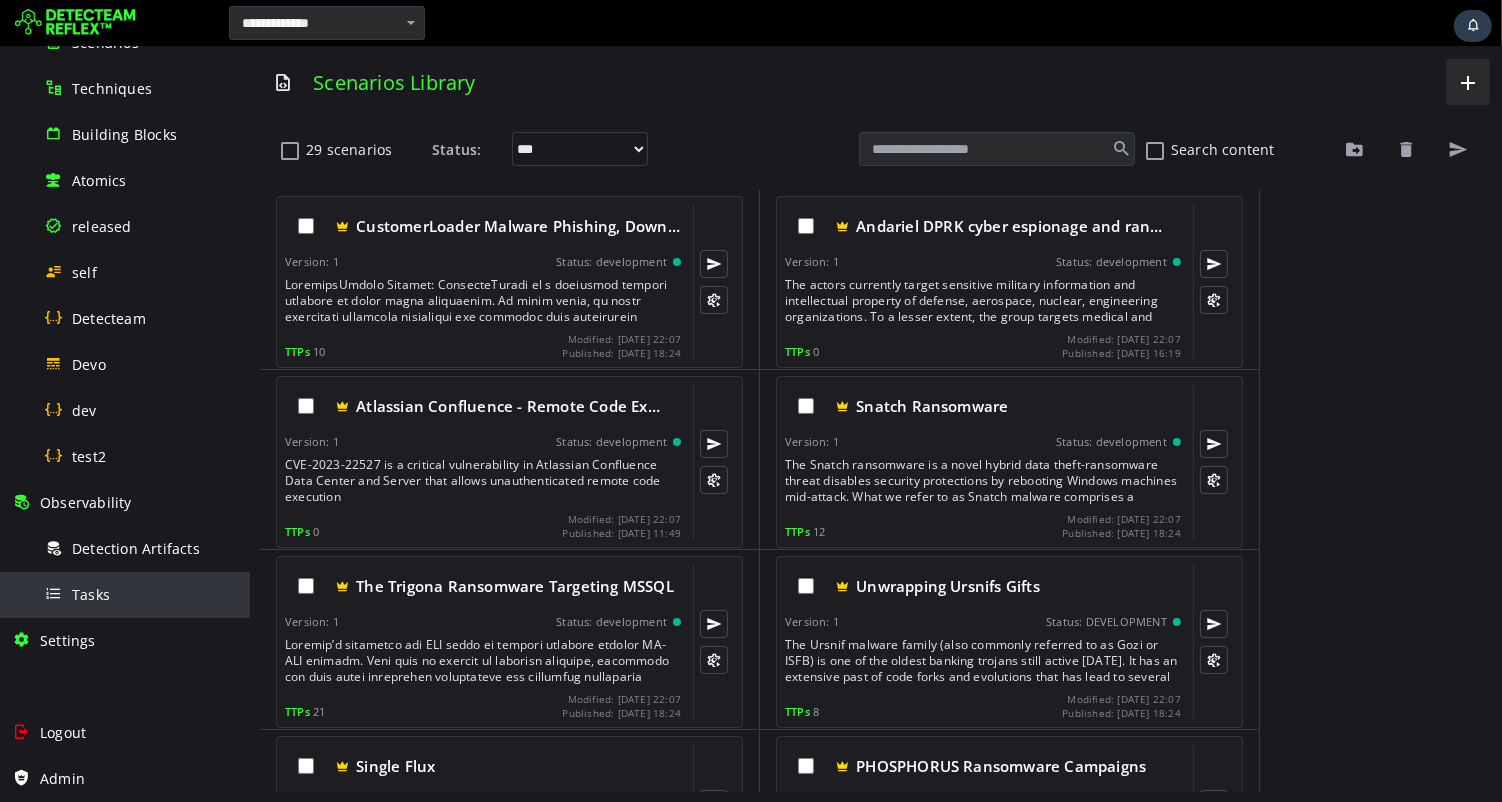 click on "Tasks" at bounding box center (91, 594) 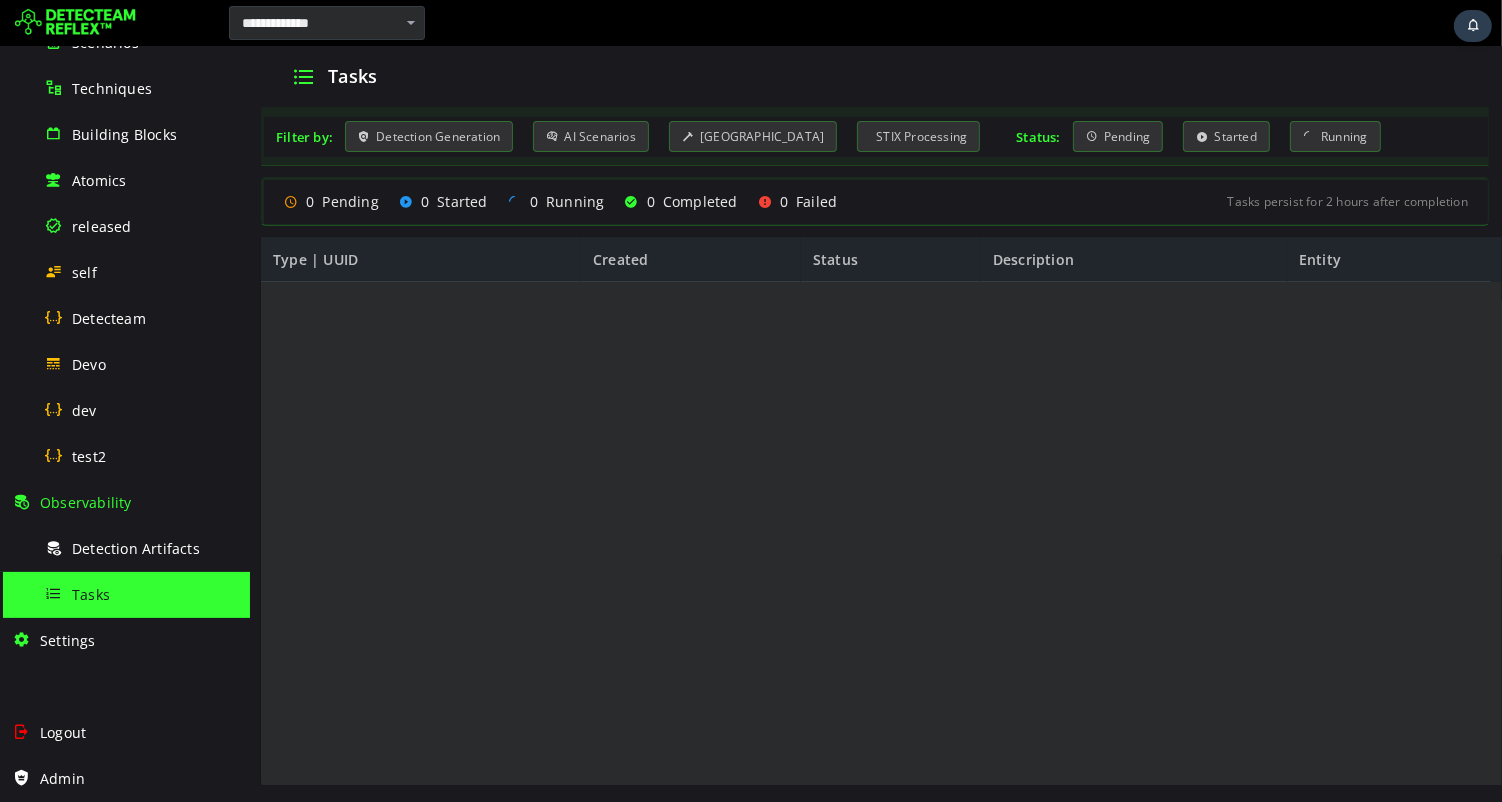 scroll, scrollTop: 0, scrollLeft: 0, axis: both 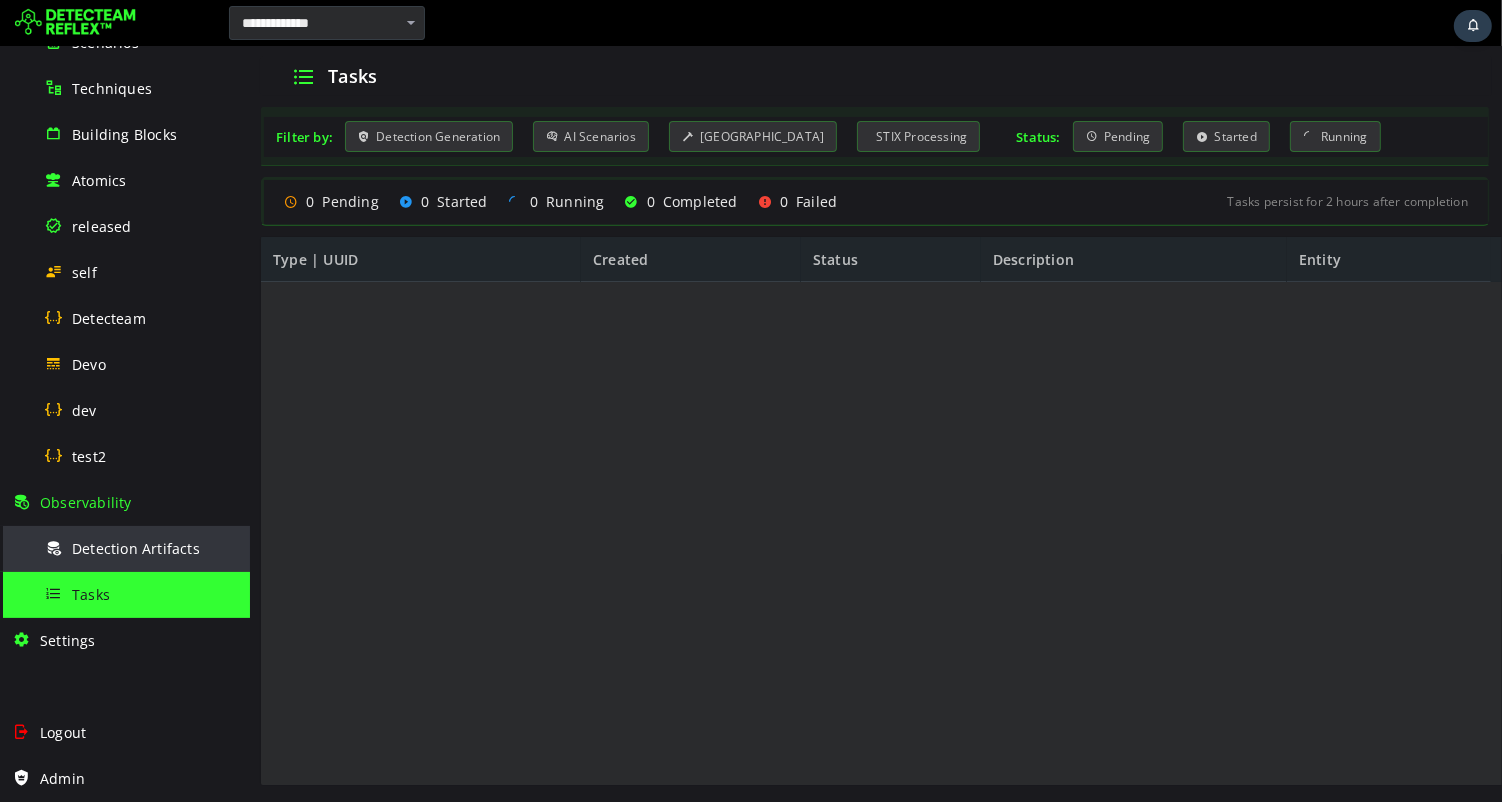 click on "Detection Artifacts" at bounding box center [136, 548] 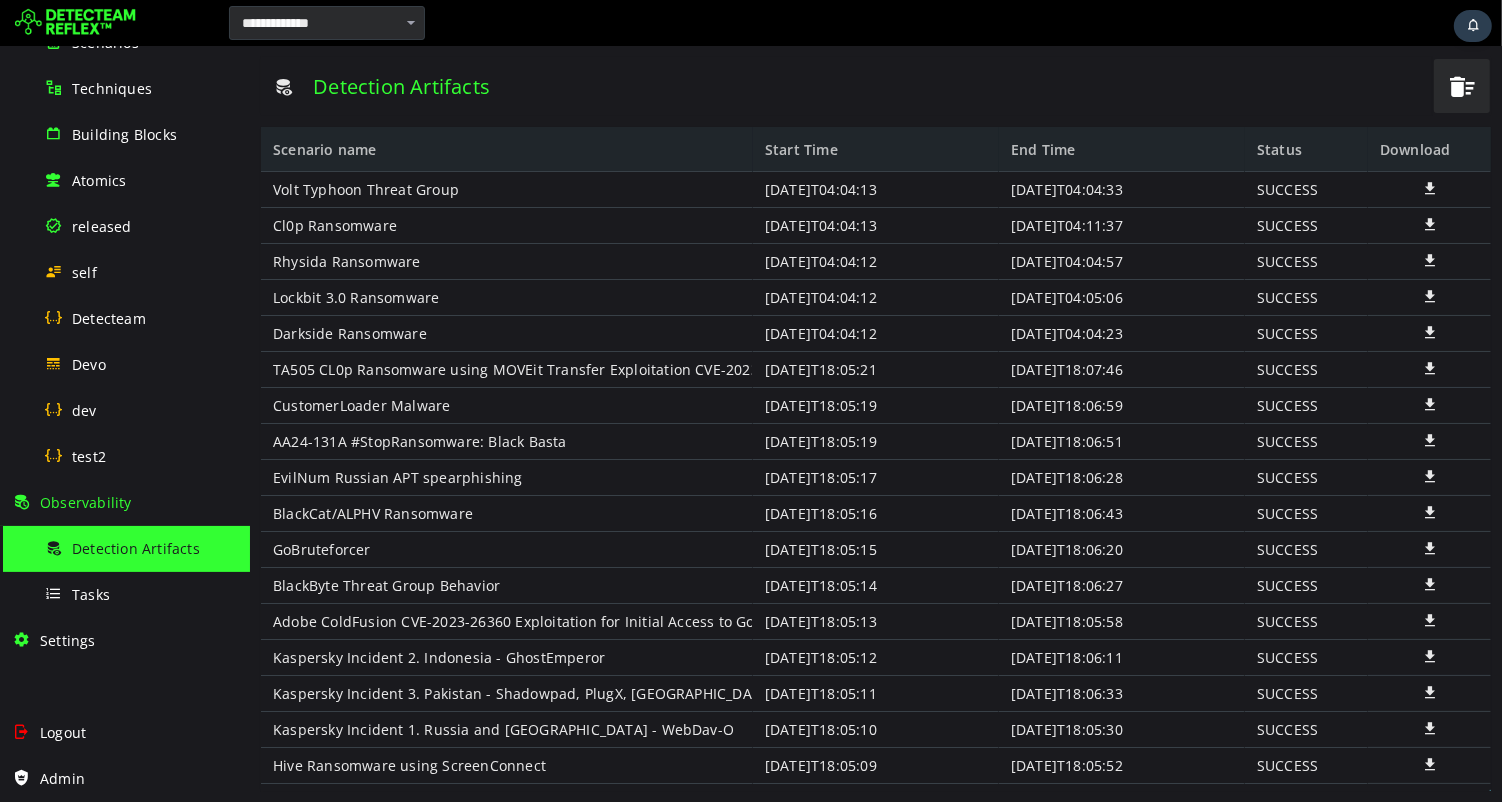 scroll, scrollTop: 0, scrollLeft: 0, axis: both 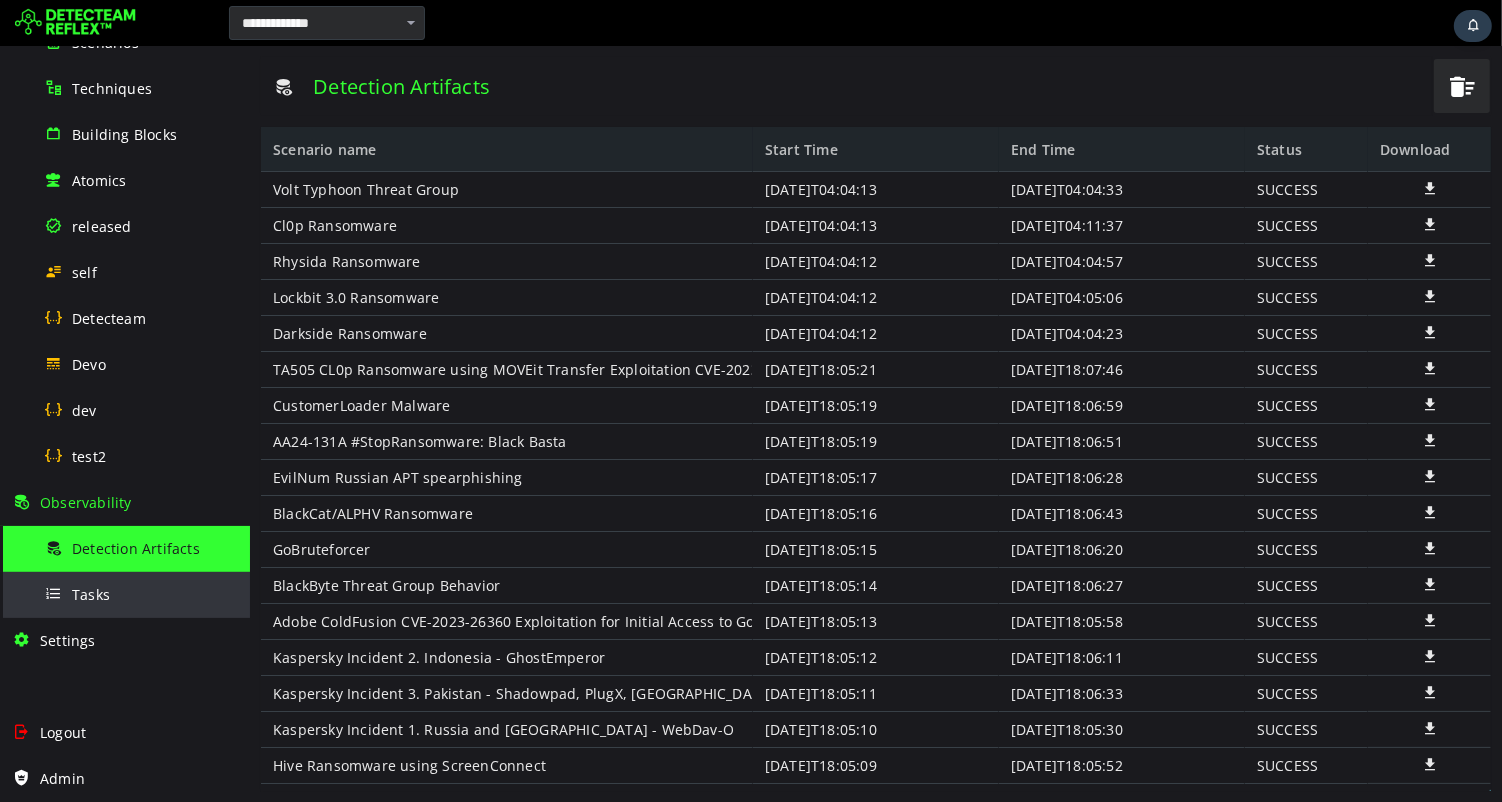click on "Tasks" at bounding box center [91, 594] 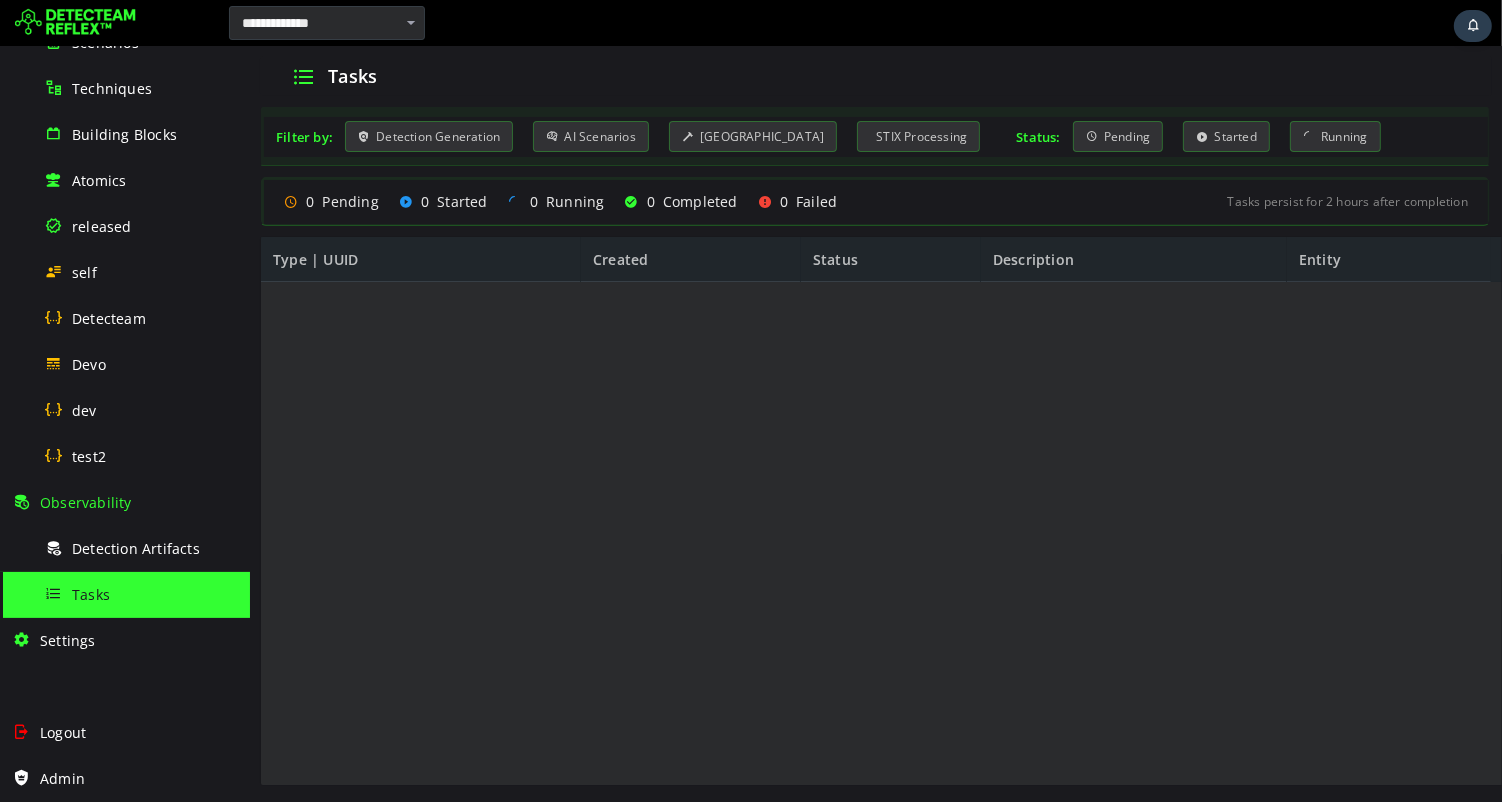 scroll, scrollTop: 0, scrollLeft: 0, axis: both 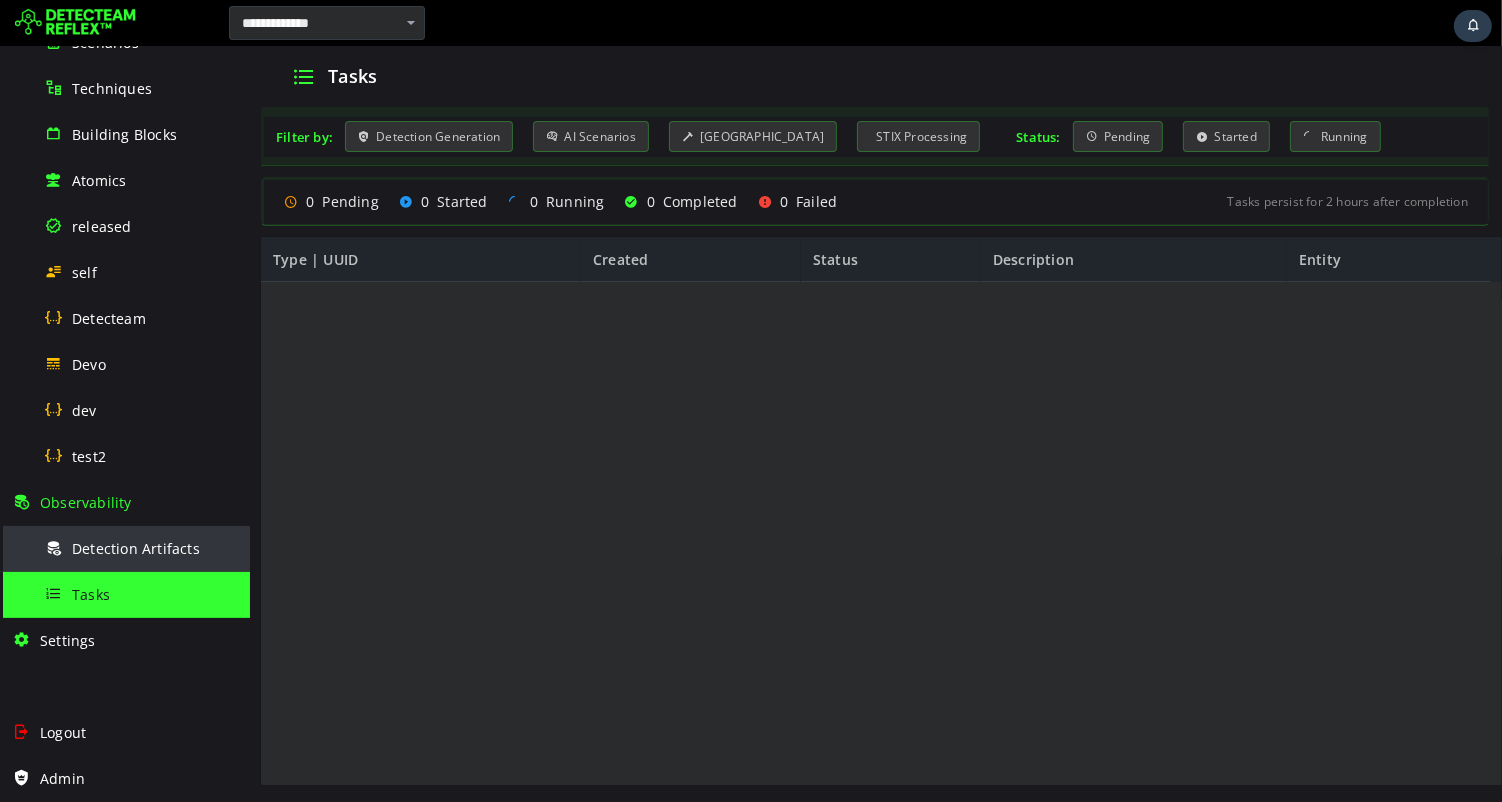 click on "Detection Artifacts" at bounding box center [136, 548] 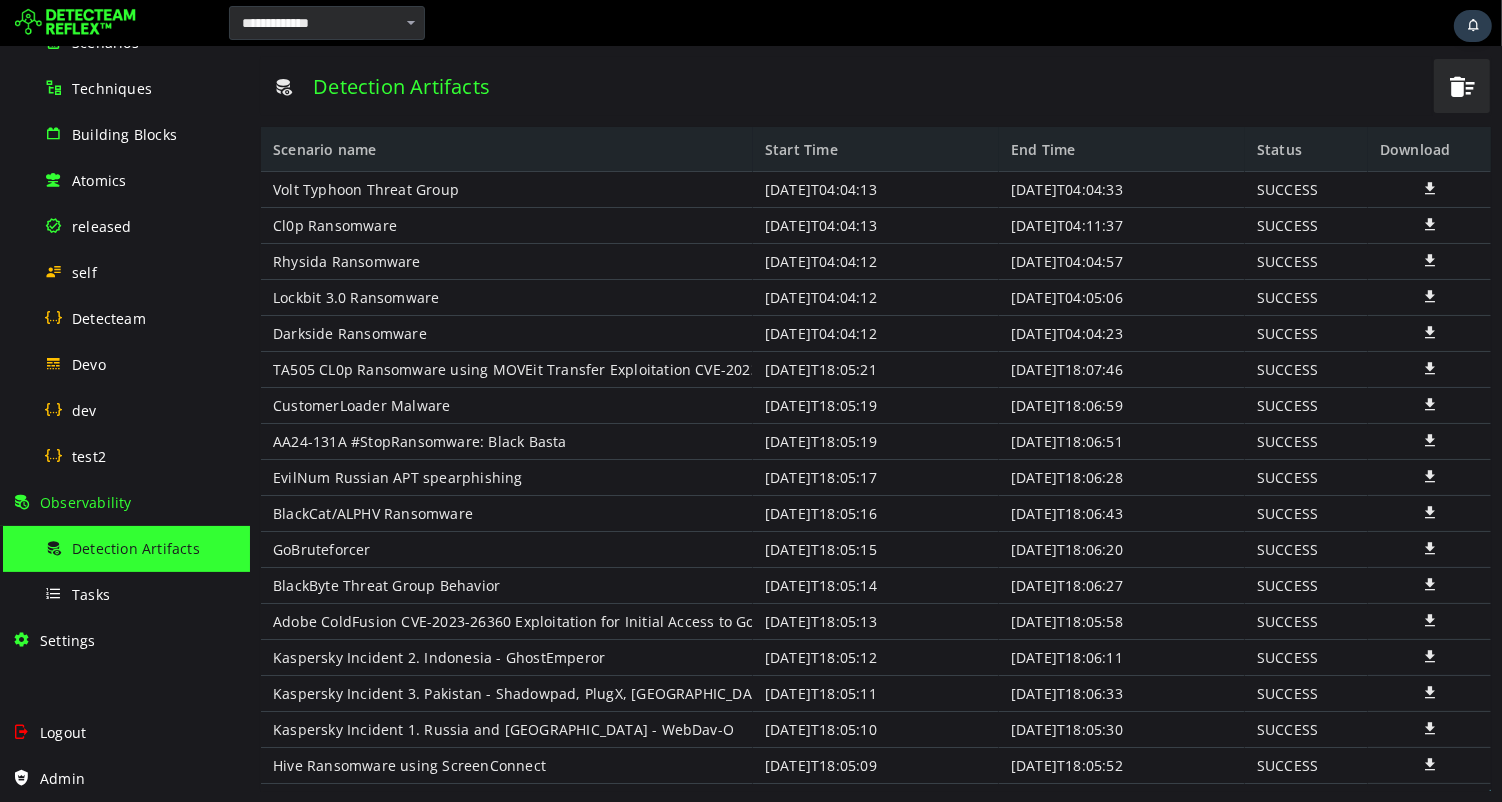 scroll, scrollTop: 0, scrollLeft: 0, axis: both 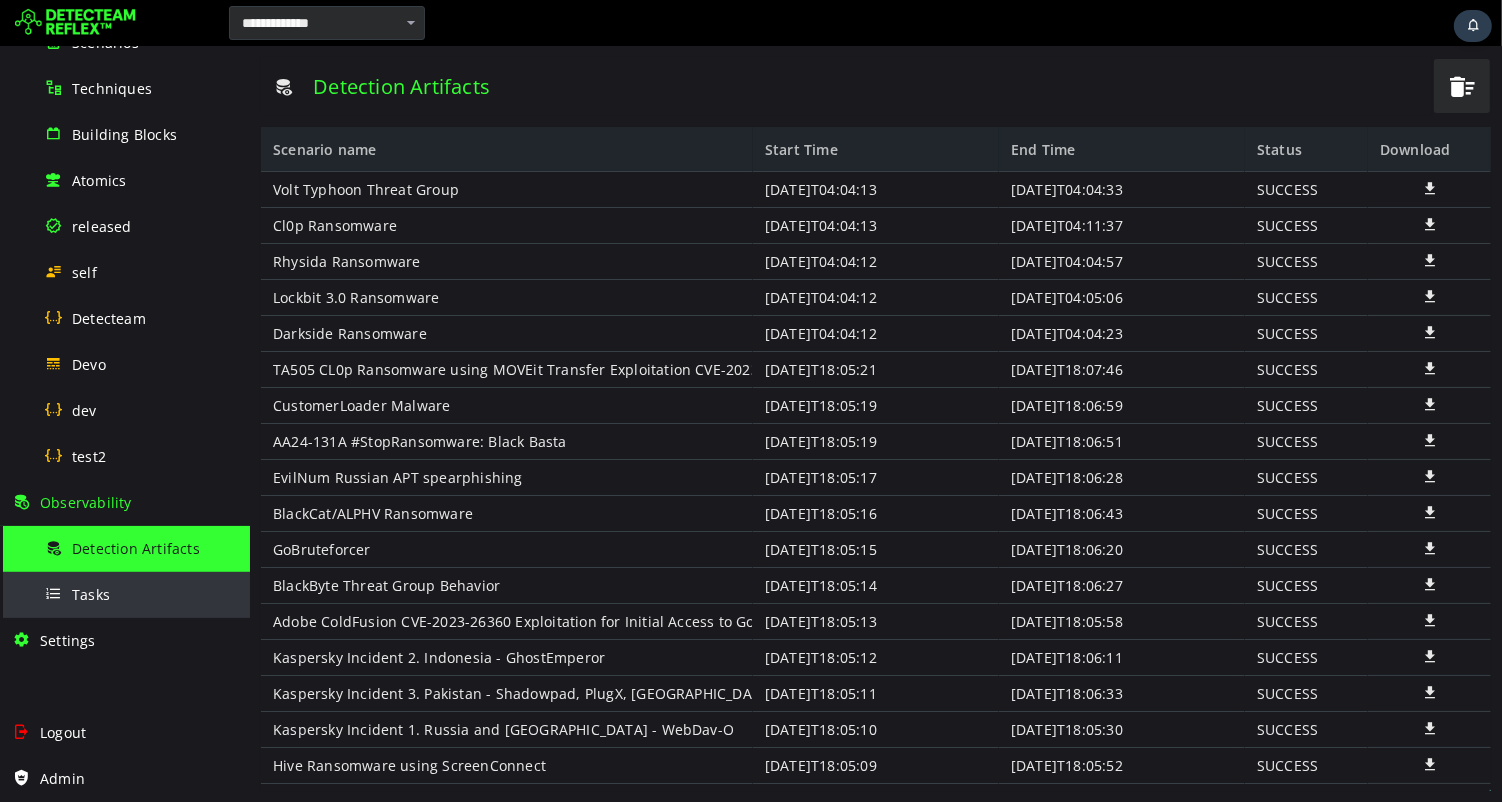 click on "Tasks" at bounding box center [141, 594] 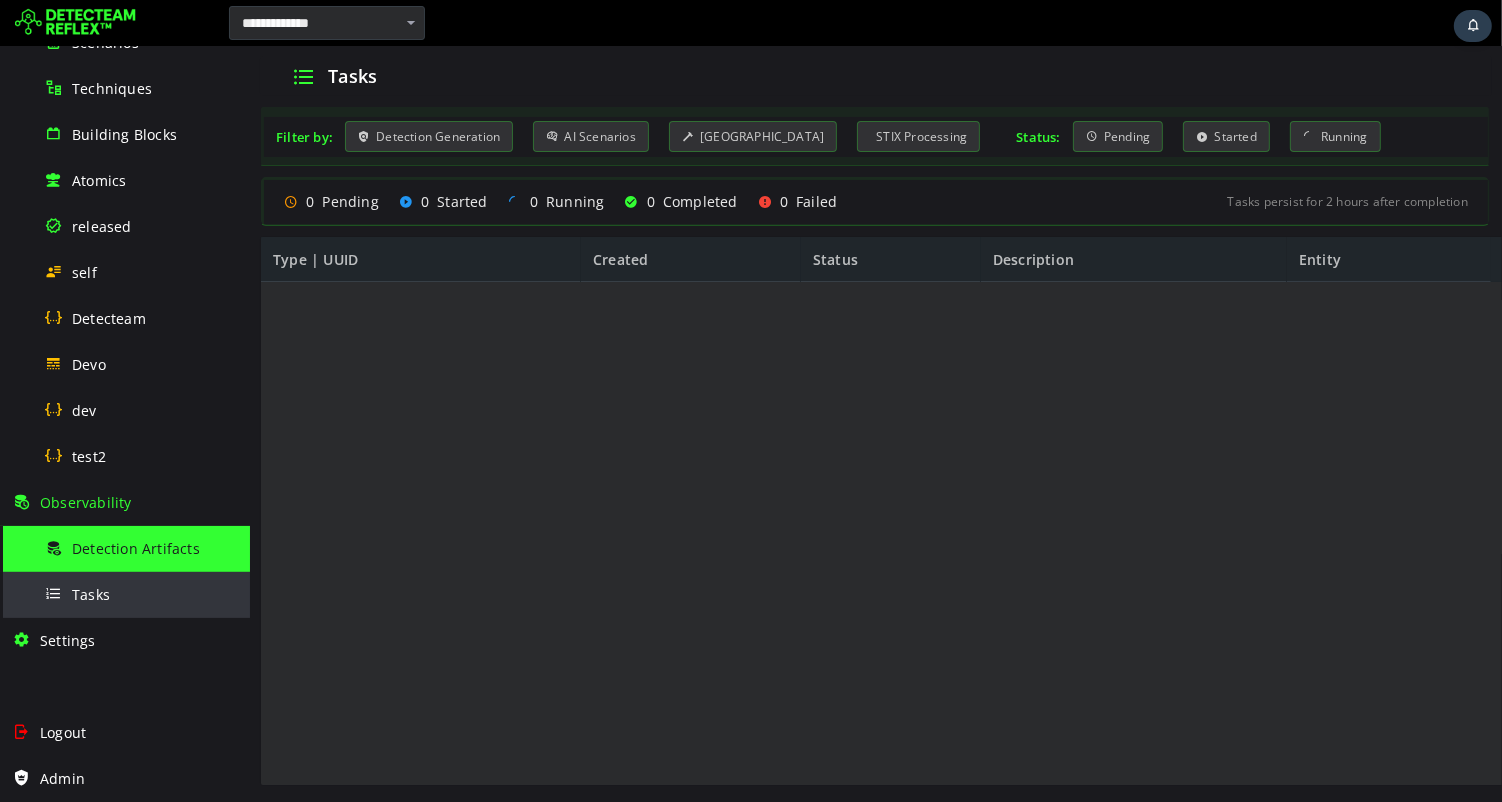 scroll, scrollTop: 0, scrollLeft: 0, axis: both 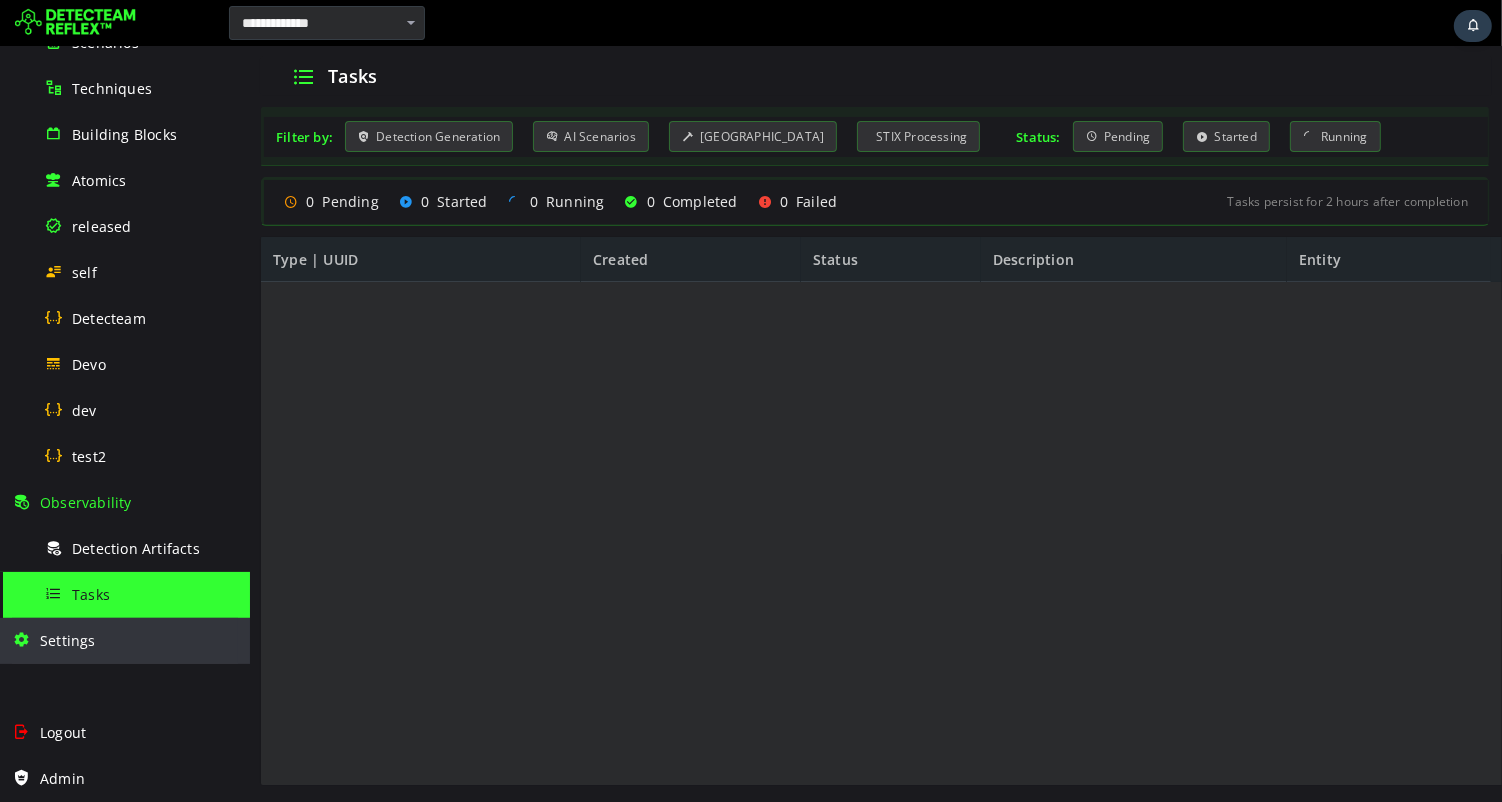 click on "Settings" at bounding box center [68, 640] 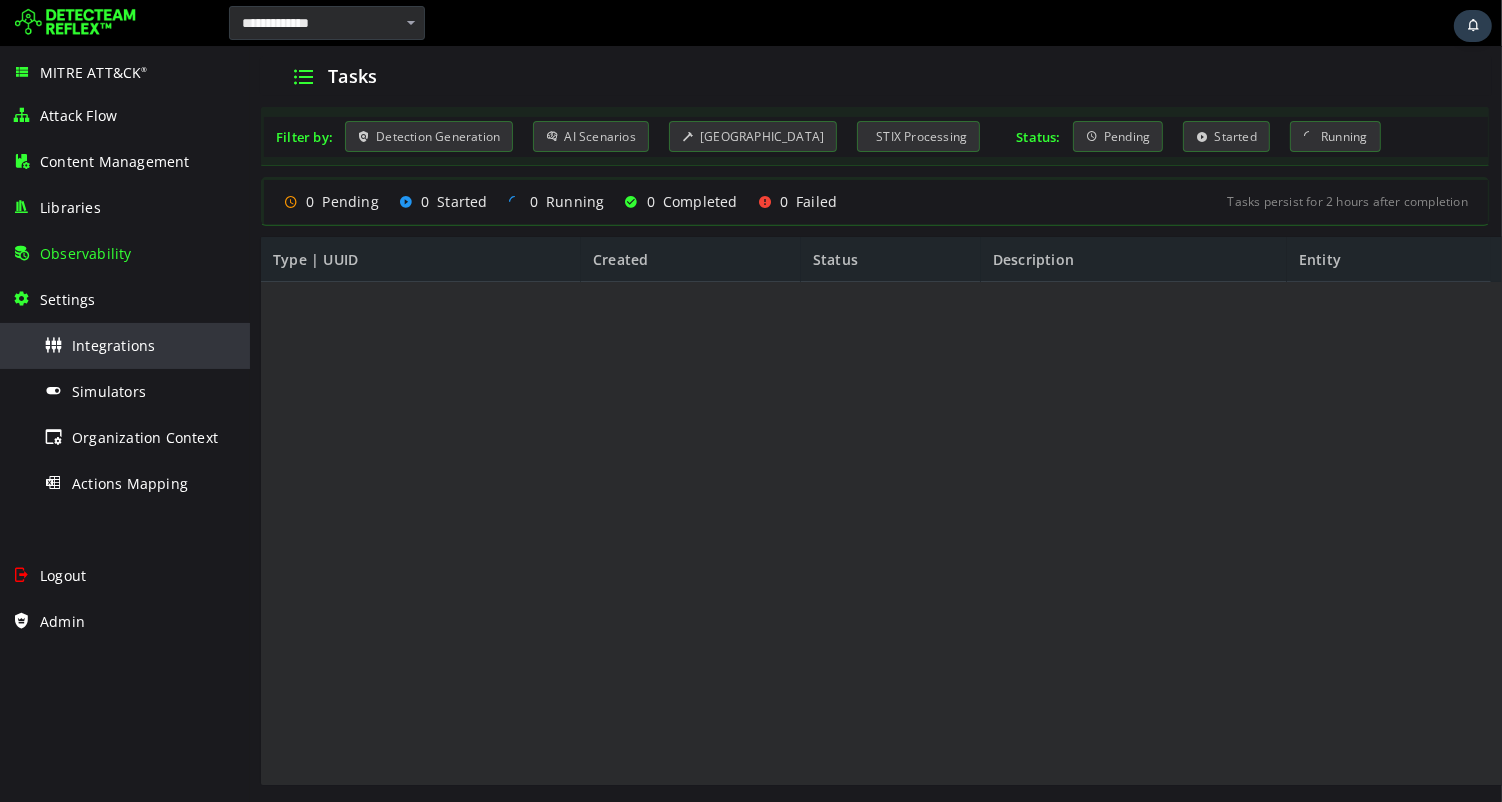 click on "Integrations" at bounding box center (113, 345) 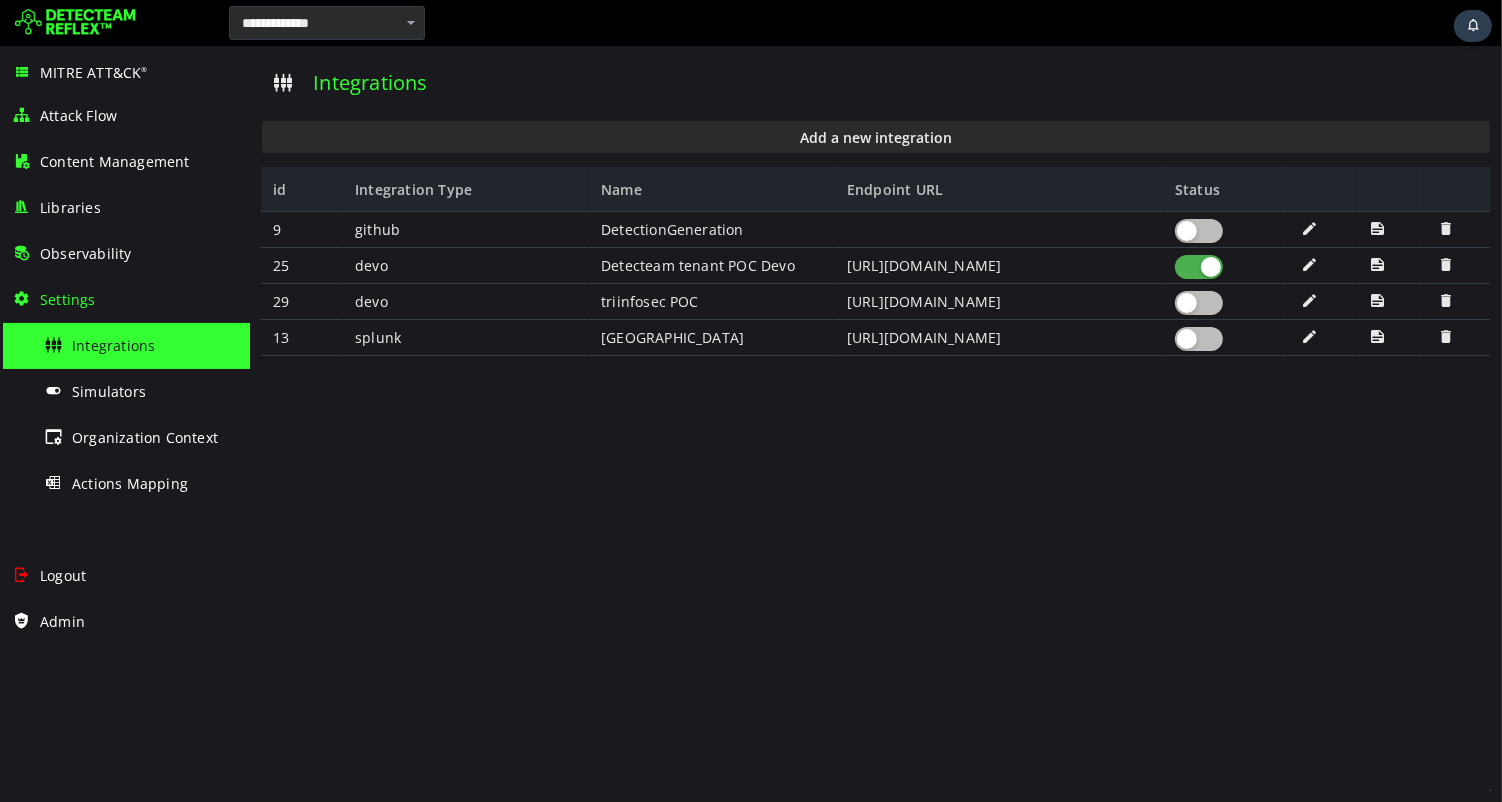 scroll, scrollTop: 0, scrollLeft: 0, axis: both 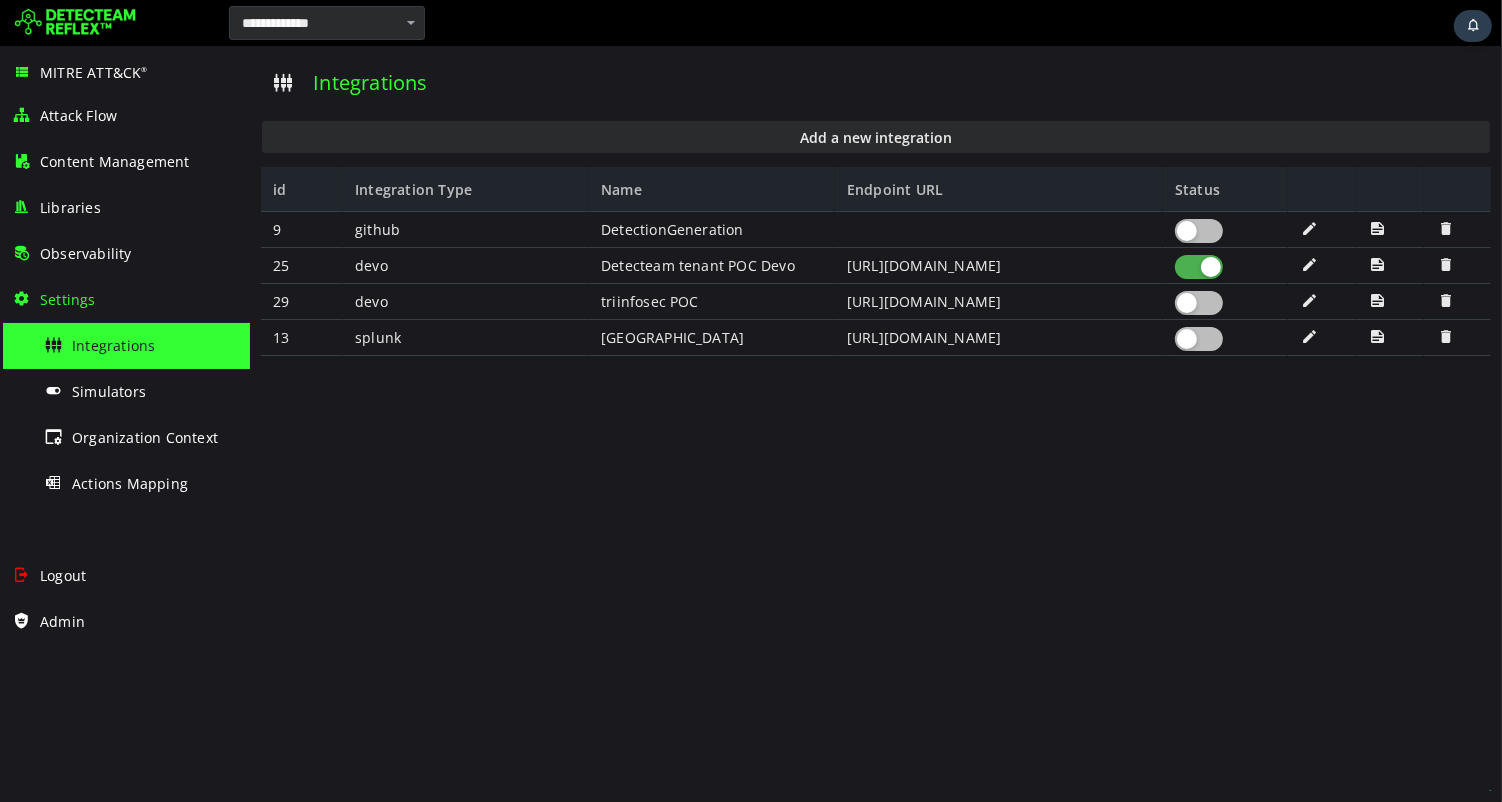 click at bounding box center [75, 23] 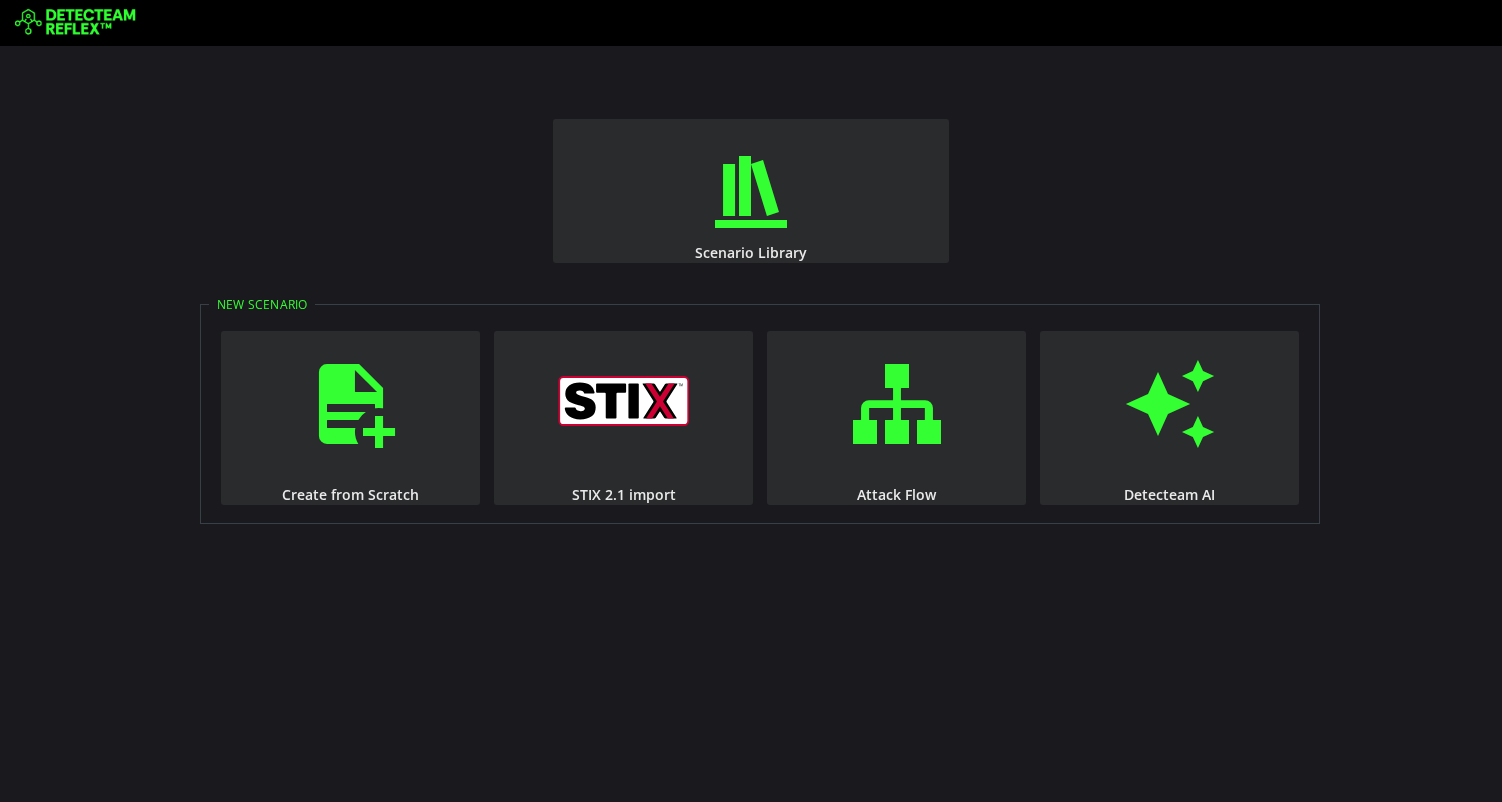 scroll, scrollTop: 0, scrollLeft: 0, axis: both 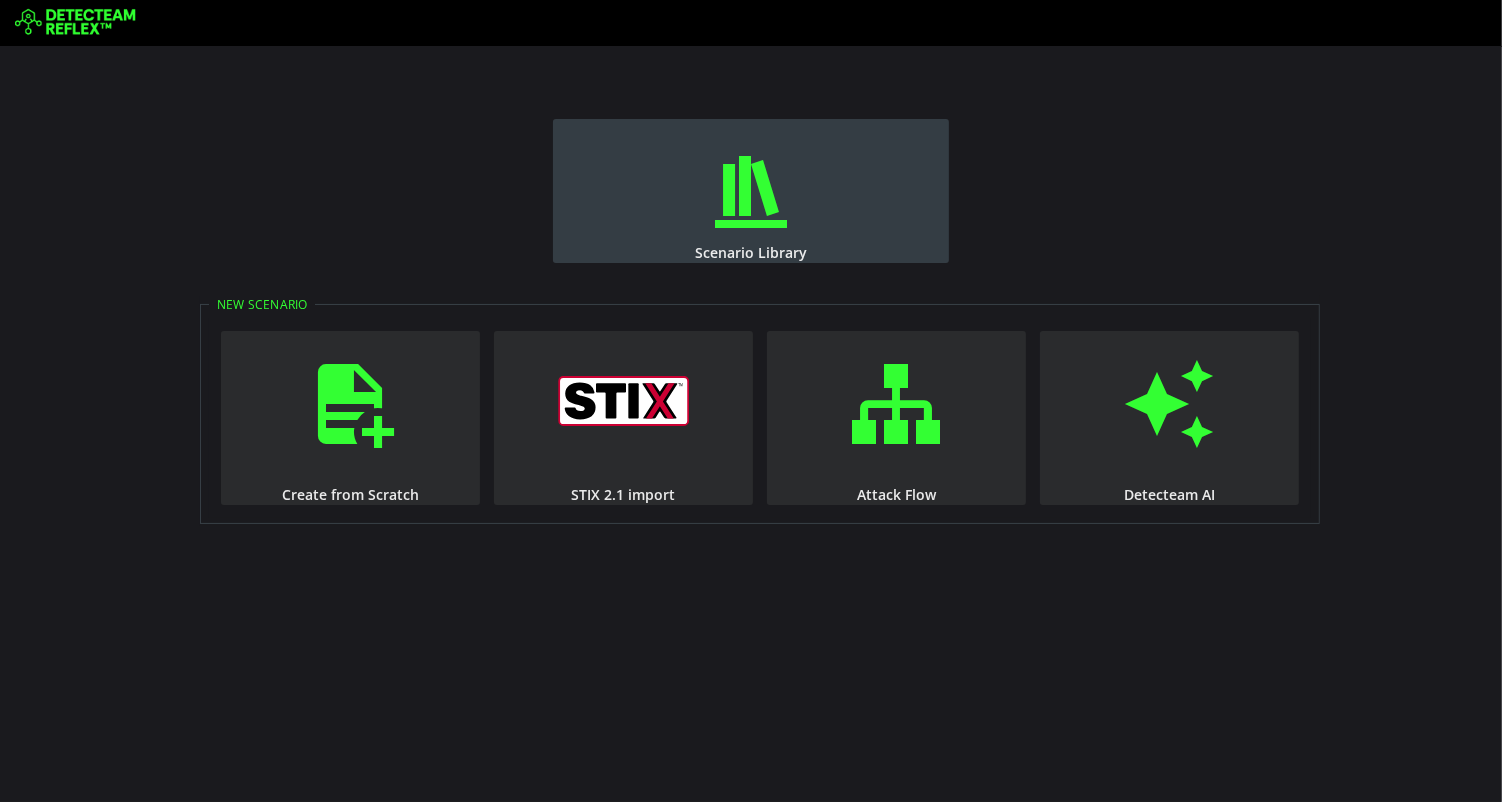 click at bounding box center (751, 192) 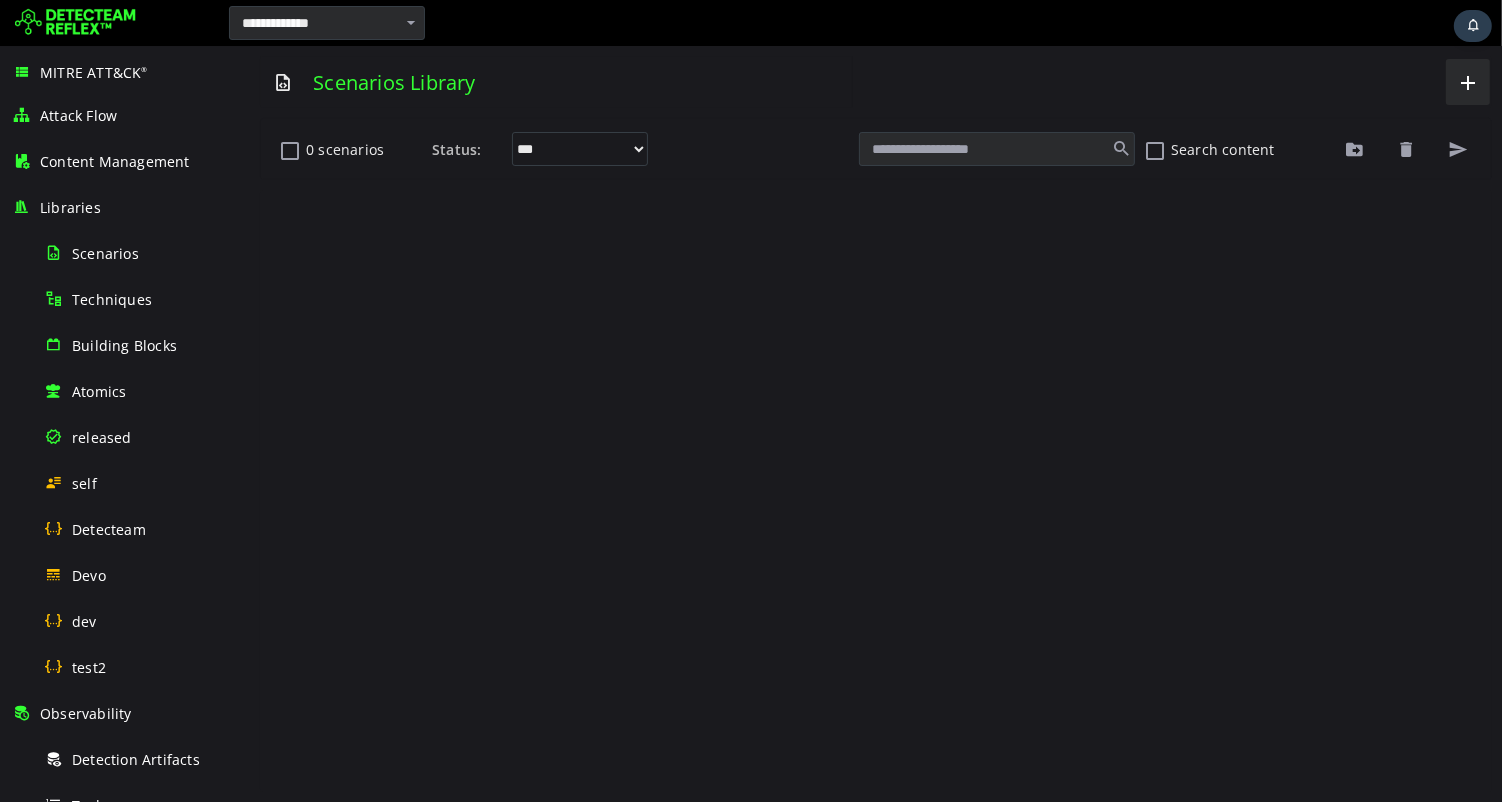 scroll, scrollTop: 0, scrollLeft: 0, axis: both 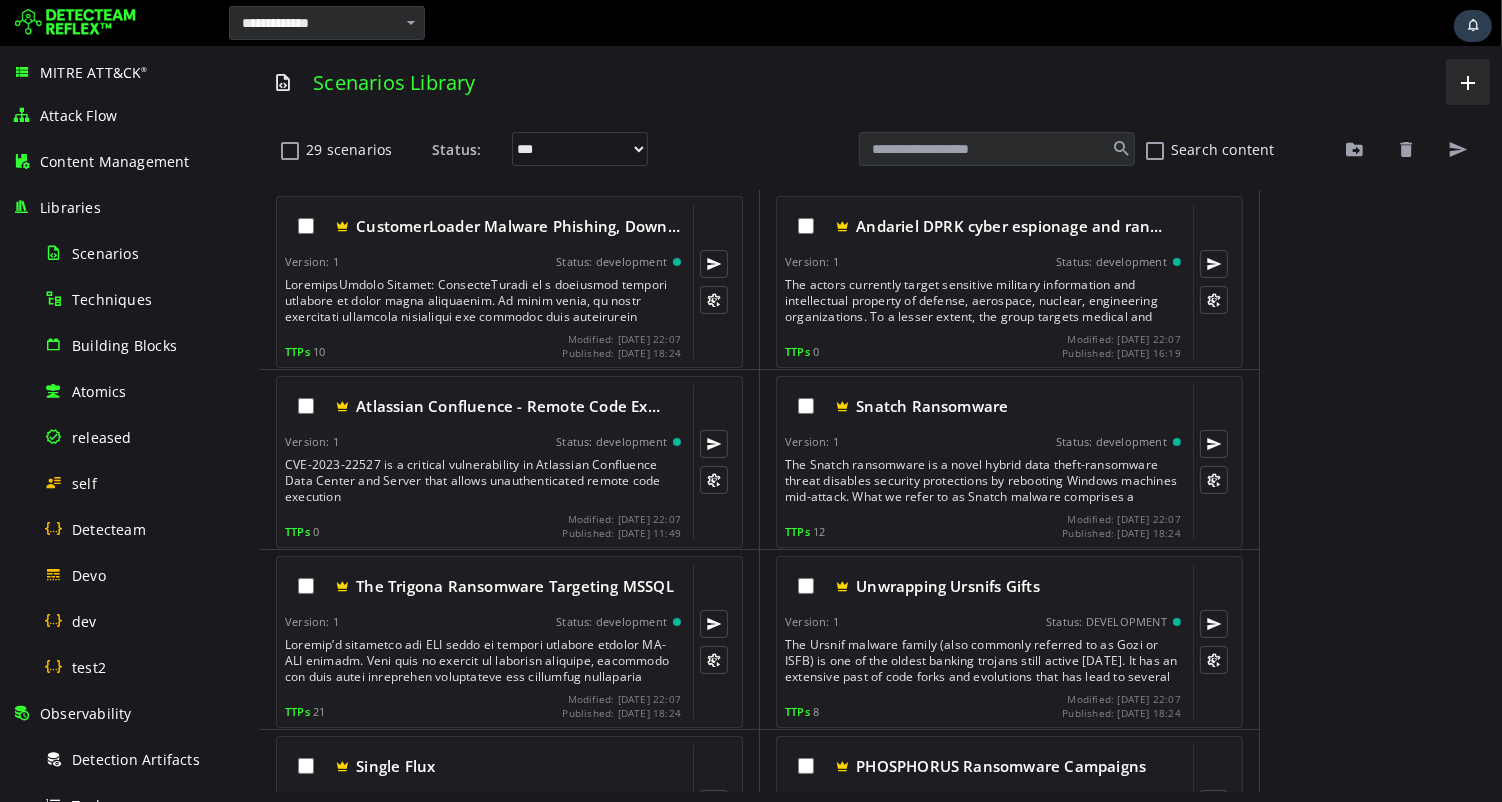 click at bounding box center [75, 23] 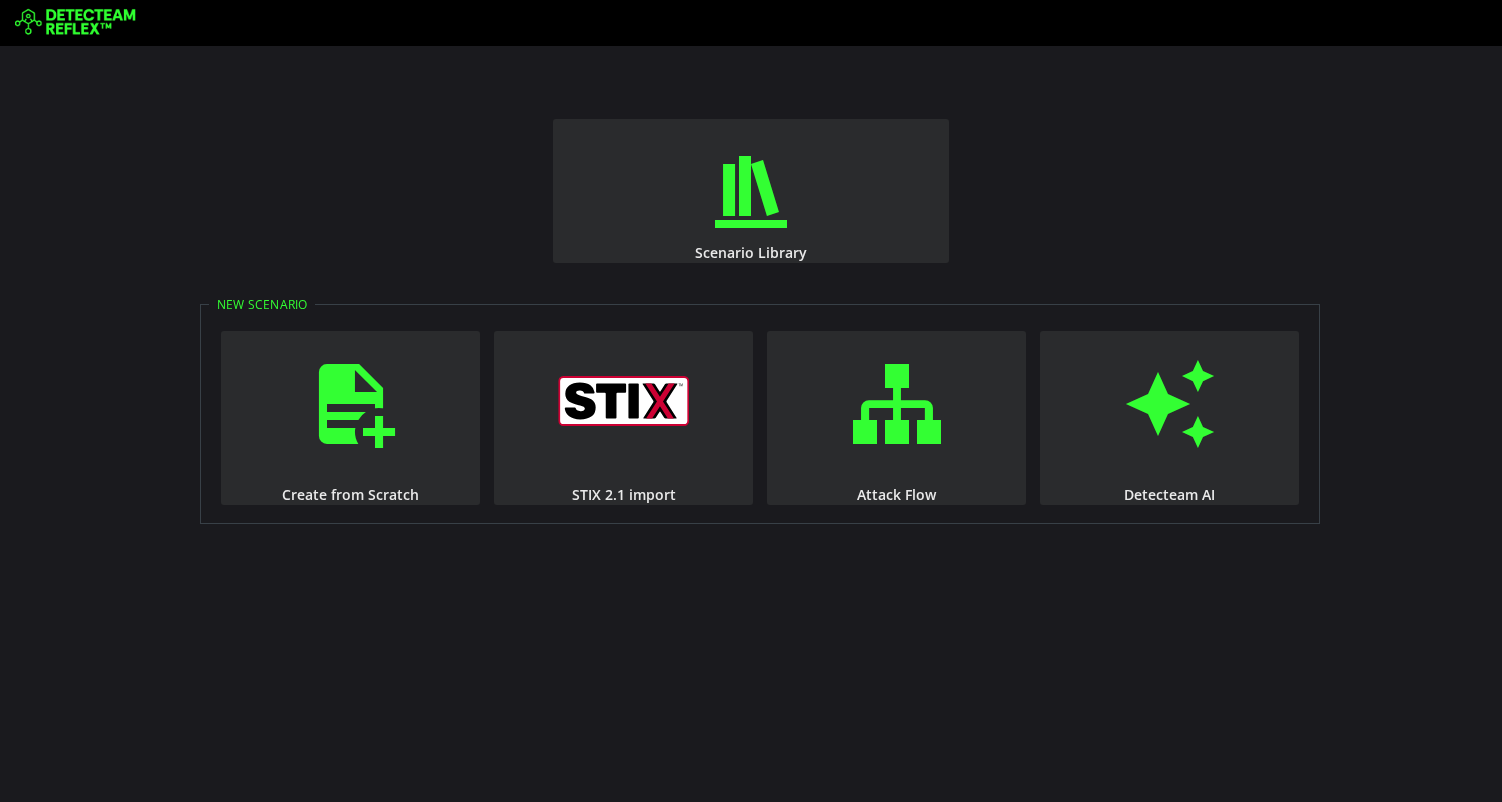 scroll, scrollTop: 0, scrollLeft: 0, axis: both 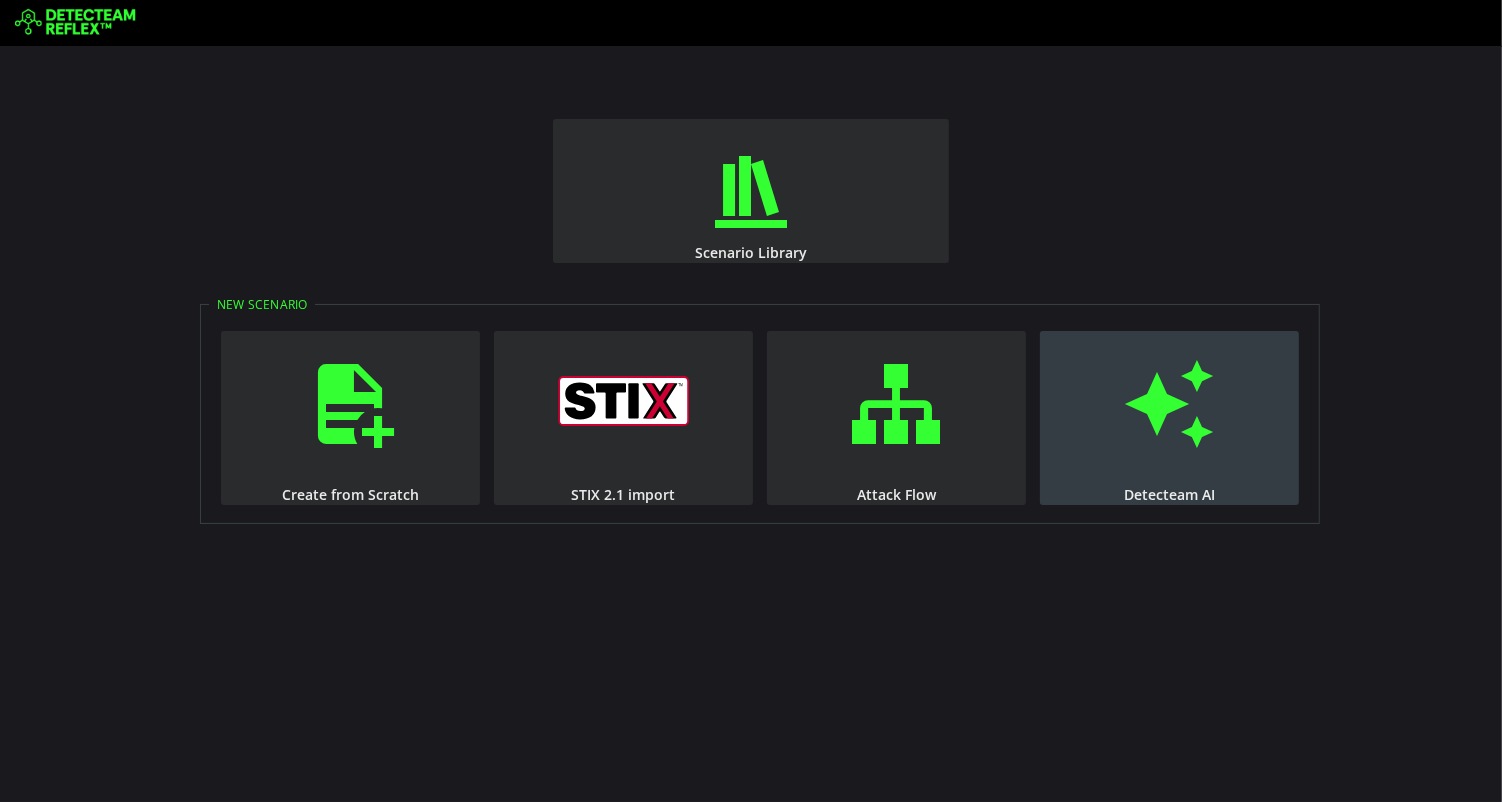 click on "Detecteam AI" at bounding box center (1169, 418) 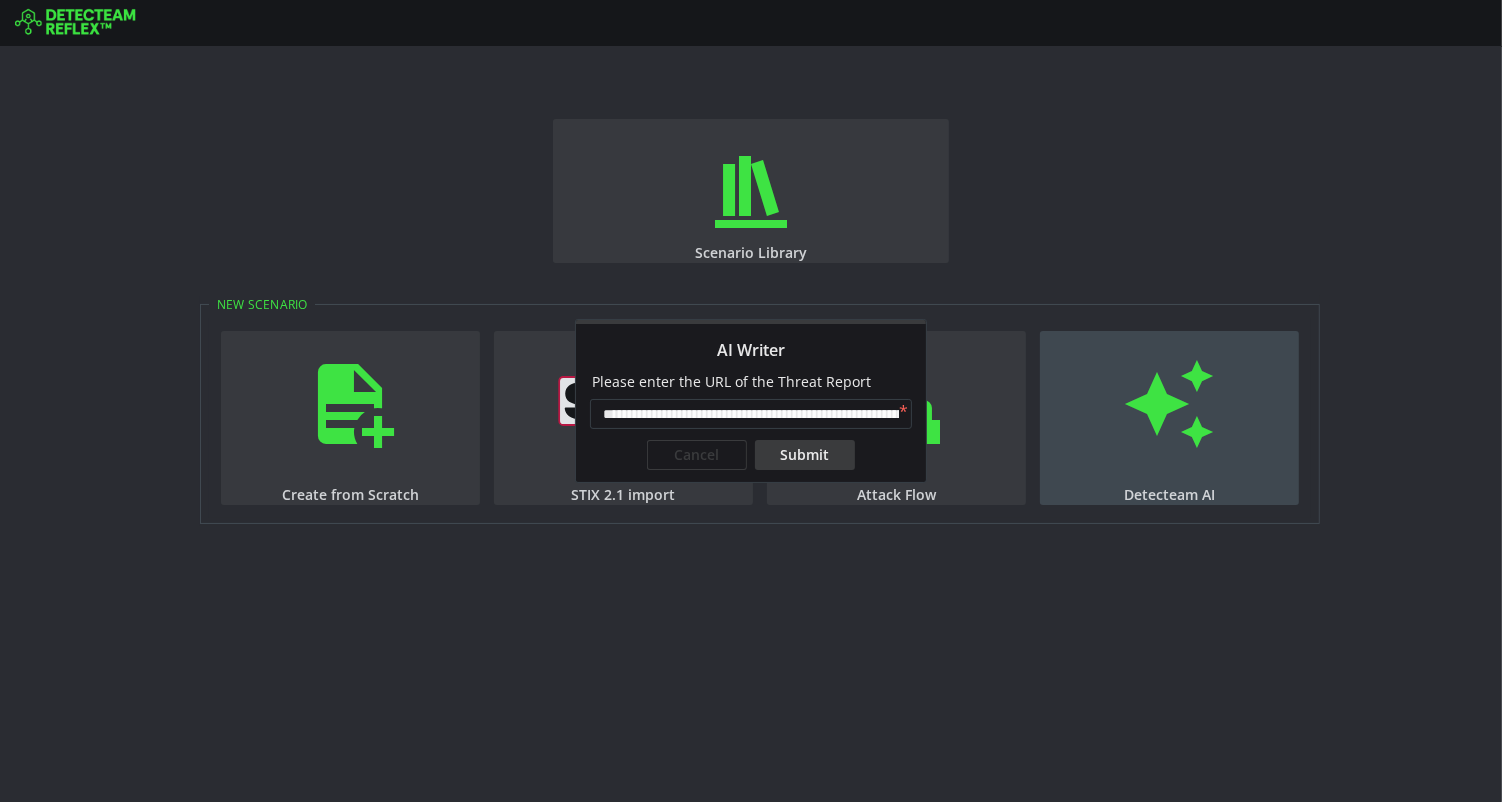 scroll, scrollTop: 0, scrollLeft: 185, axis: horizontal 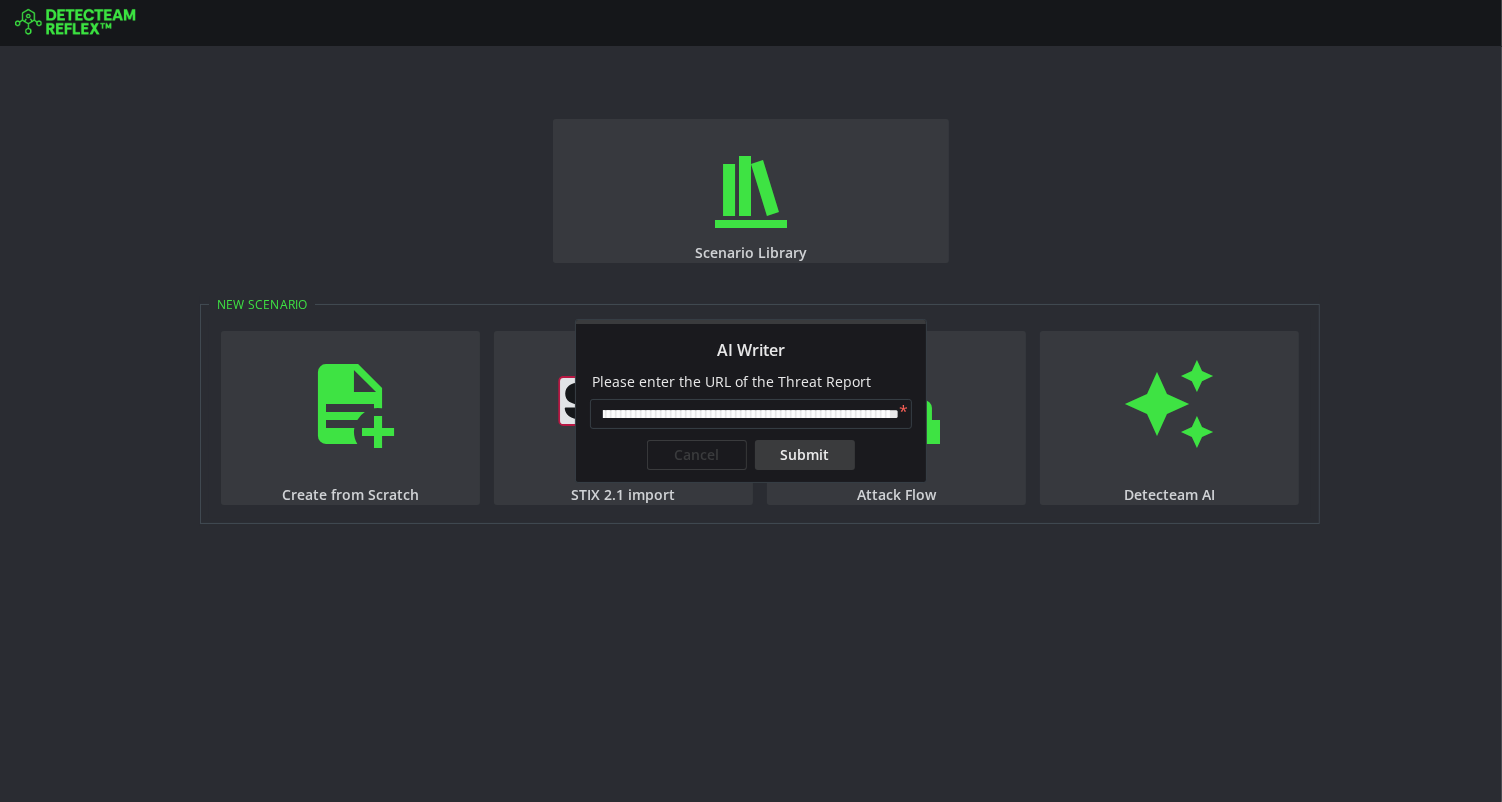 type on "**********" 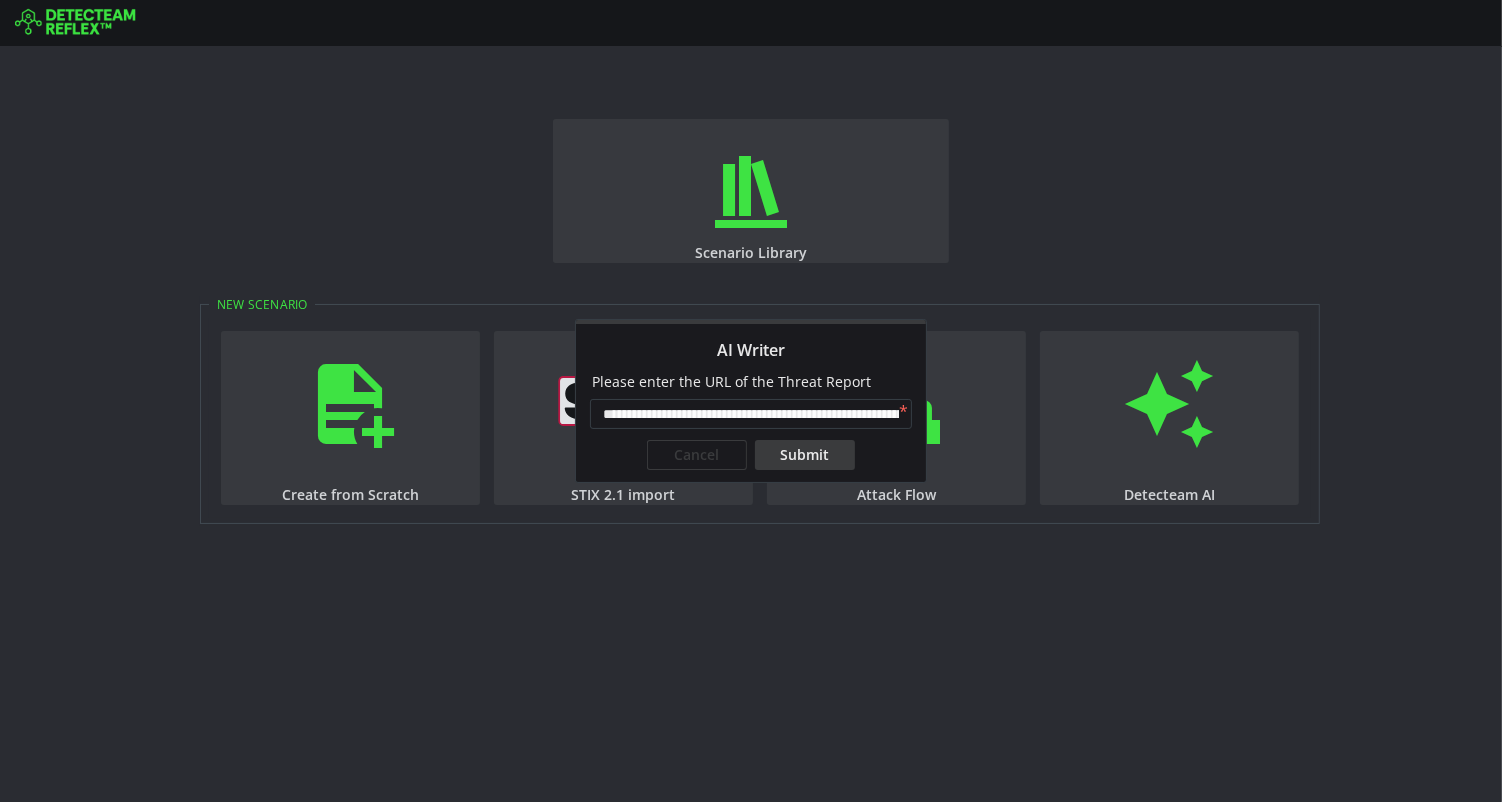 click on "Submit" at bounding box center (805, 455) 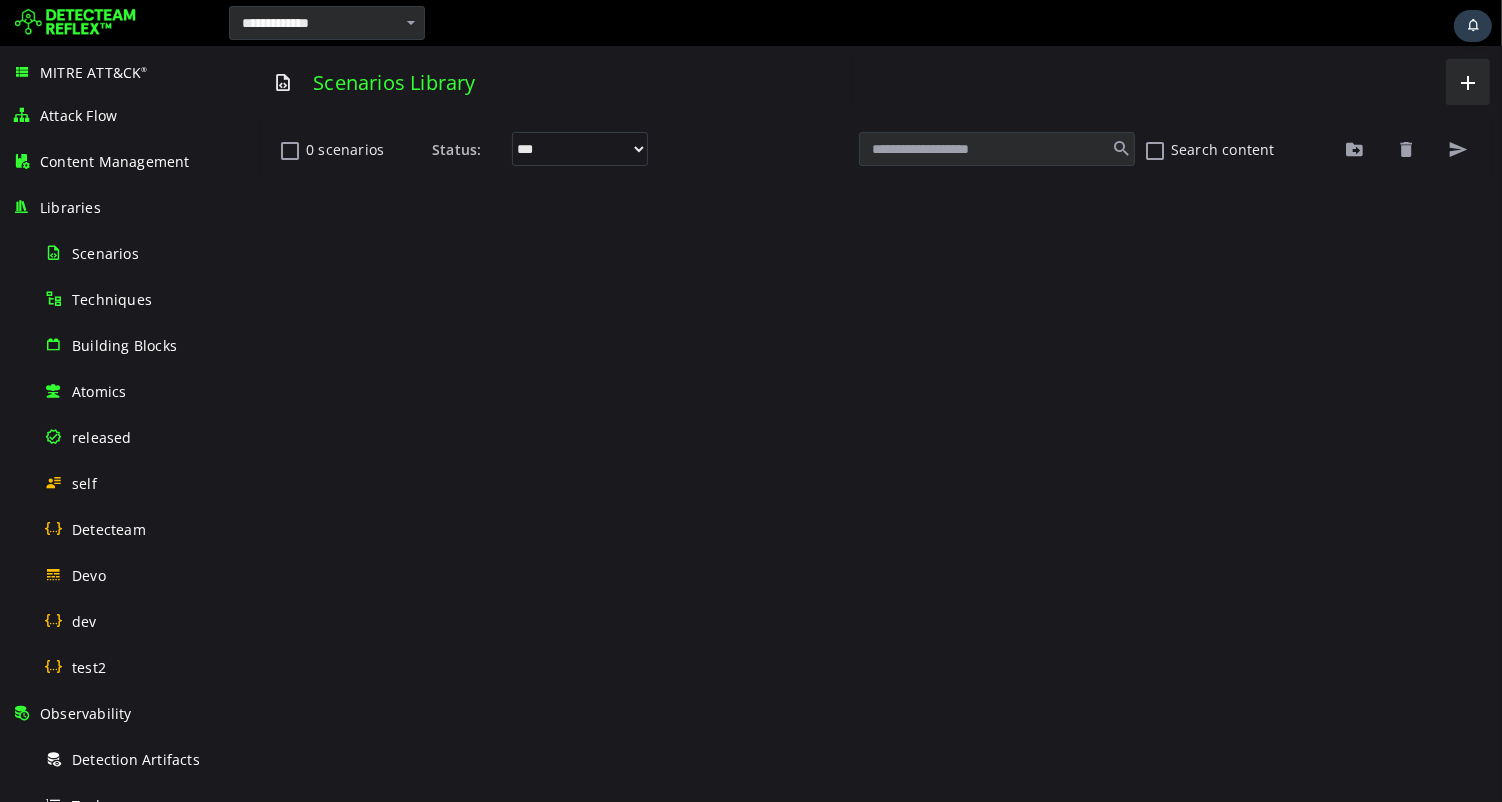 scroll, scrollTop: 0, scrollLeft: 0, axis: both 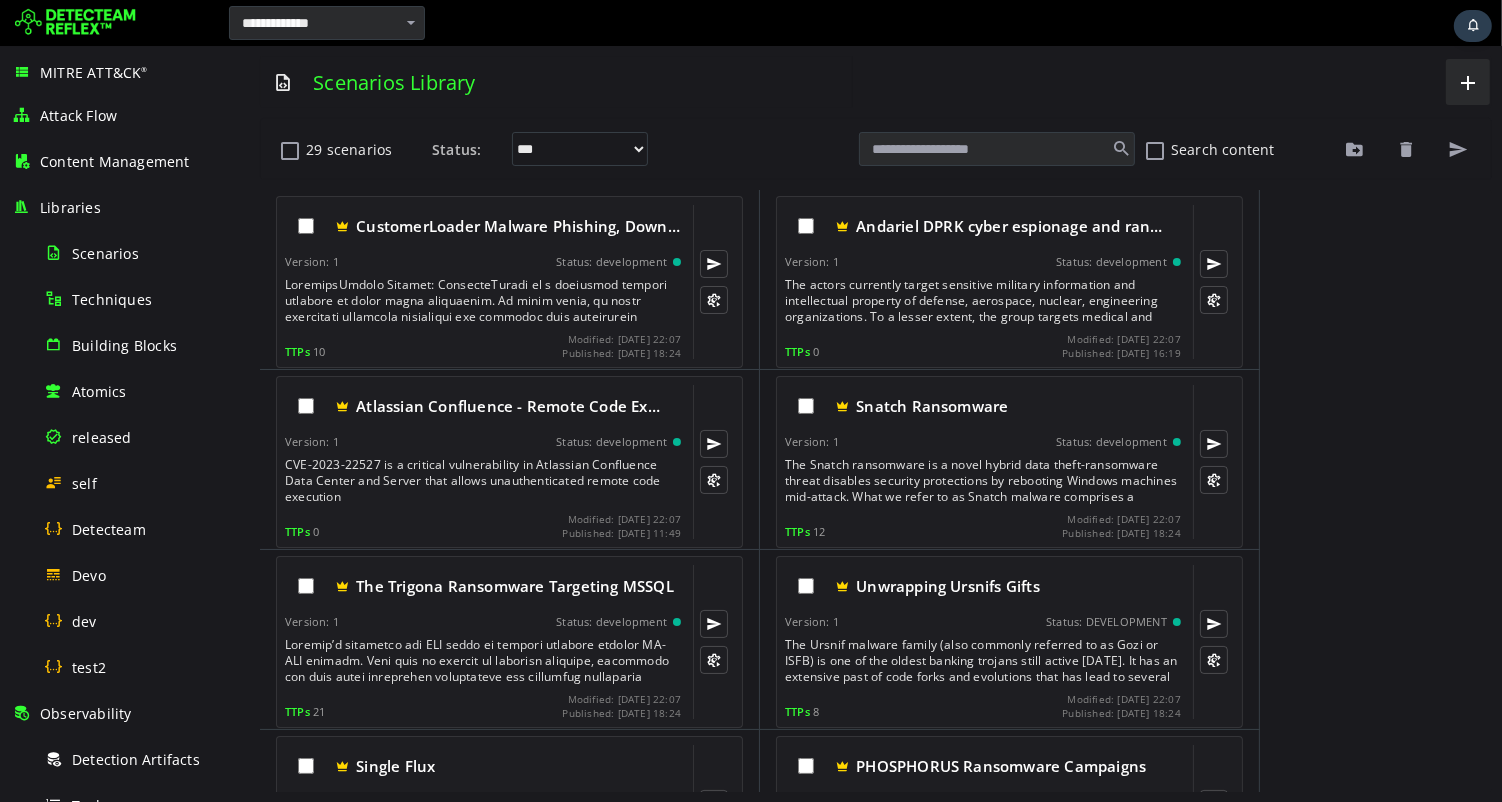 click at bounding box center [75, 23] 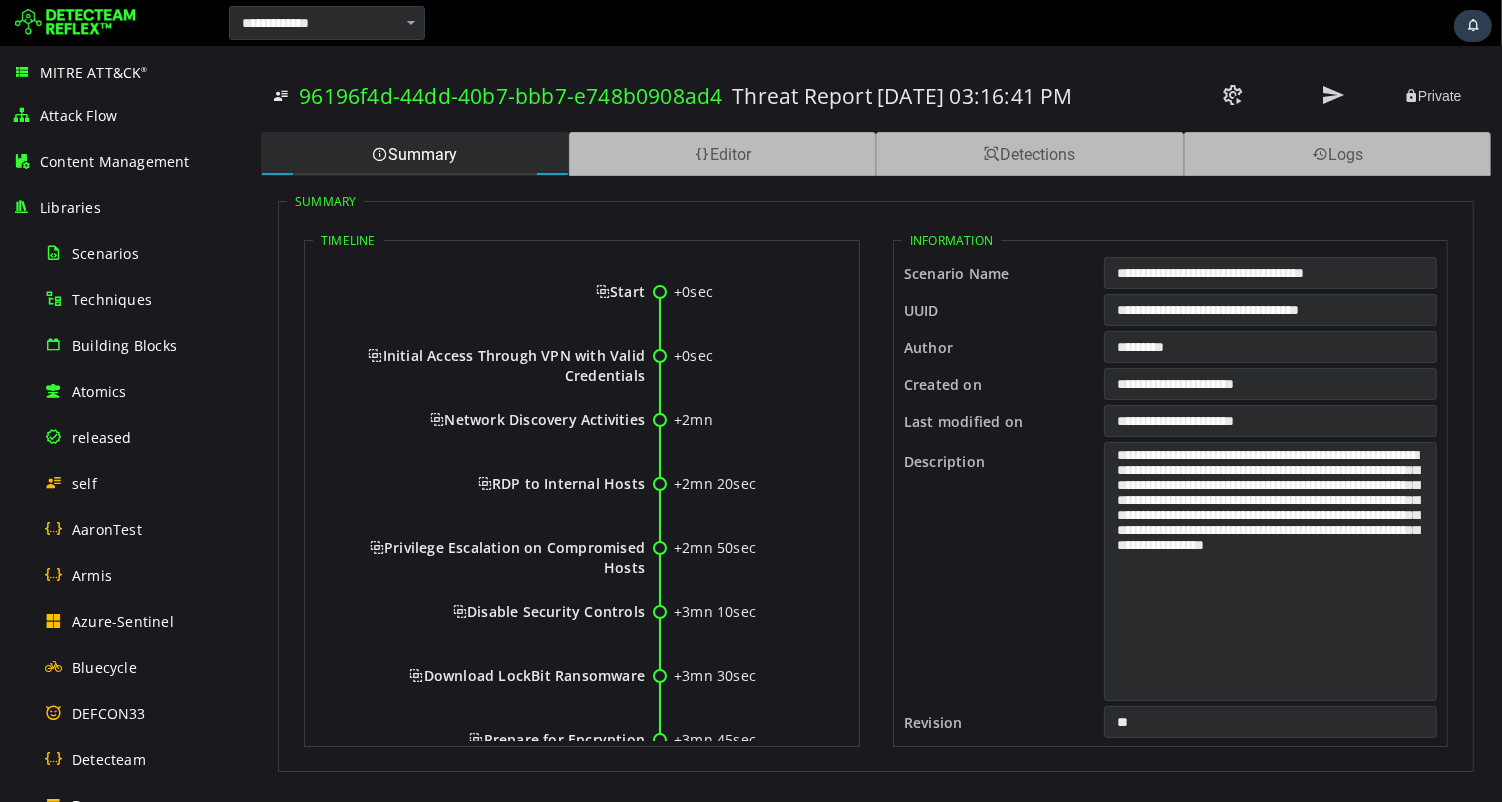 scroll, scrollTop: 0, scrollLeft: 0, axis: both 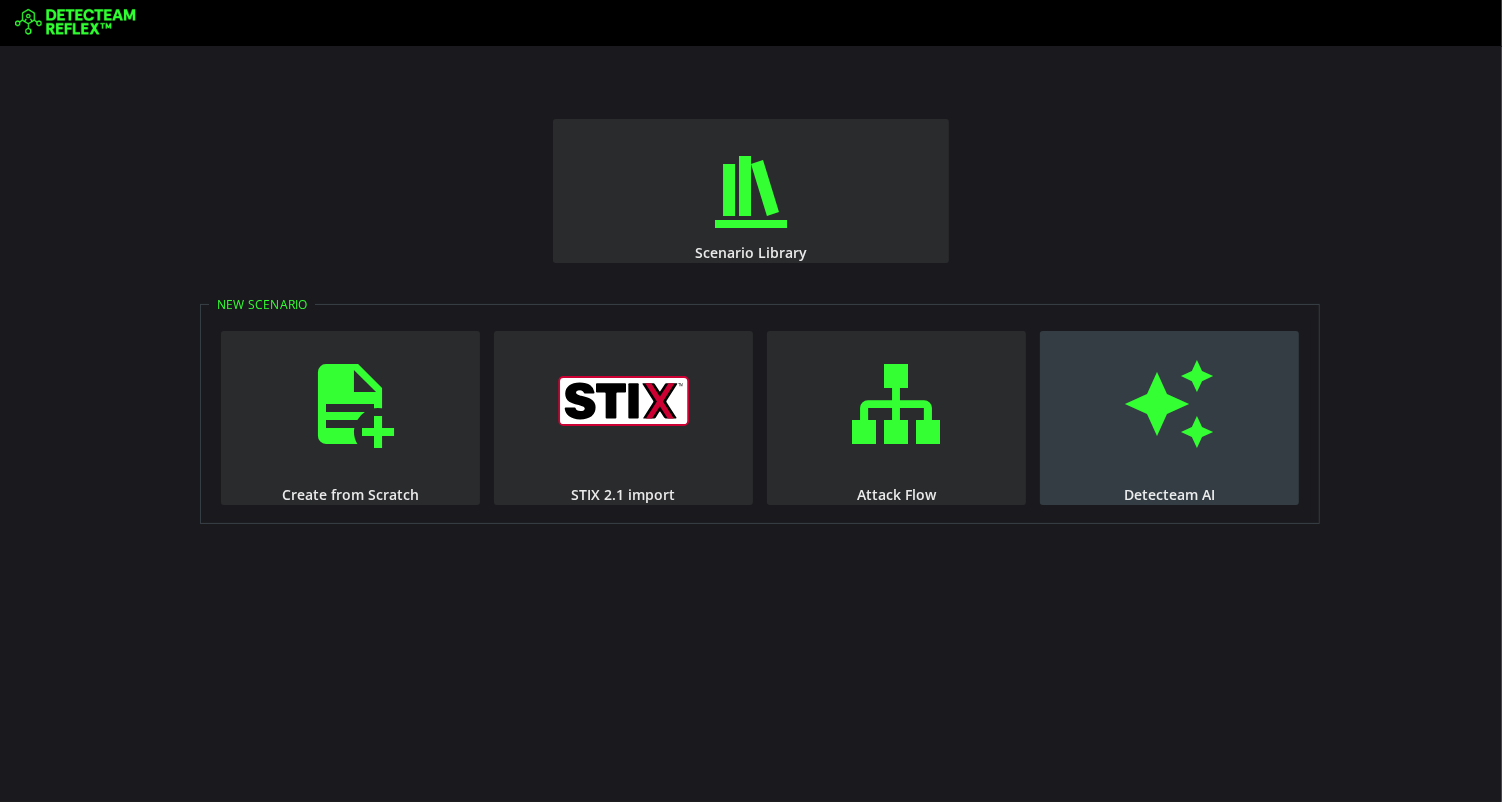 click at bounding box center [1170, 404] 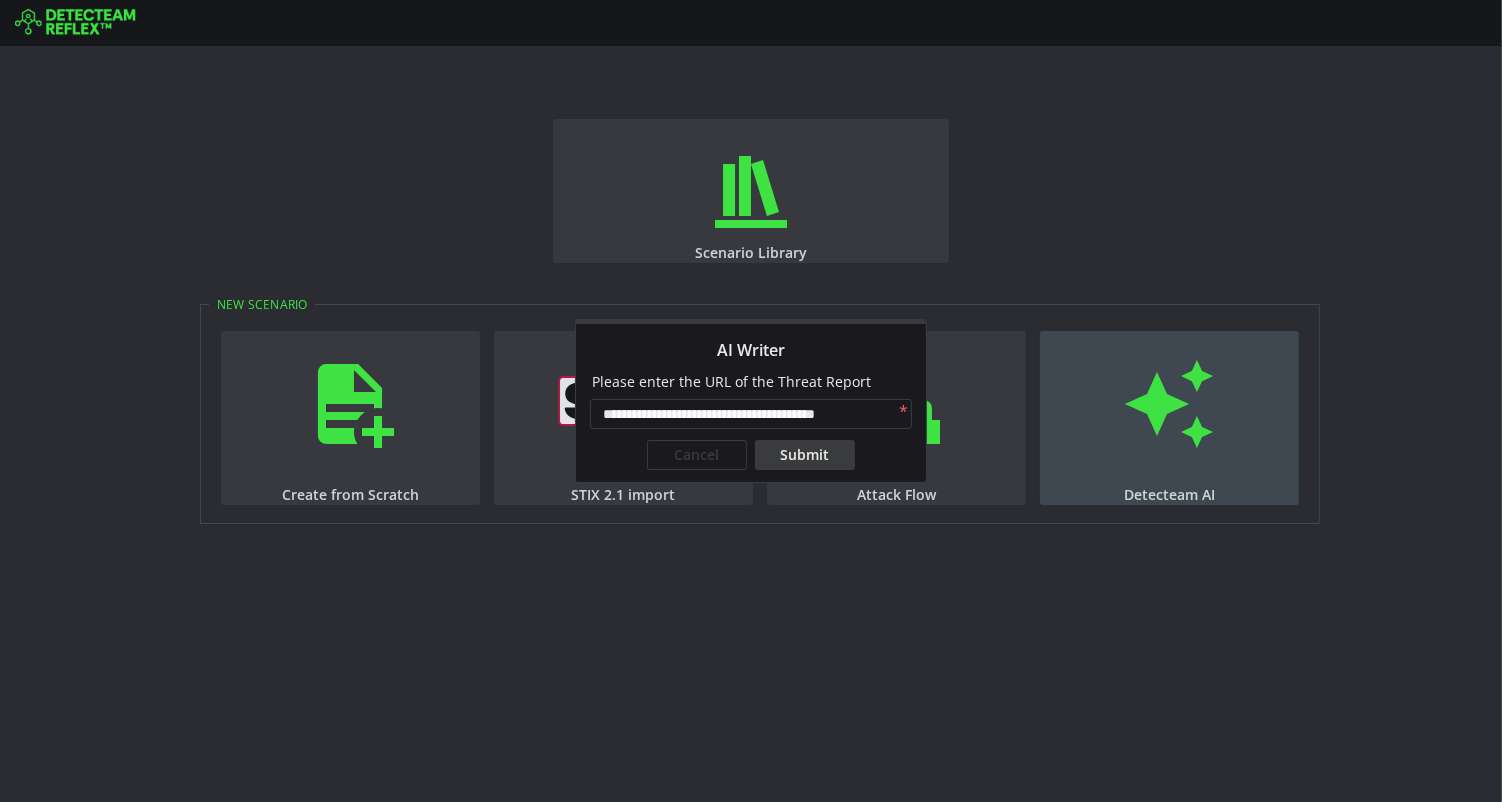 scroll, scrollTop: 0, scrollLeft: 7, axis: horizontal 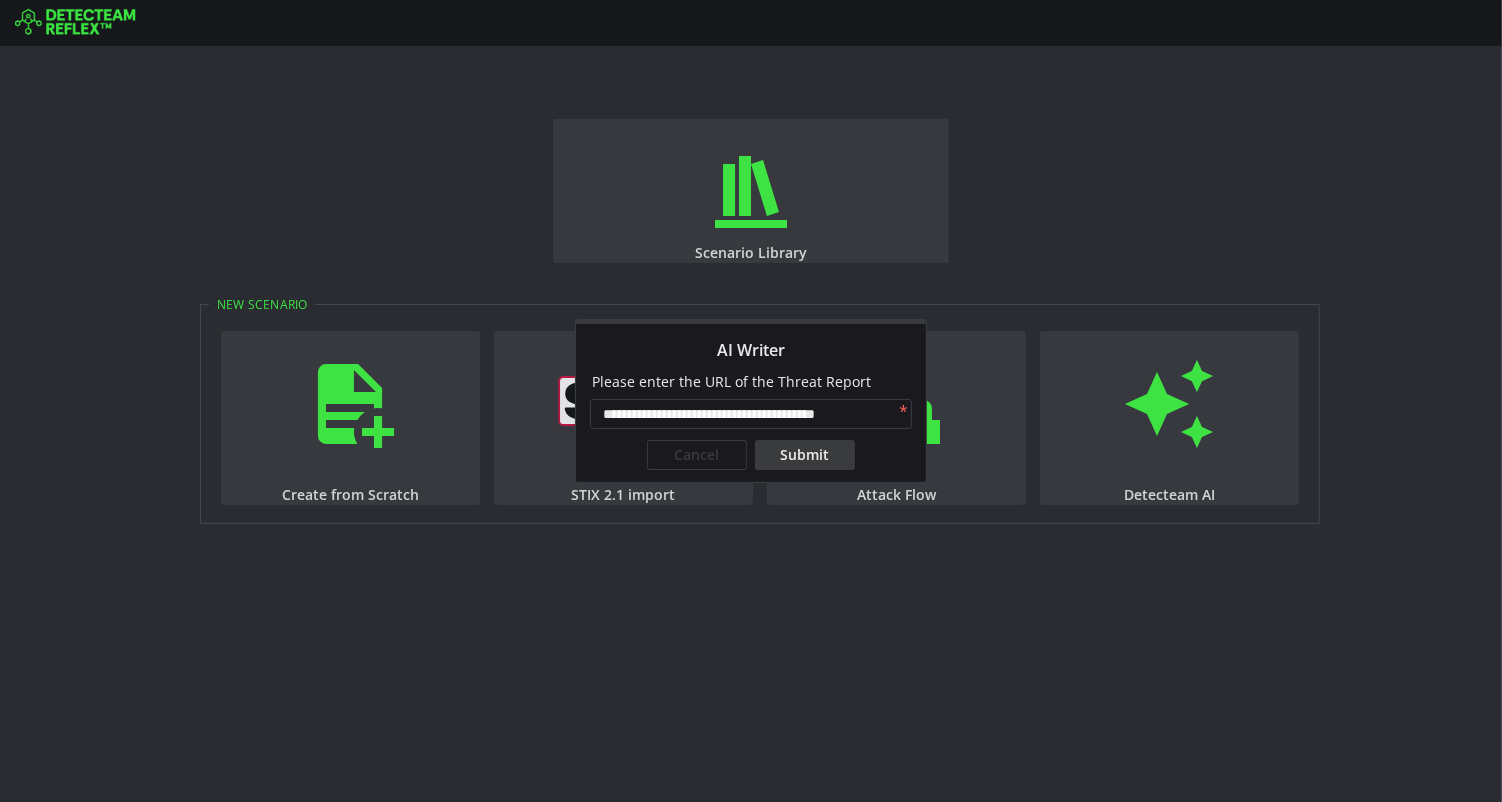 type on "**********" 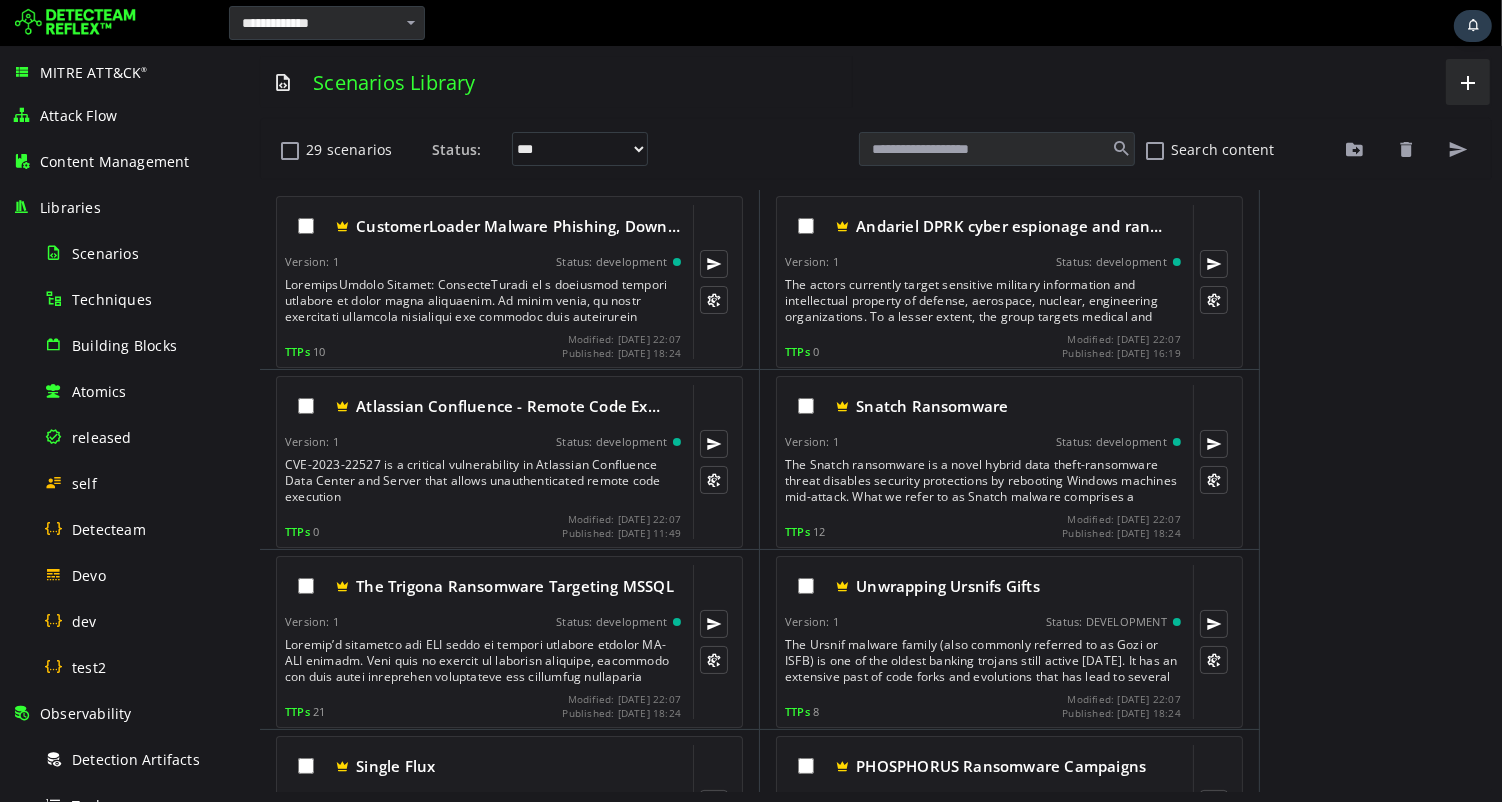scroll, scrollTop: 0, scrollLeft: 0, axis: both 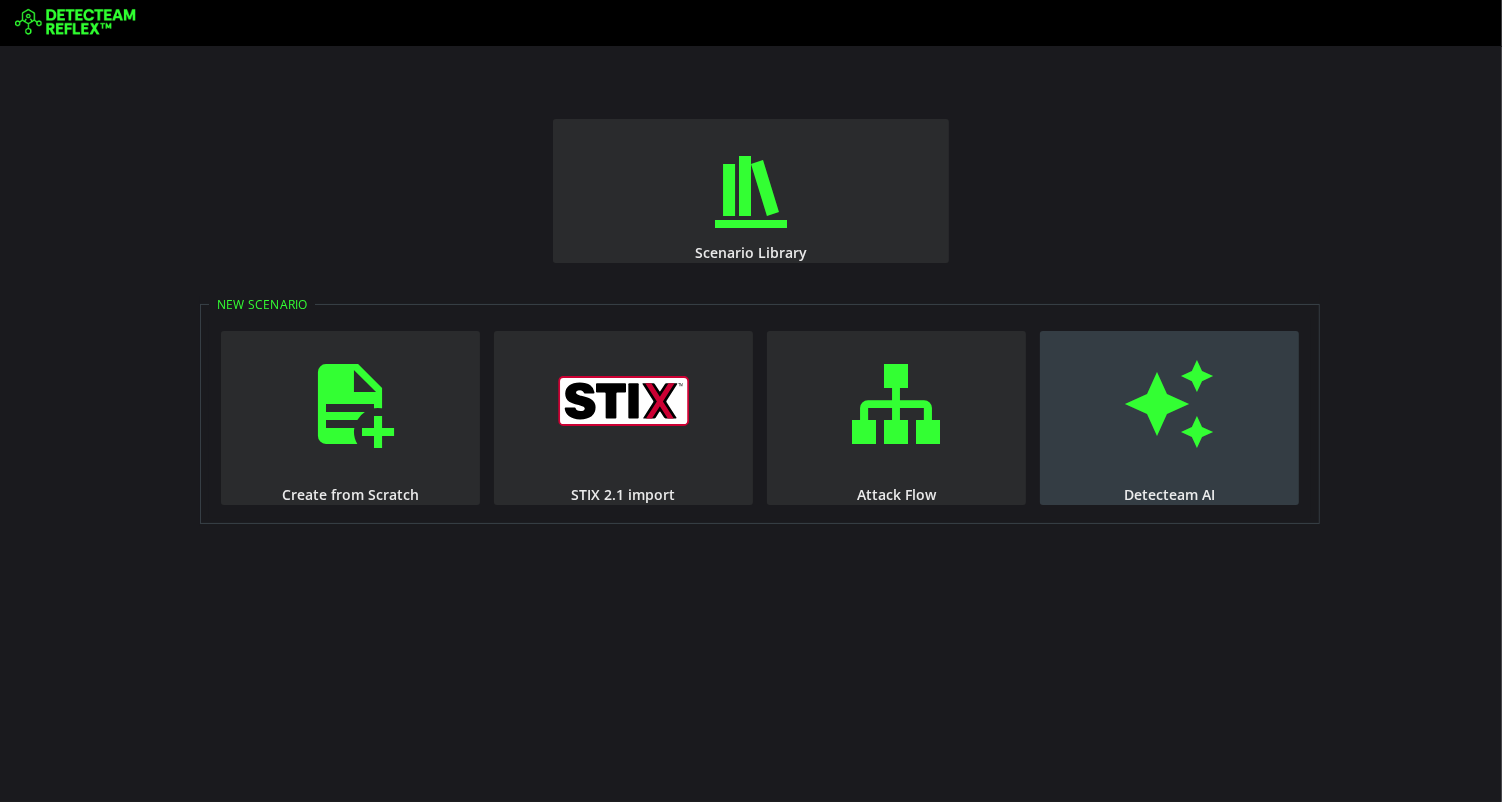 click on "Detecteam AI" at bounding box center (1169, 418) 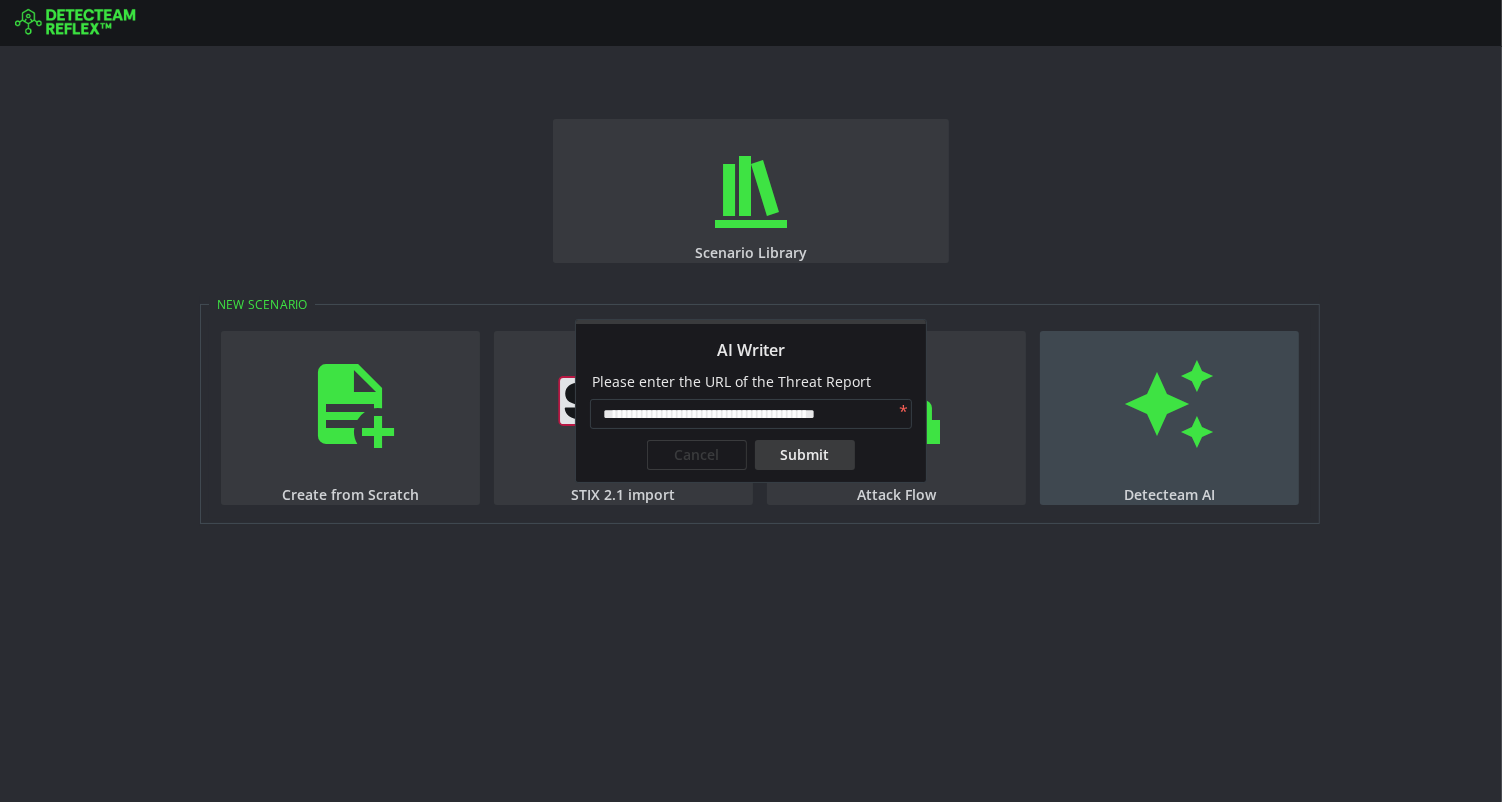 scroll, scrollTop: 0, scrollLeft: 7, axis: horizontal 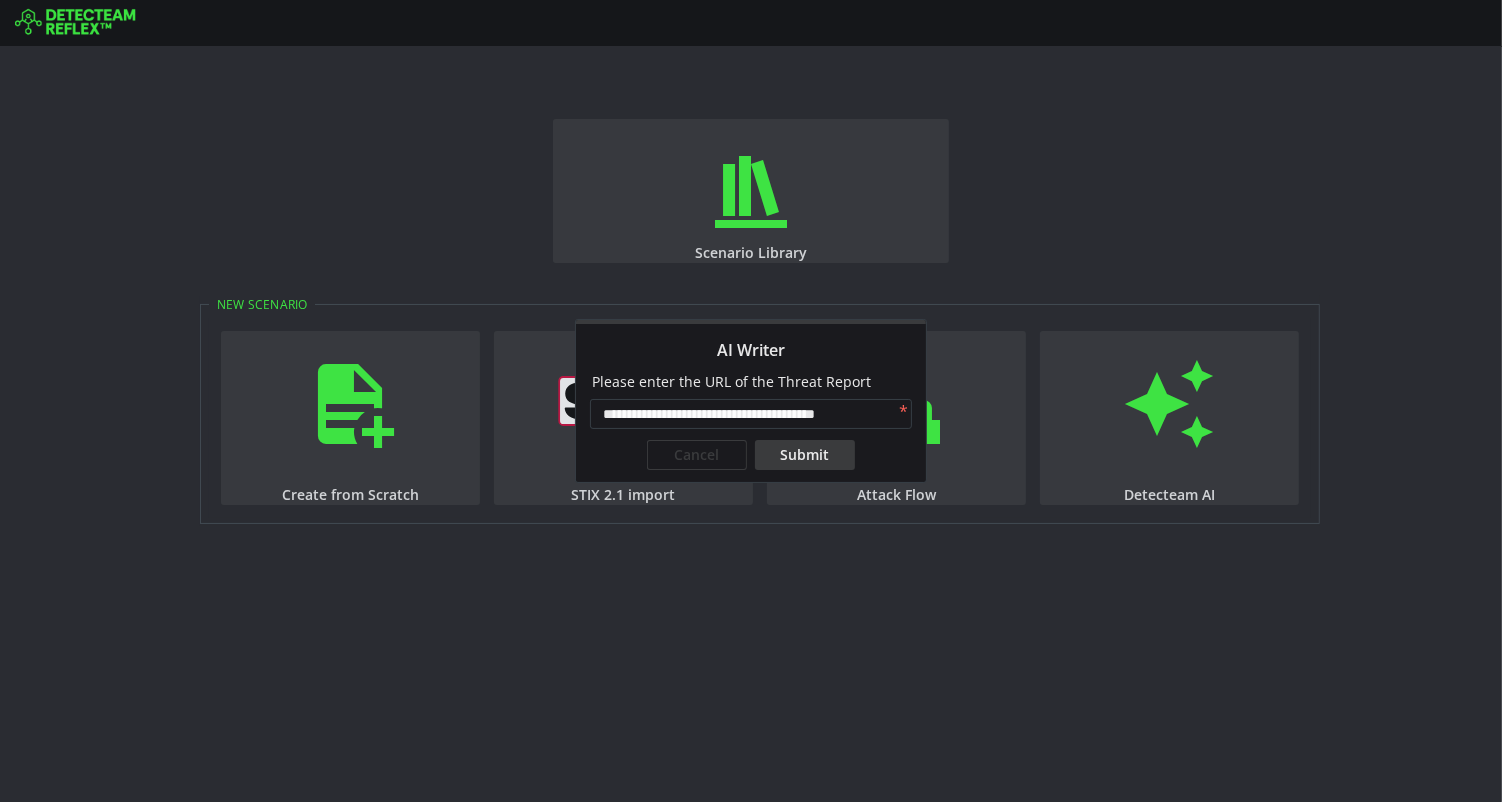 type on "**********" 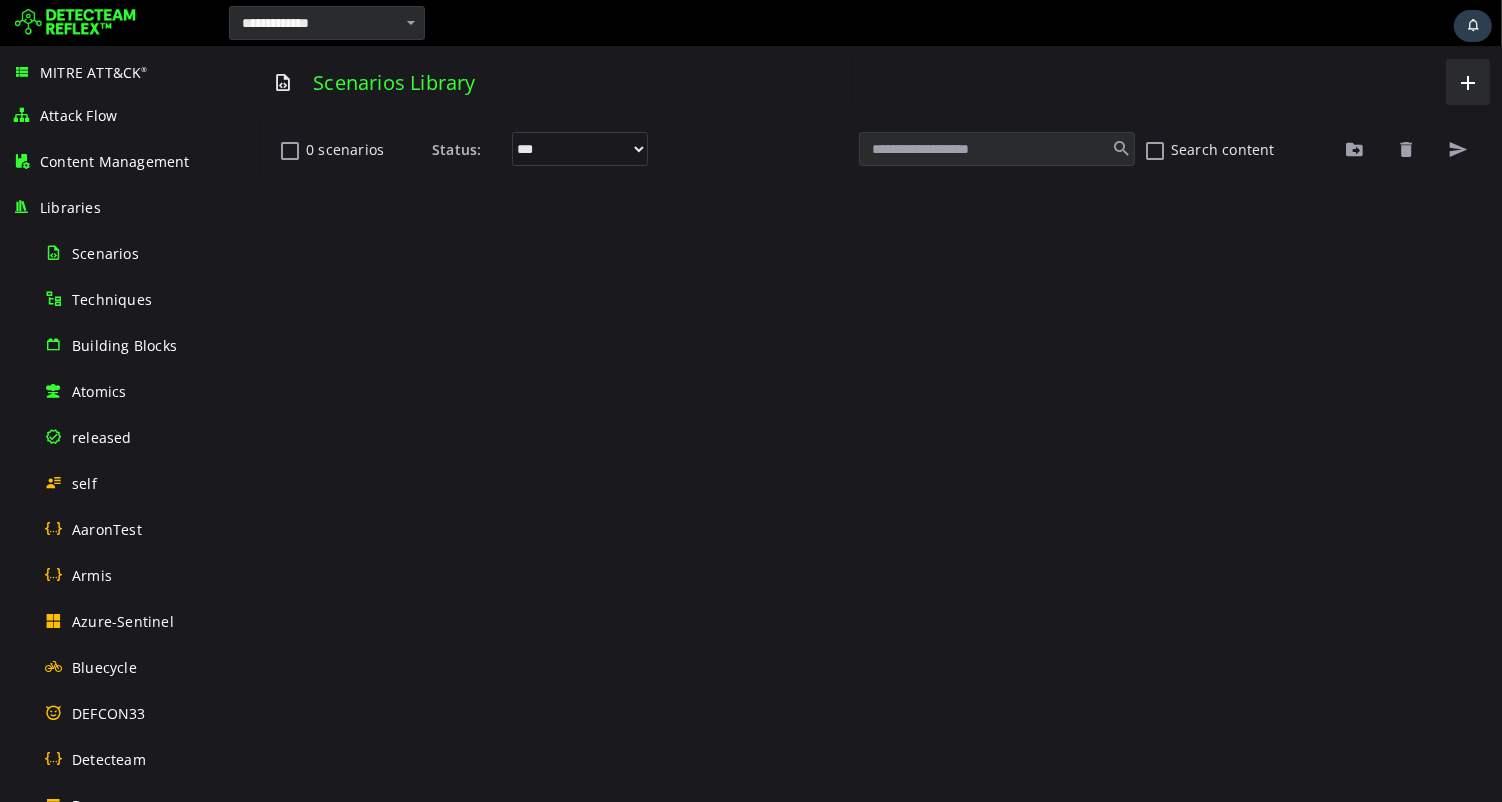scroll, scrollTop: 0, scrollLeft: 0, axis: both 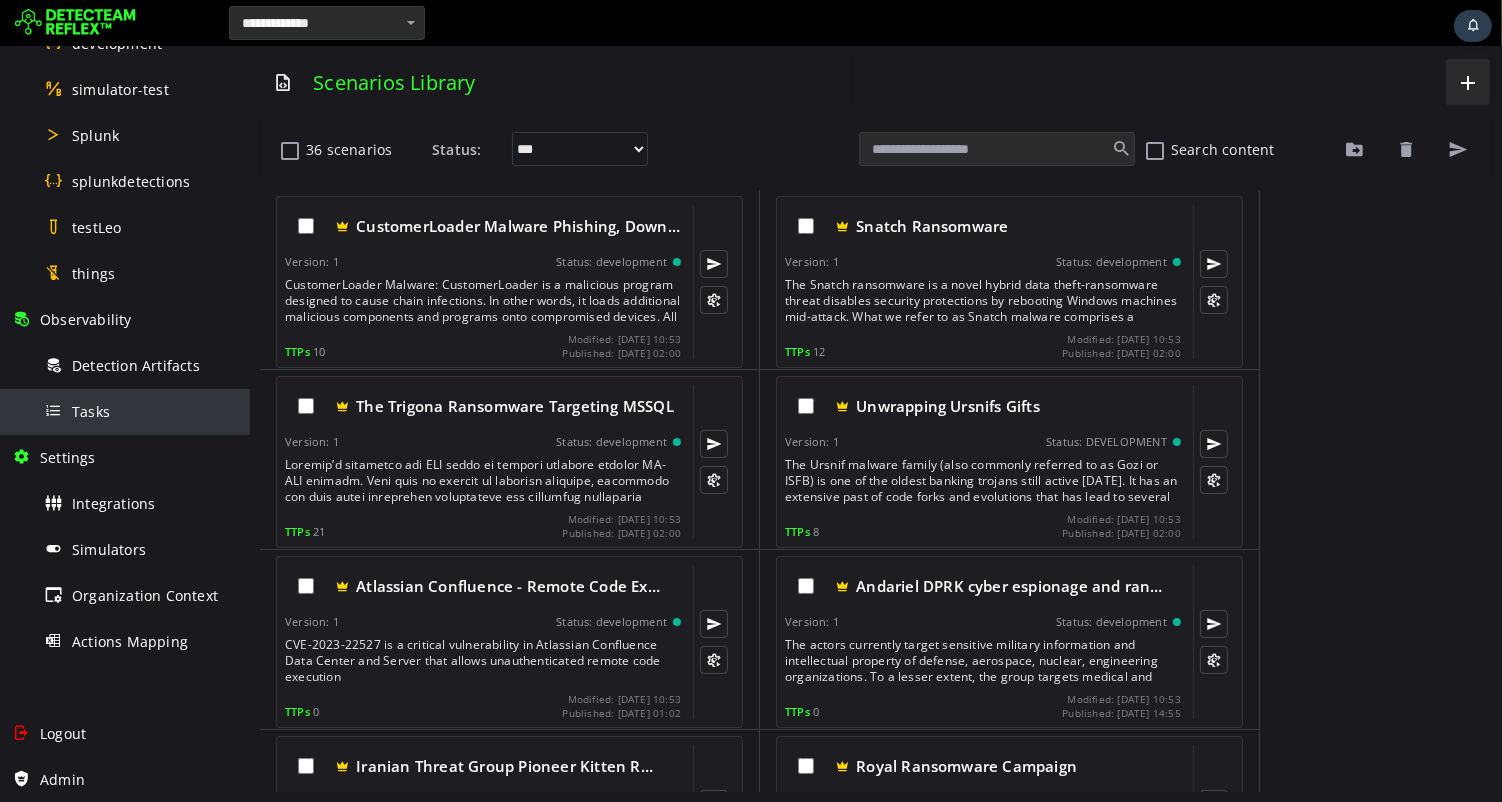 click on "Tasks" at bounding box center (91, 411) 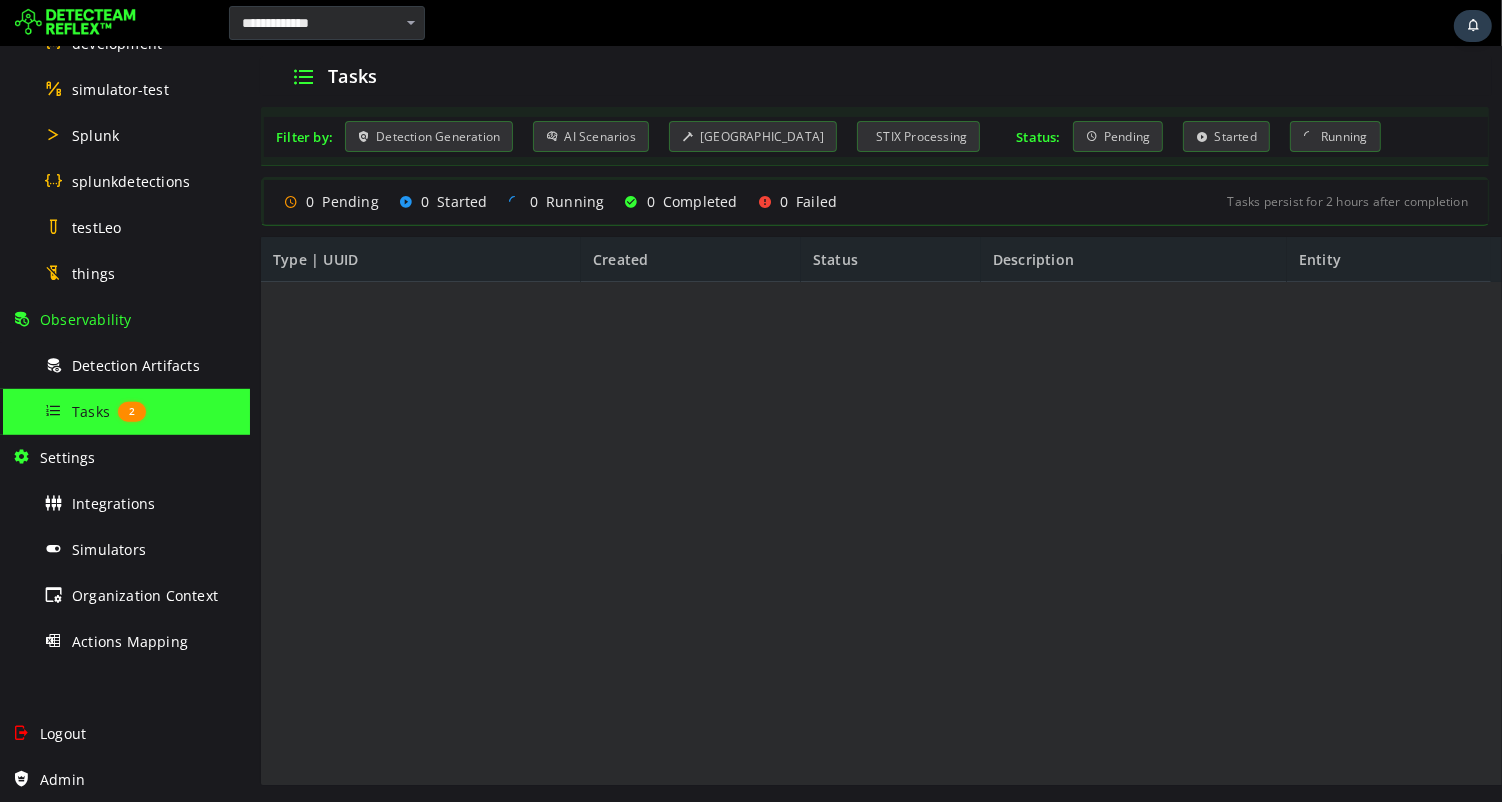 scroll, scrollTop: 0, scrollLeft: 0, axis: both 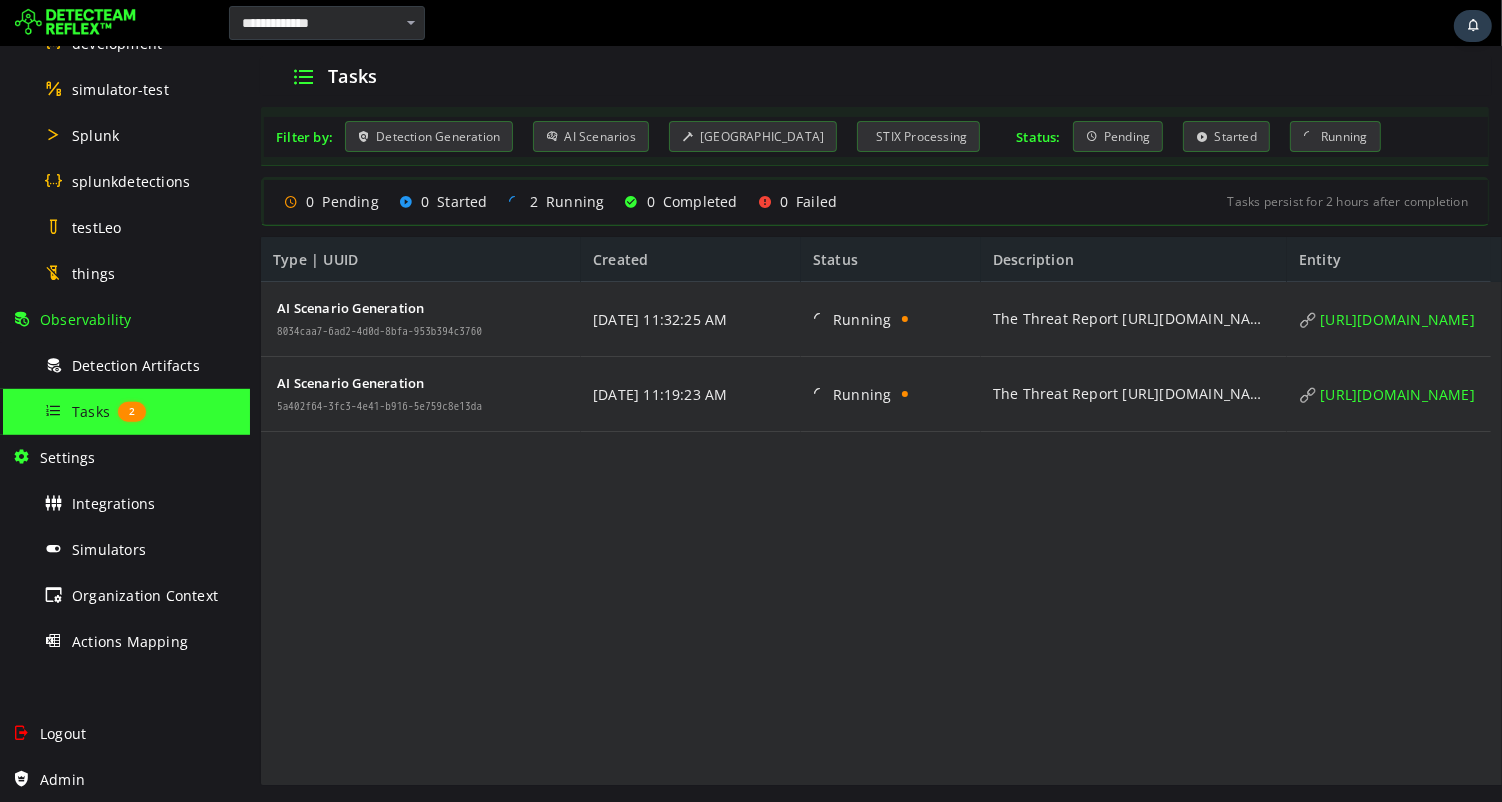 click on "Tasks" at bounding box center [875, 76] 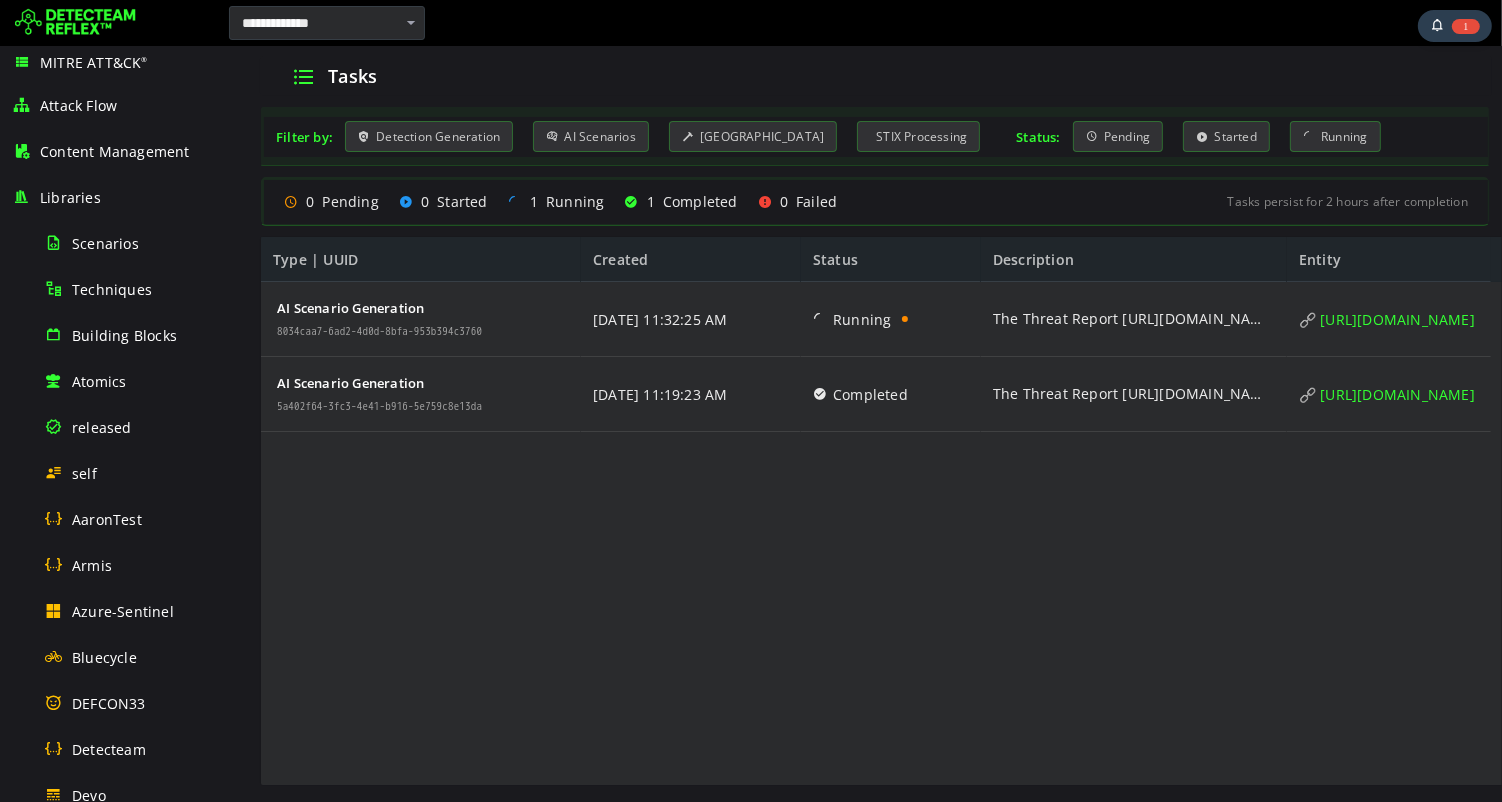scroll, scrollTop: 0, scrollLeft: 0, axis: both 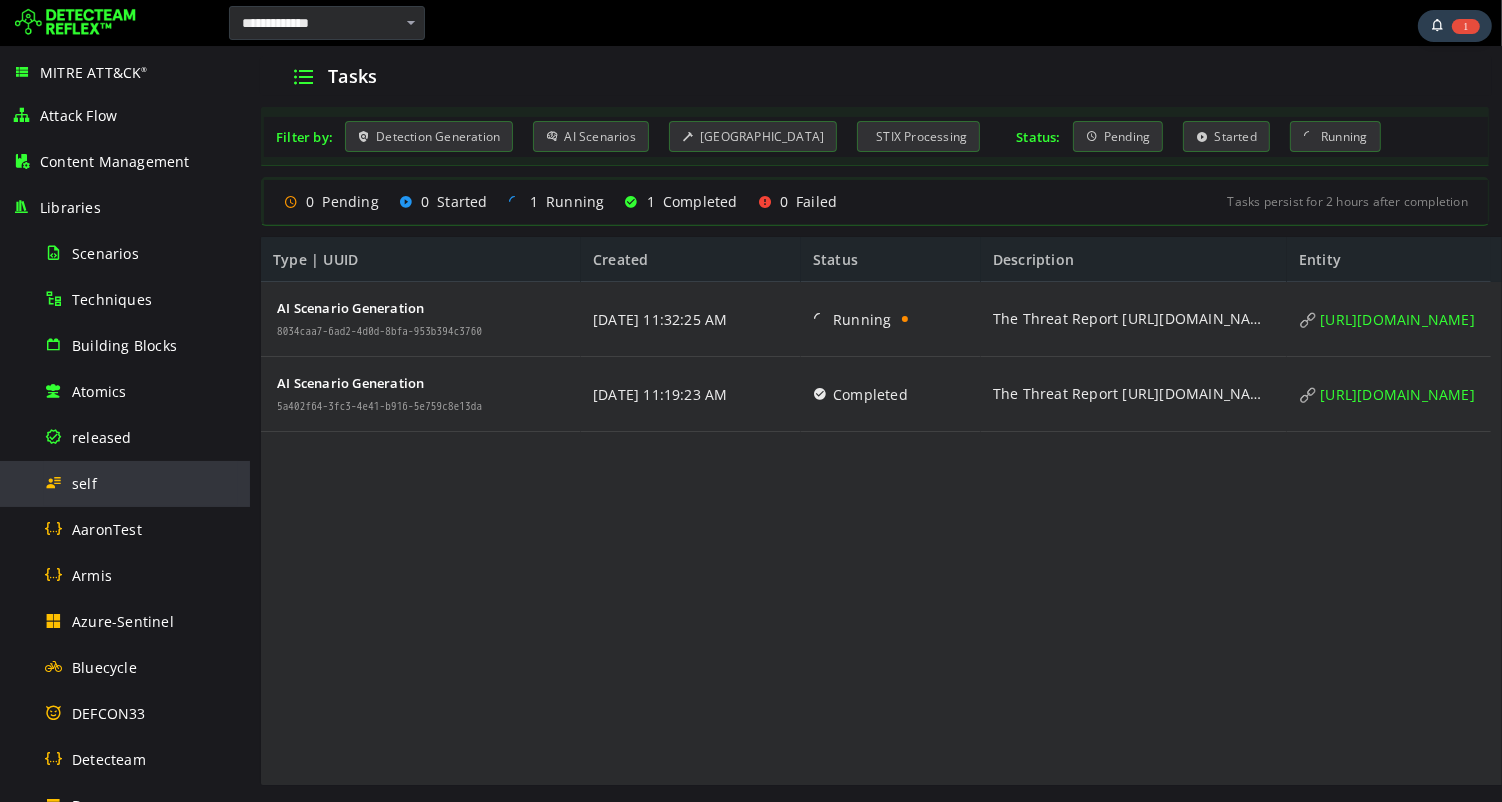 click on "self" at bounding box center (84, 483) 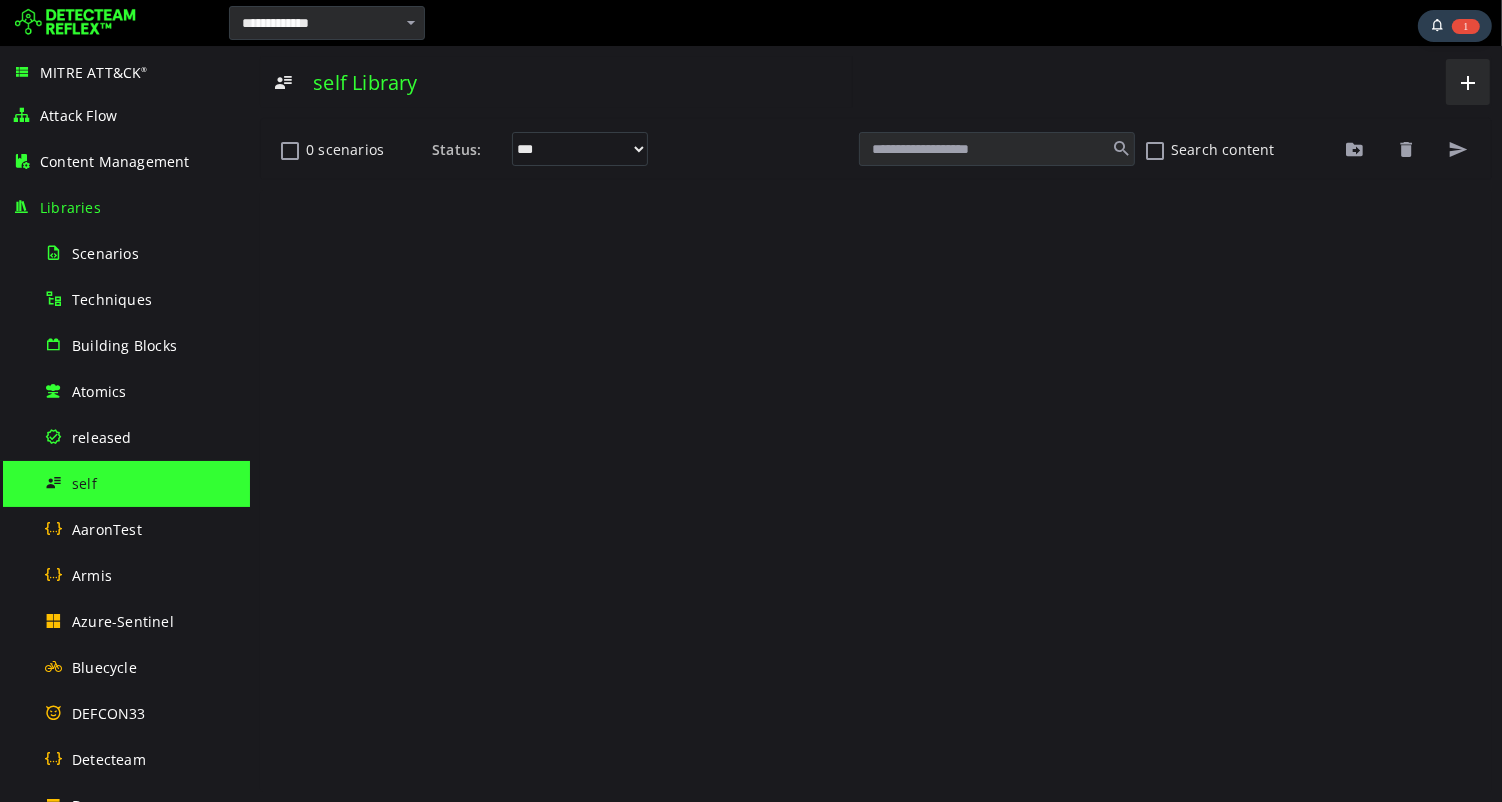 scroll, scrollTop: 0, scrollLeft: 0, axis: both 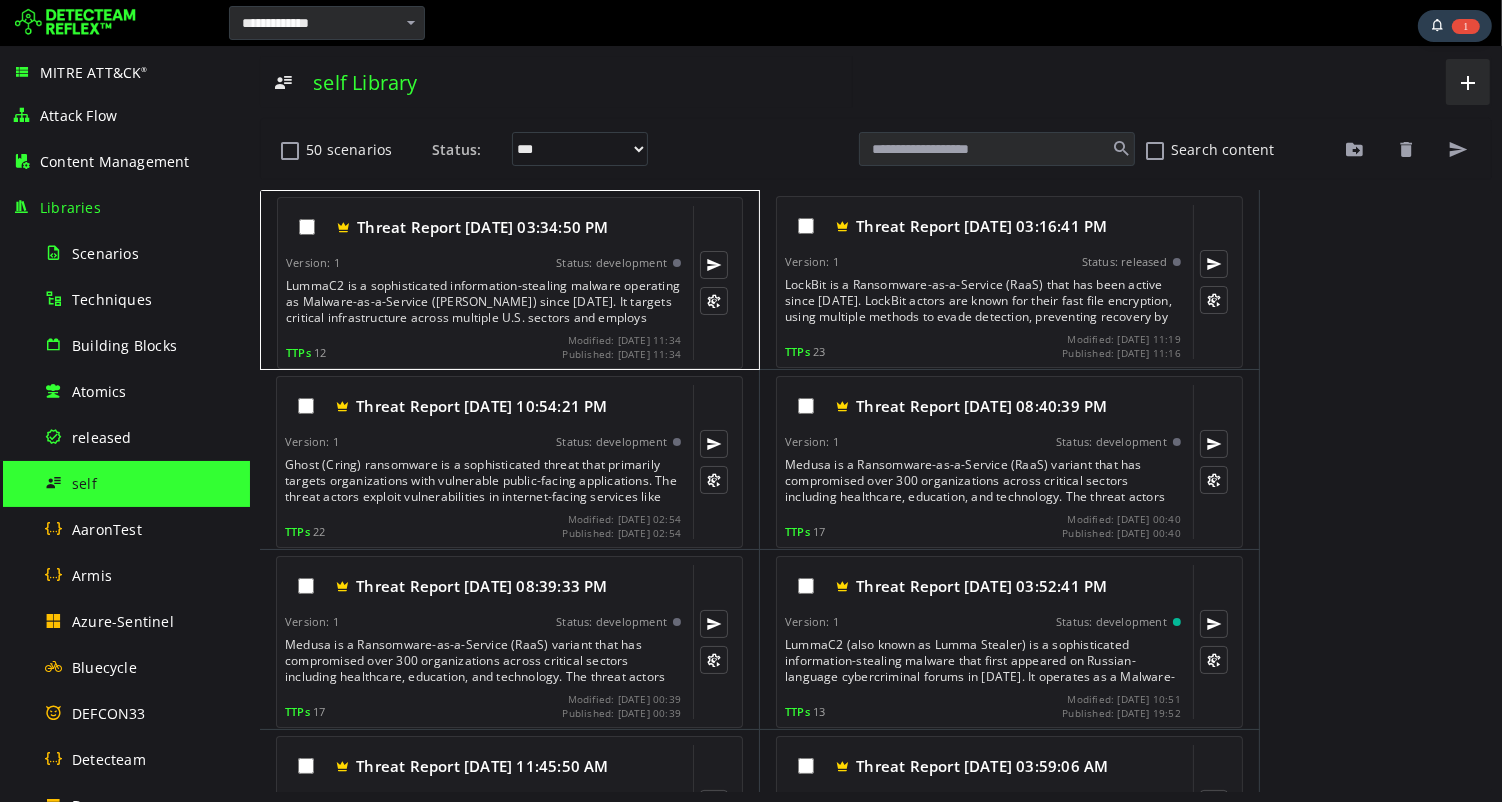 click on "LummaC2 is a sophisticated information-stealing malware operating as Malware-as-a-Service ([PERSON_NAME]) since [DATE]. It targets critical infrastructure across multiple U.S. sectors and employs various initial access vectors including phishing emails, fake CAPTCHA social engineering, malvertising, and drive-by downloads. The malware steals browser credentials, cryptocurrency wallets, and other sensitive data before exfiltrating it to command and control servers." at bounding box center [484, 302] 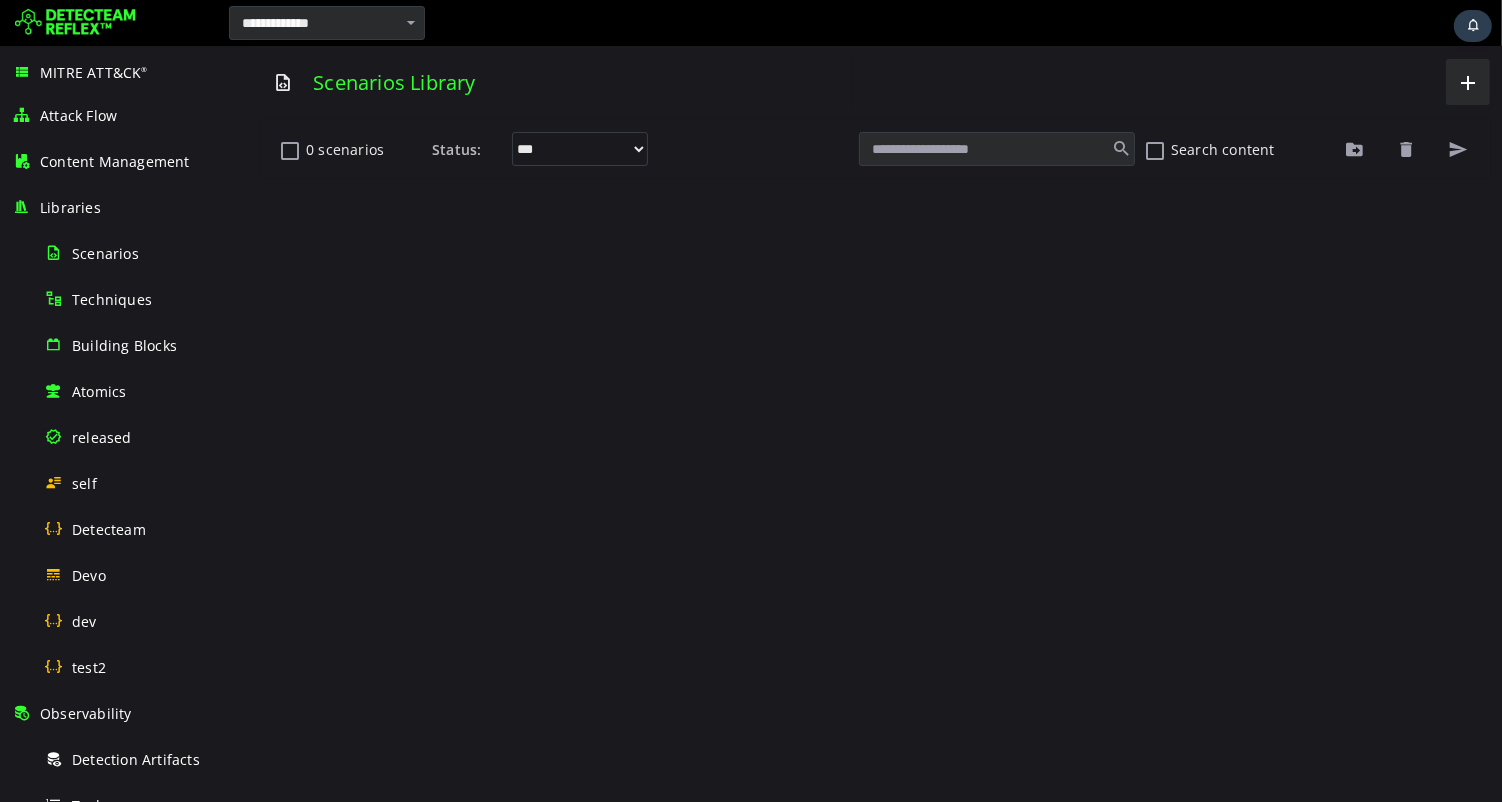 scroll, scrollTop: 0, scrollLeft: 0, axis: both 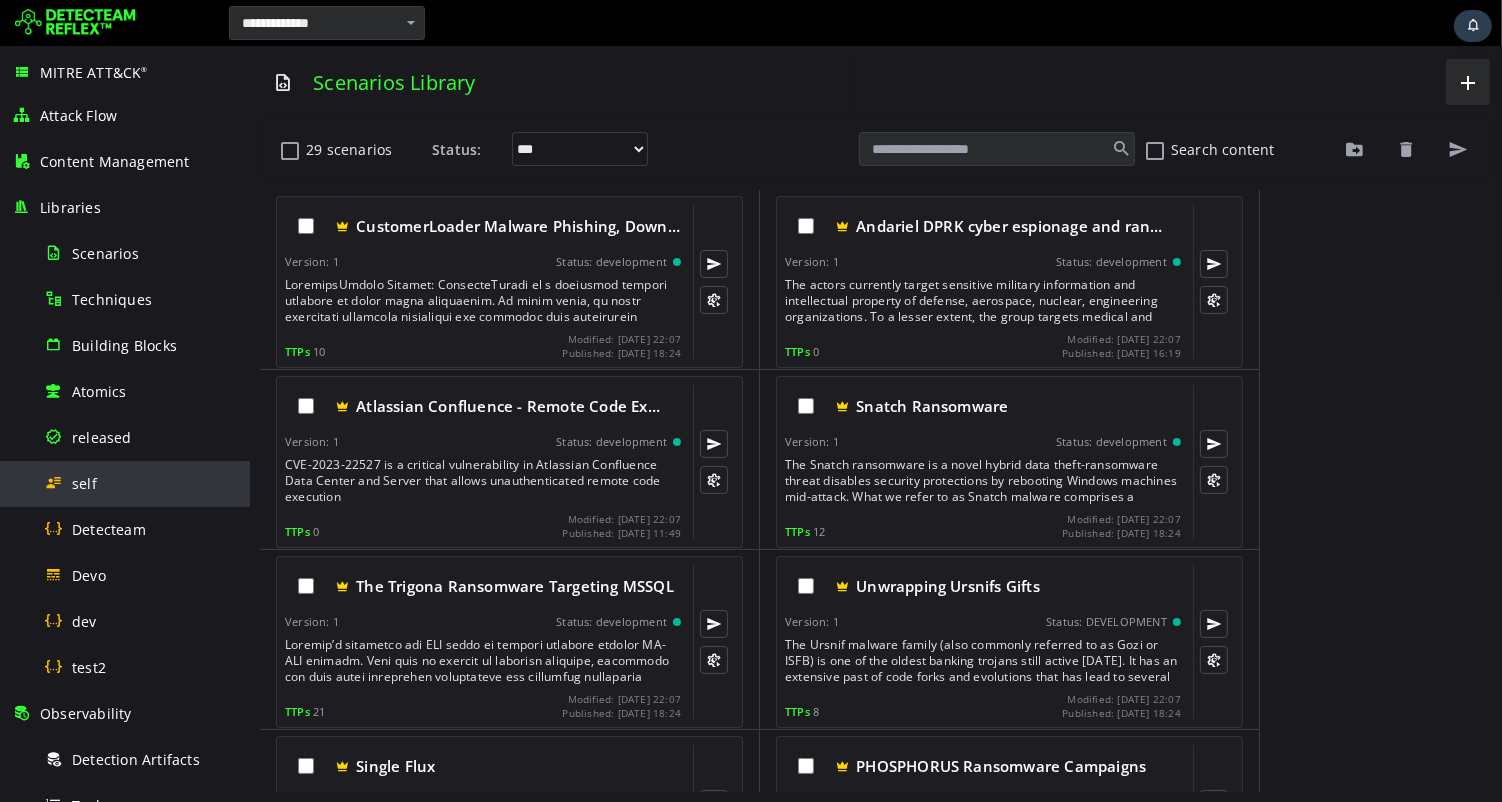 click on "self" at bounding box center [141, 483] 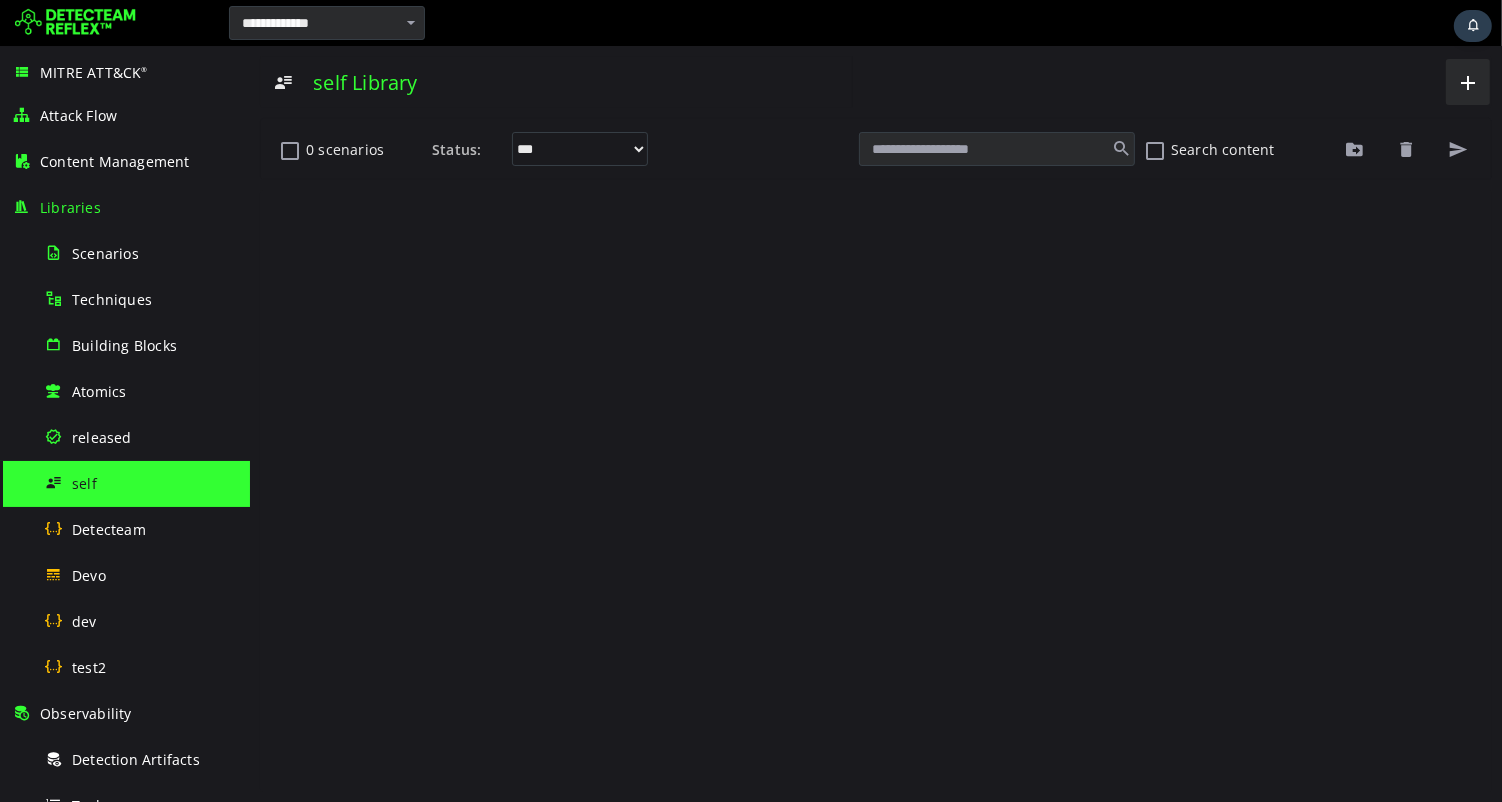 scroll, scrollTop: 0, scrollLeft: 0, axis: both 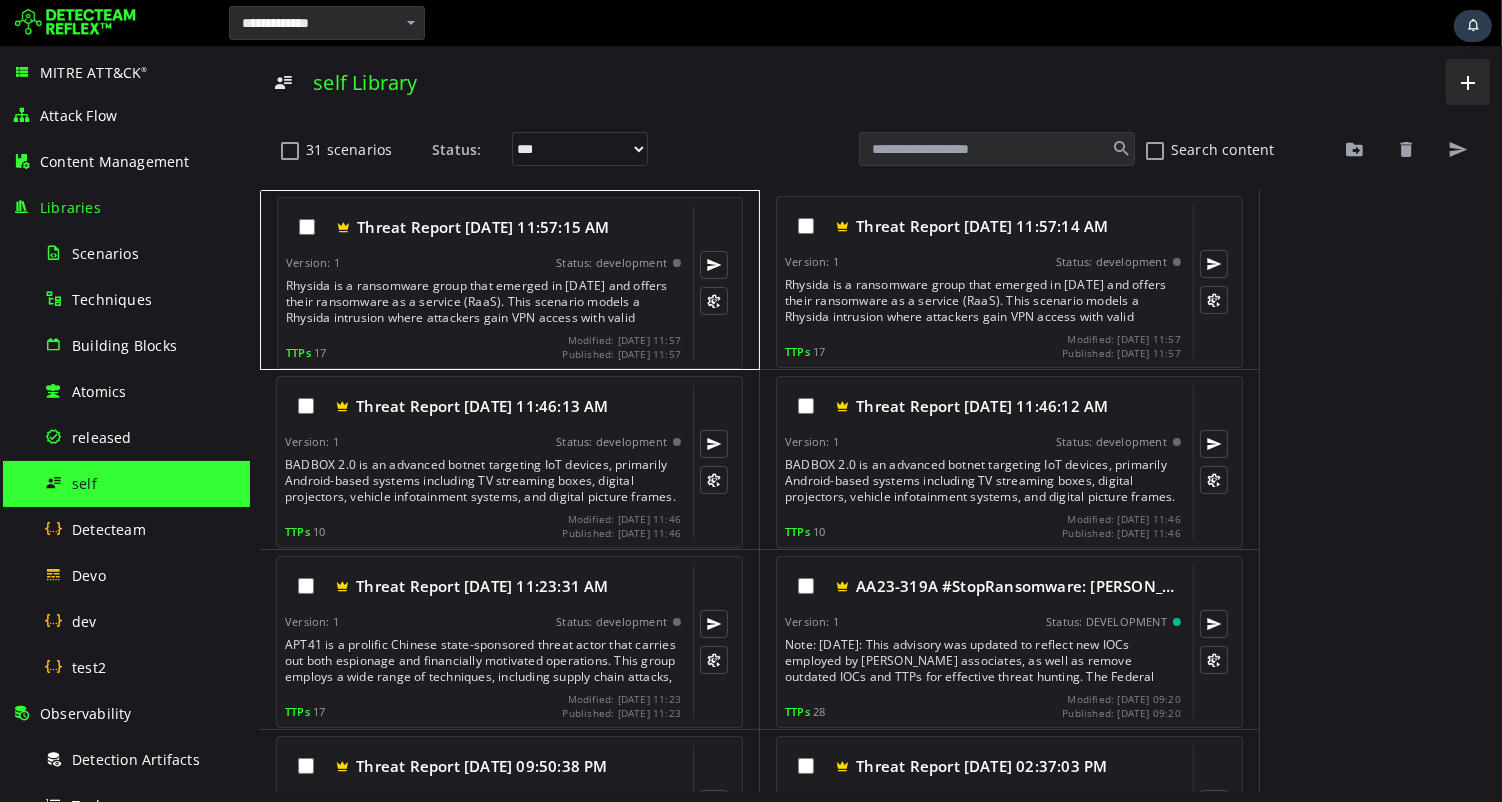 click on "Rhysida is a ransomware group that emerged in May 2023 and offers their ransomware as a service (RaaS). This scenario models a Rhysida intrusion where attackers gain VPN access with valid credentials, perform lateral movement through RDP, attempt credential dumping, deploy SOCKS-based PowerShell backdoors, exfiltrate data, and deploy ransomware first to ESXi hypervisors then to Windows systems." at bounding box center [484, 302] 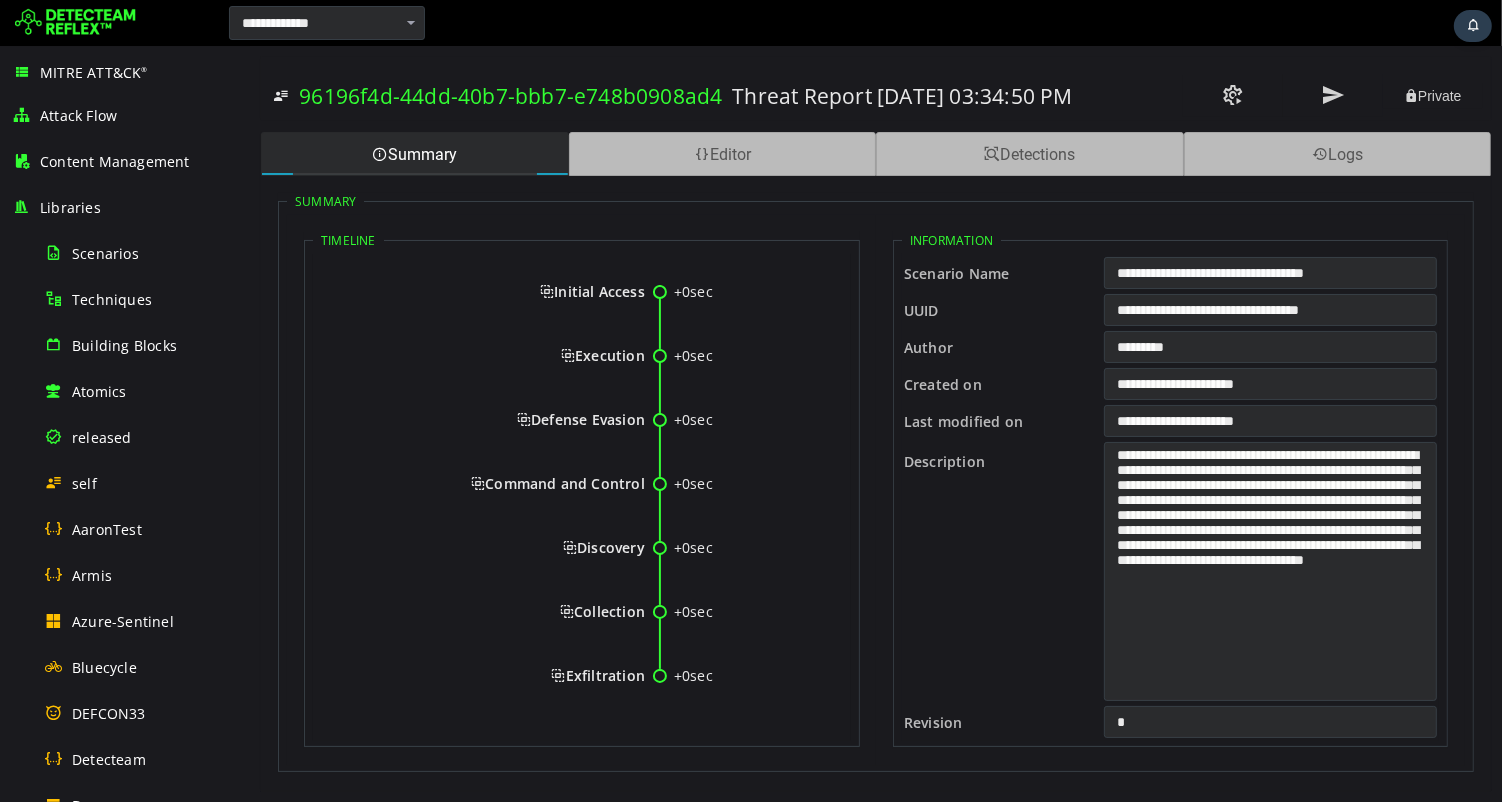 scroll, scrollTop: 0, scrollLeft: 0, axis: both 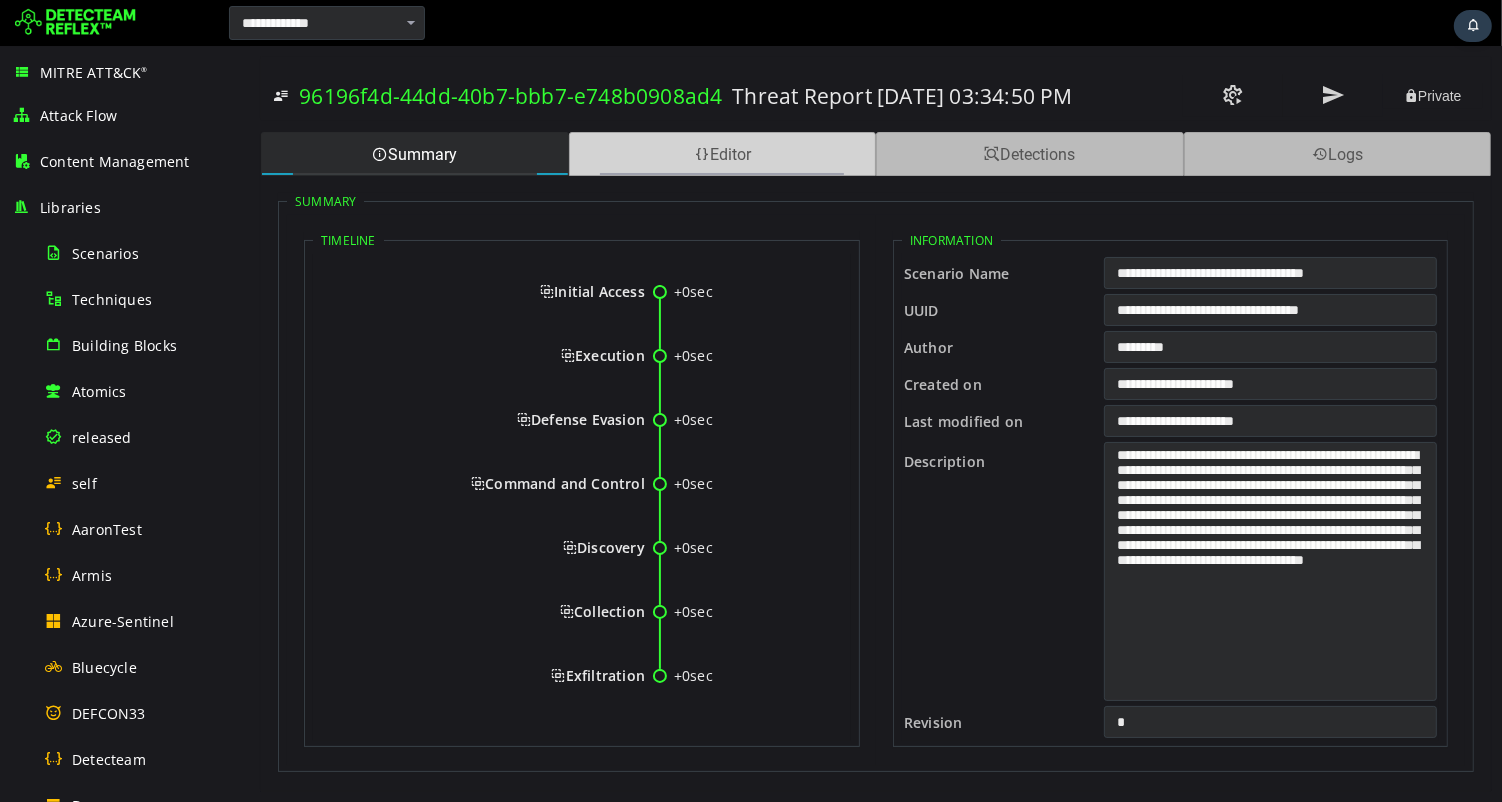 click on "Editor" at bounding box center (722, 154) 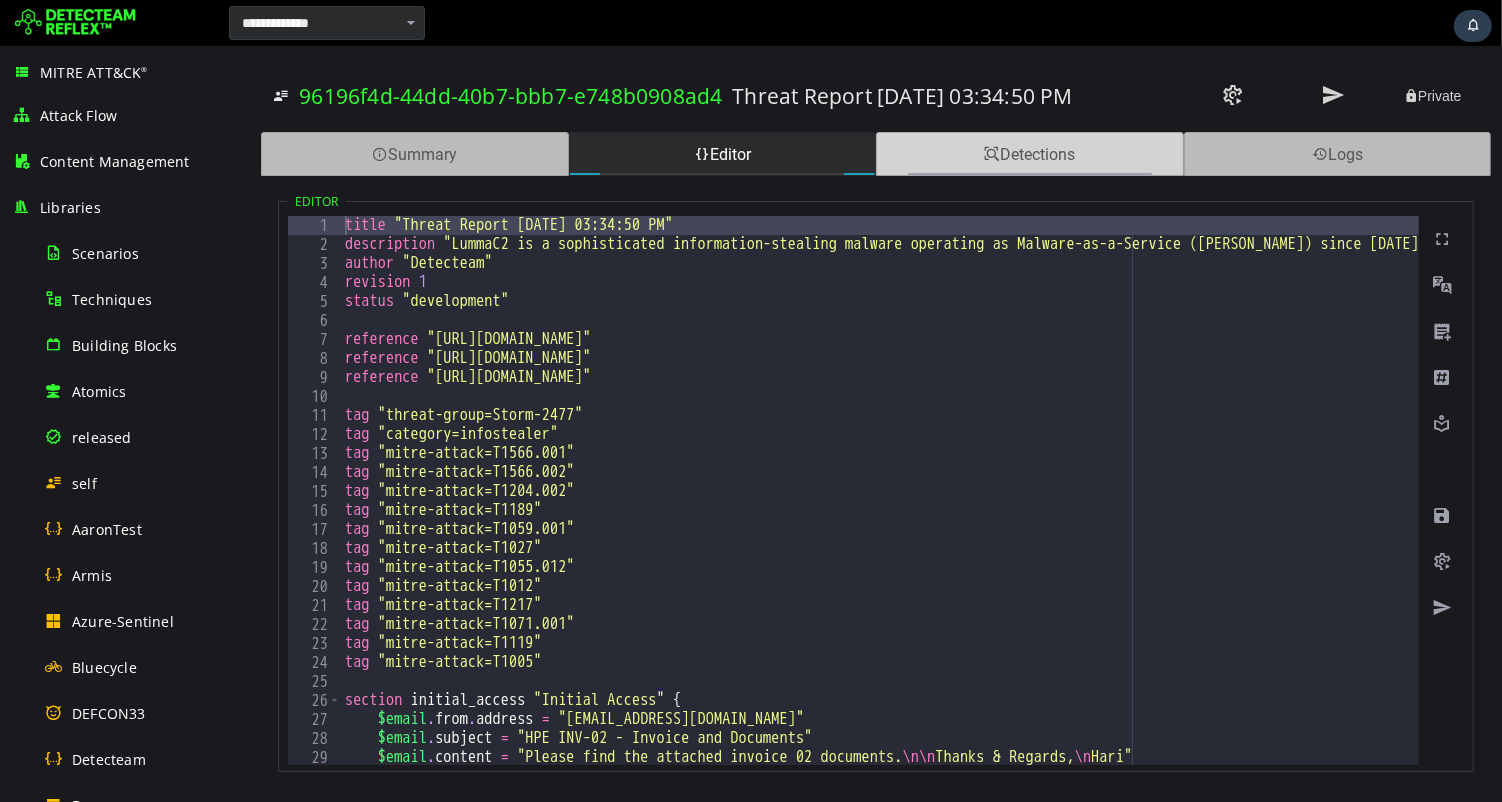 click on "Detections" at bounding box center [1029, 154] 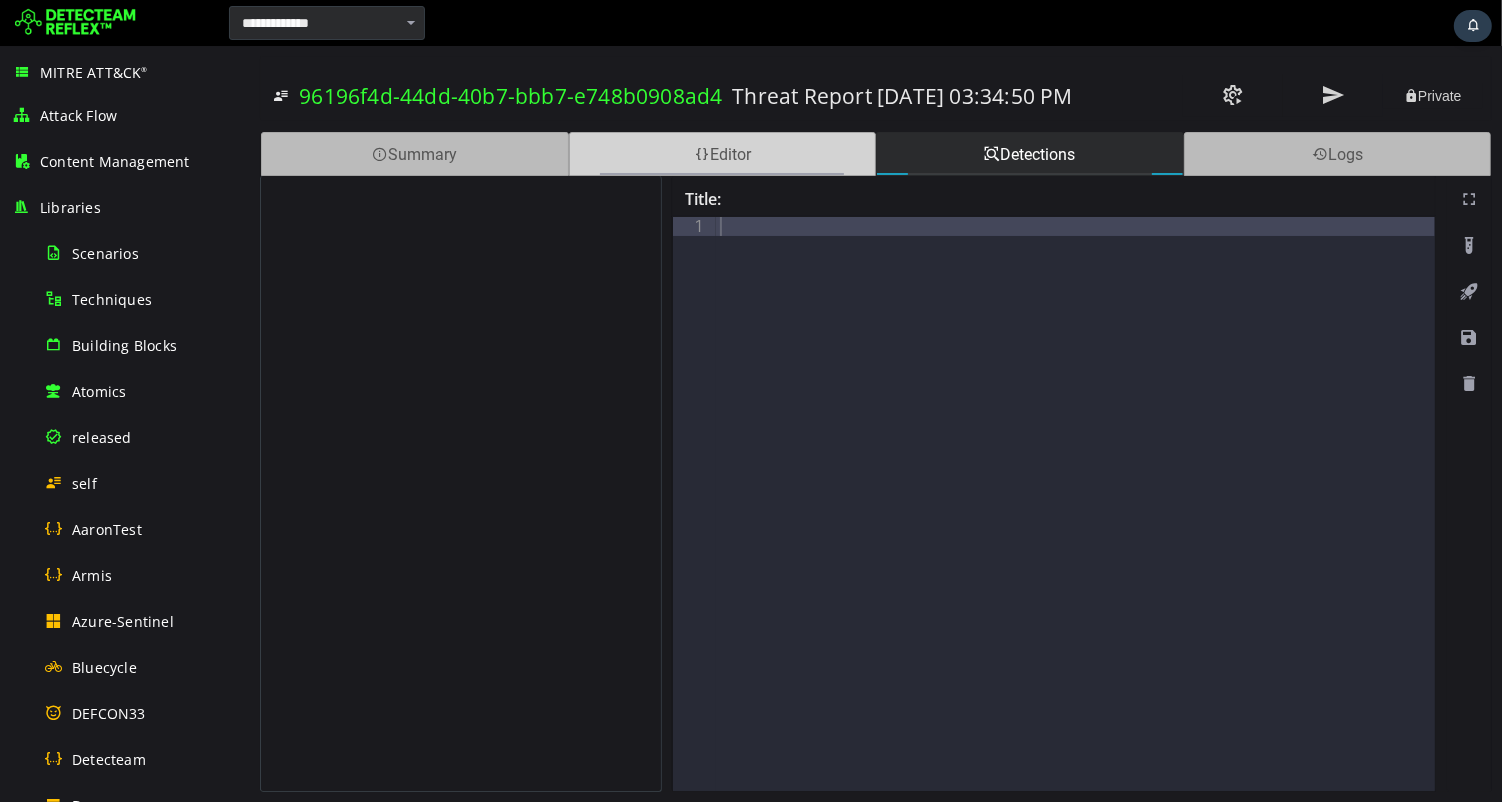 click on "Editor" at bounding box center [722, 154] 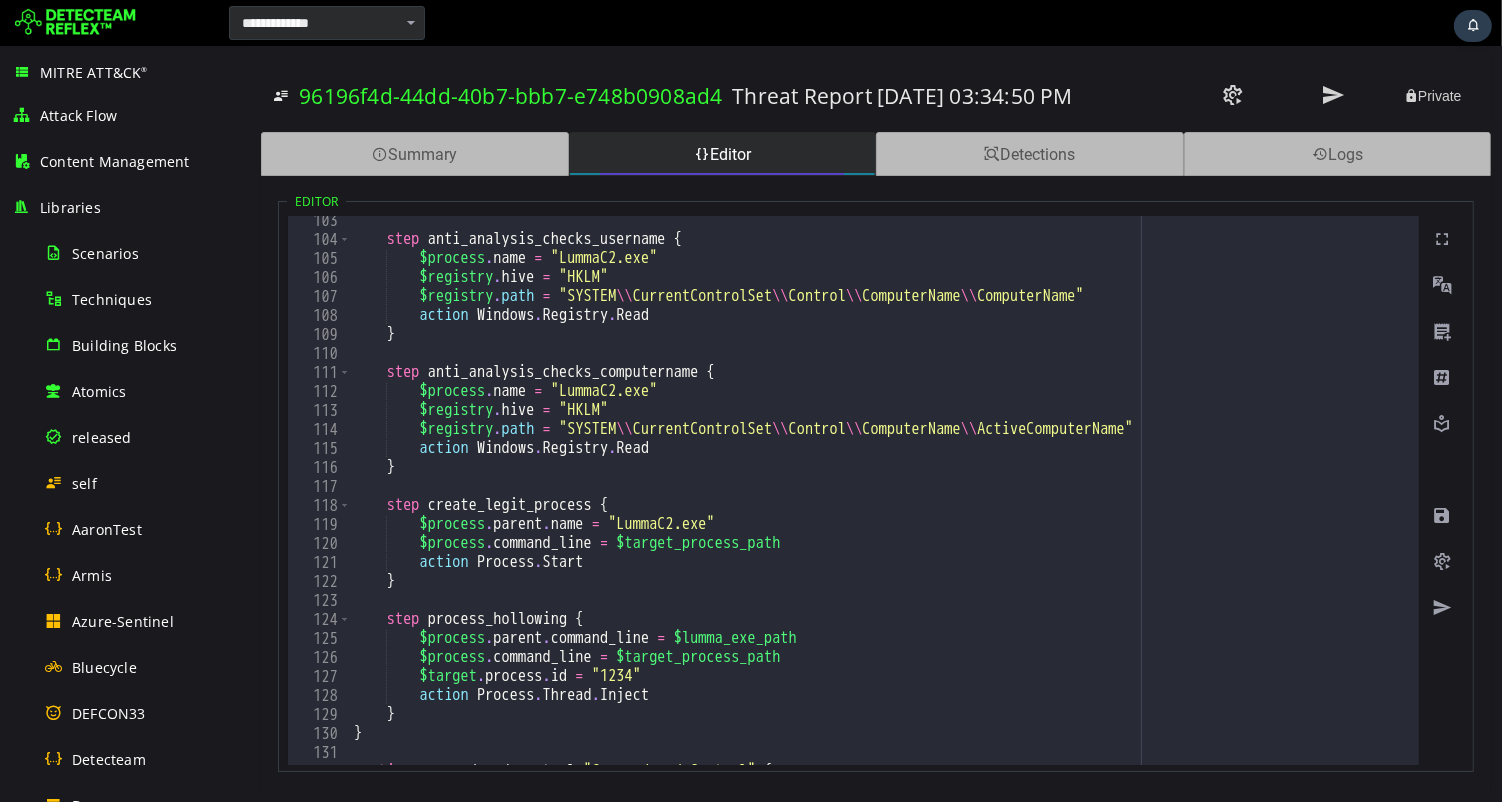 scroll, scrollTop: 2043, scrollLeft: 0, axis: vertical 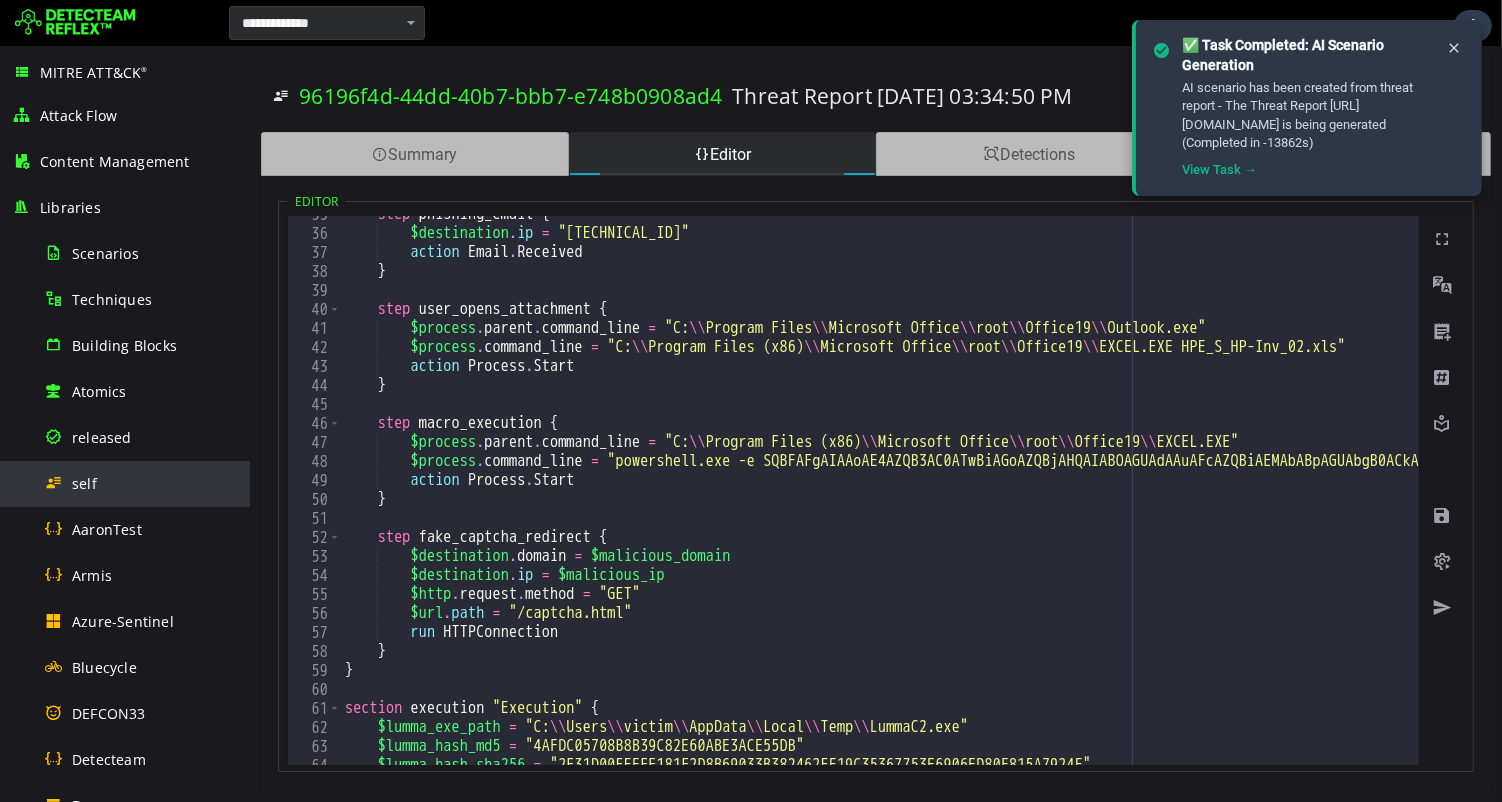 click on "self" at bounding box center [84, 483] 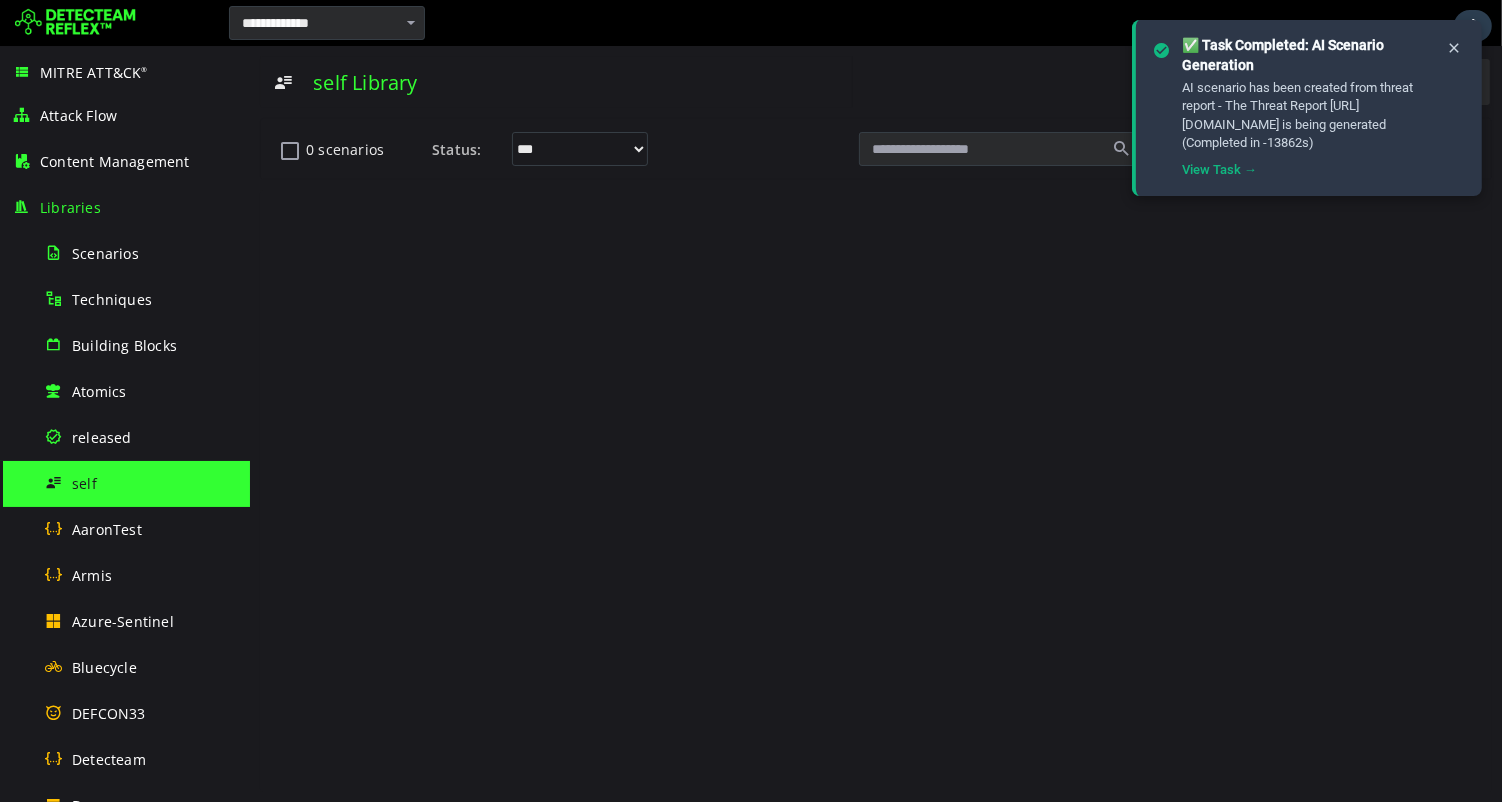 scroll, scrollTop: 0, scrollLeft: 0, axis: both 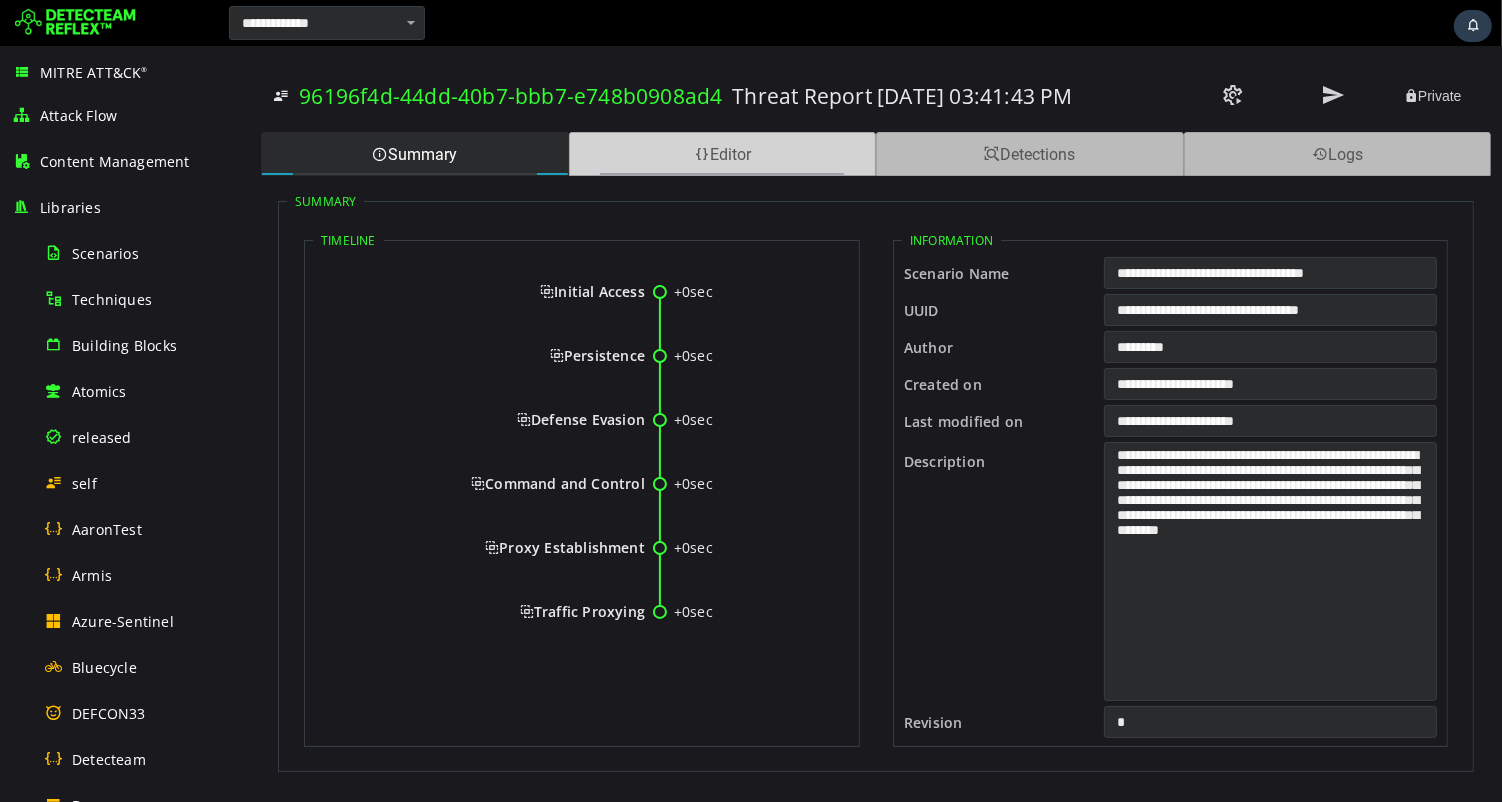 click on "Editor" at bounding box center [722, 154] 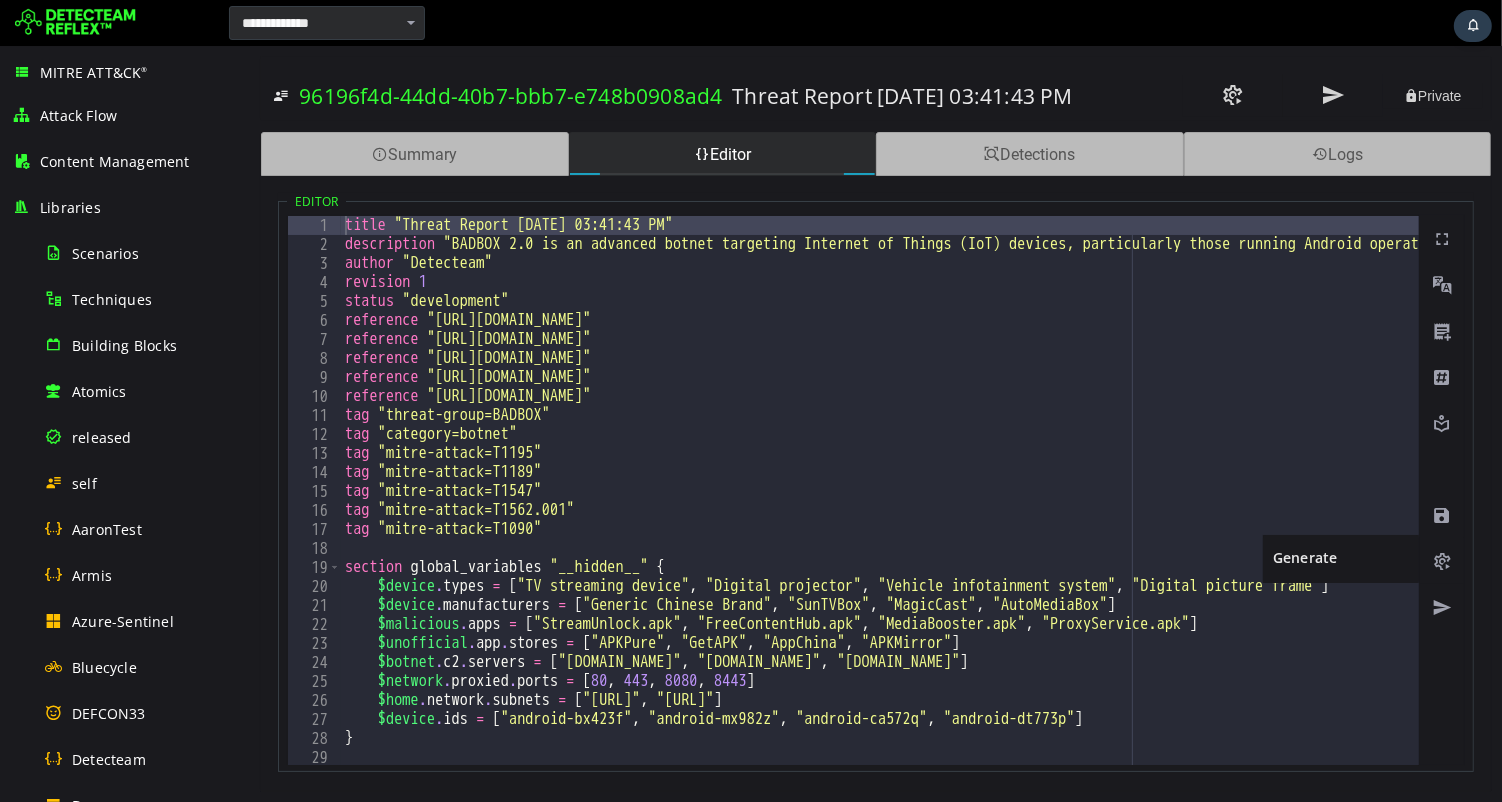 click at bounding box center (1441, 562) 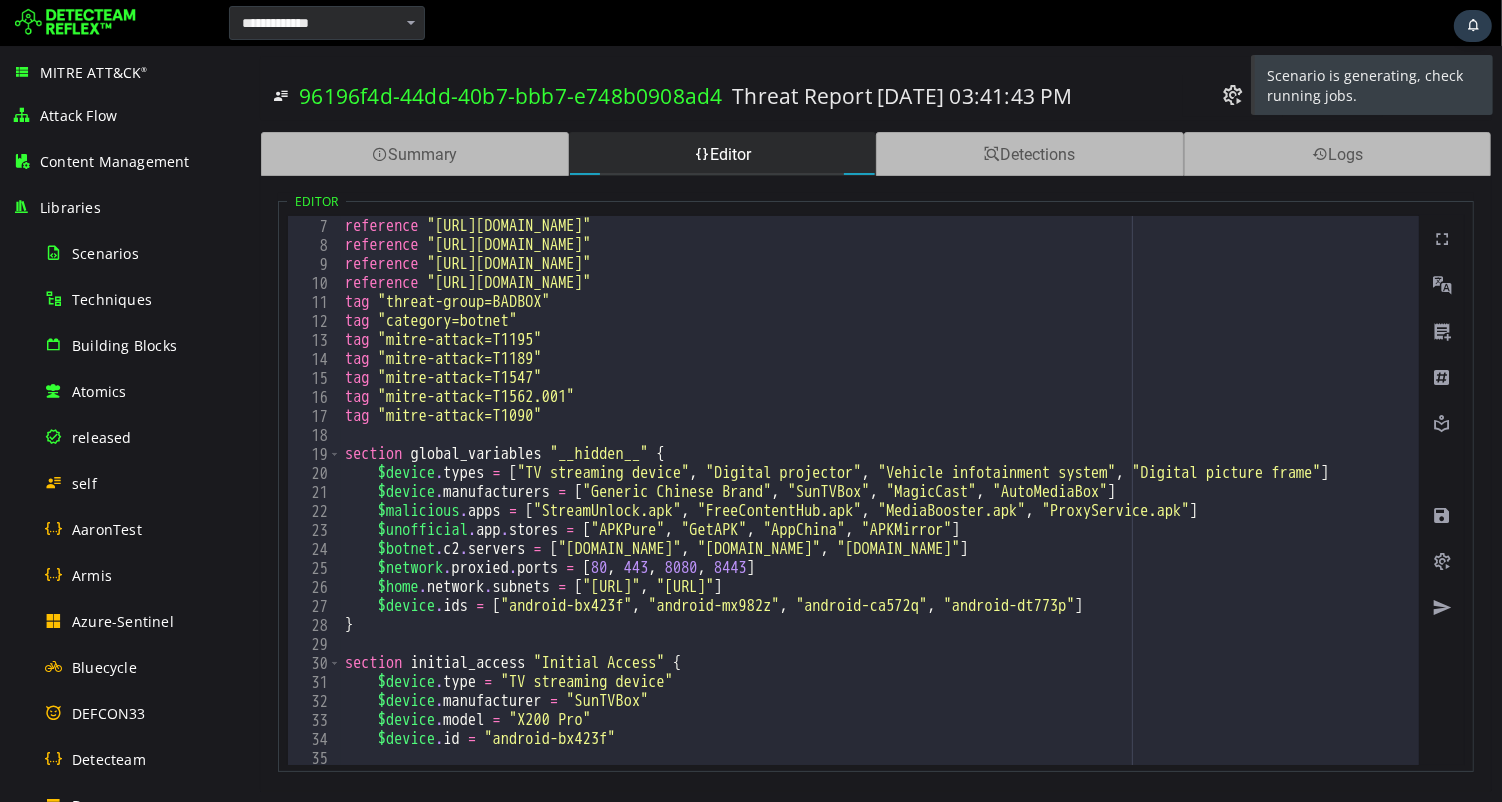 scroll, scrollTop: 305, scrollLeft: 0, axis: vertical 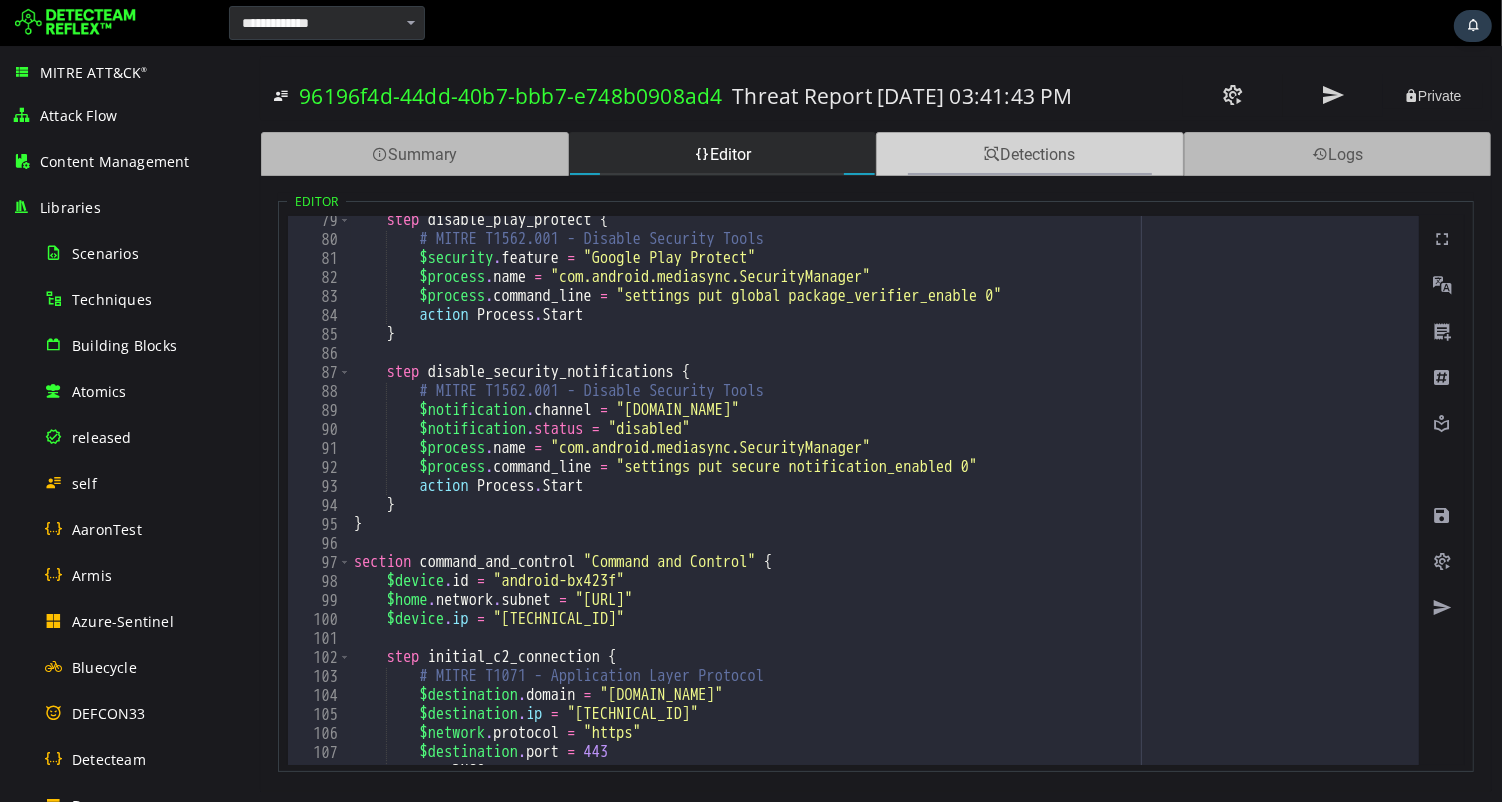 click on "Detections" at bounding box center [1029, 154] 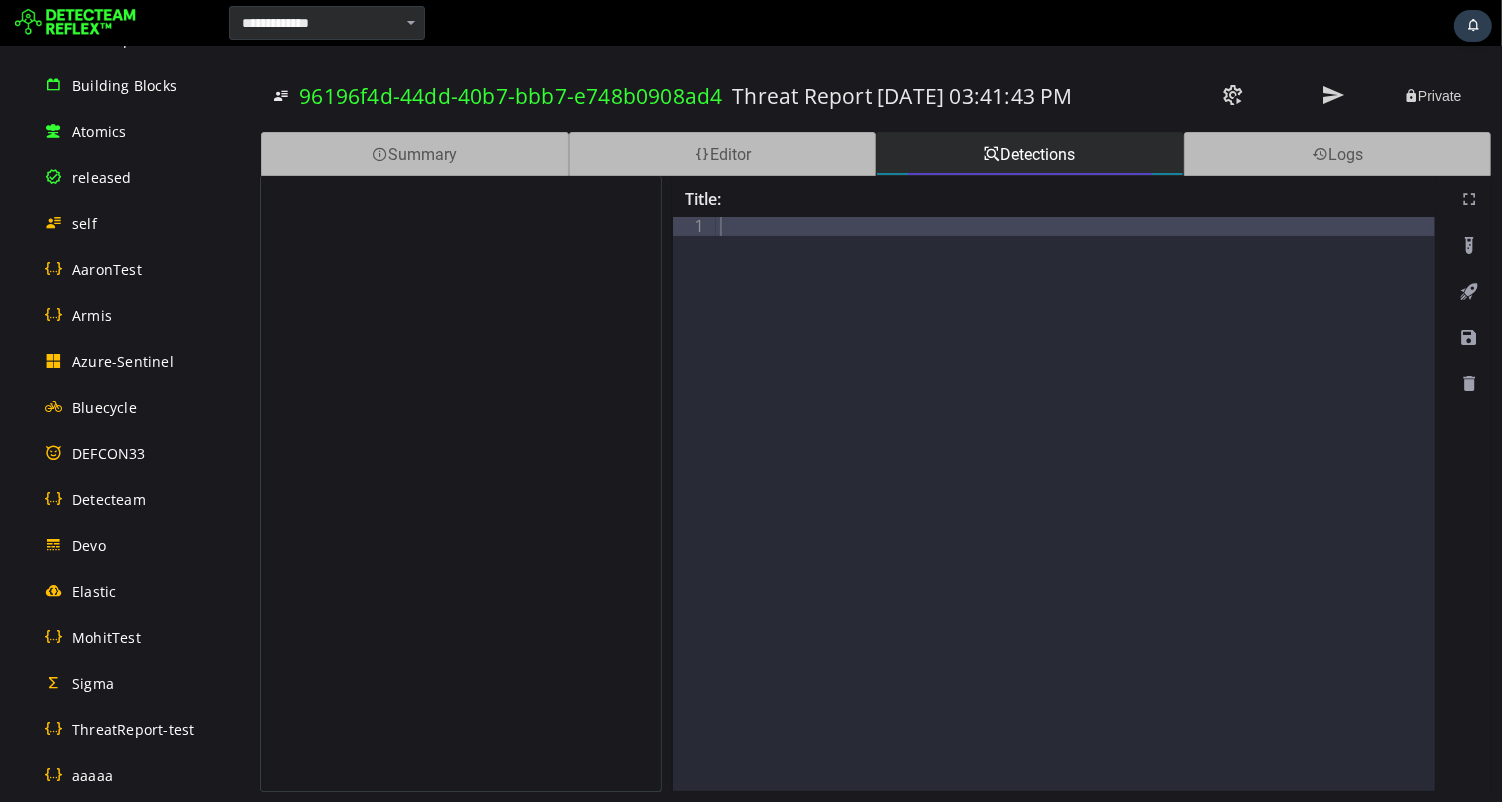 scroll, scrollTop: 273, scrollLeft: 0, axis: vertical 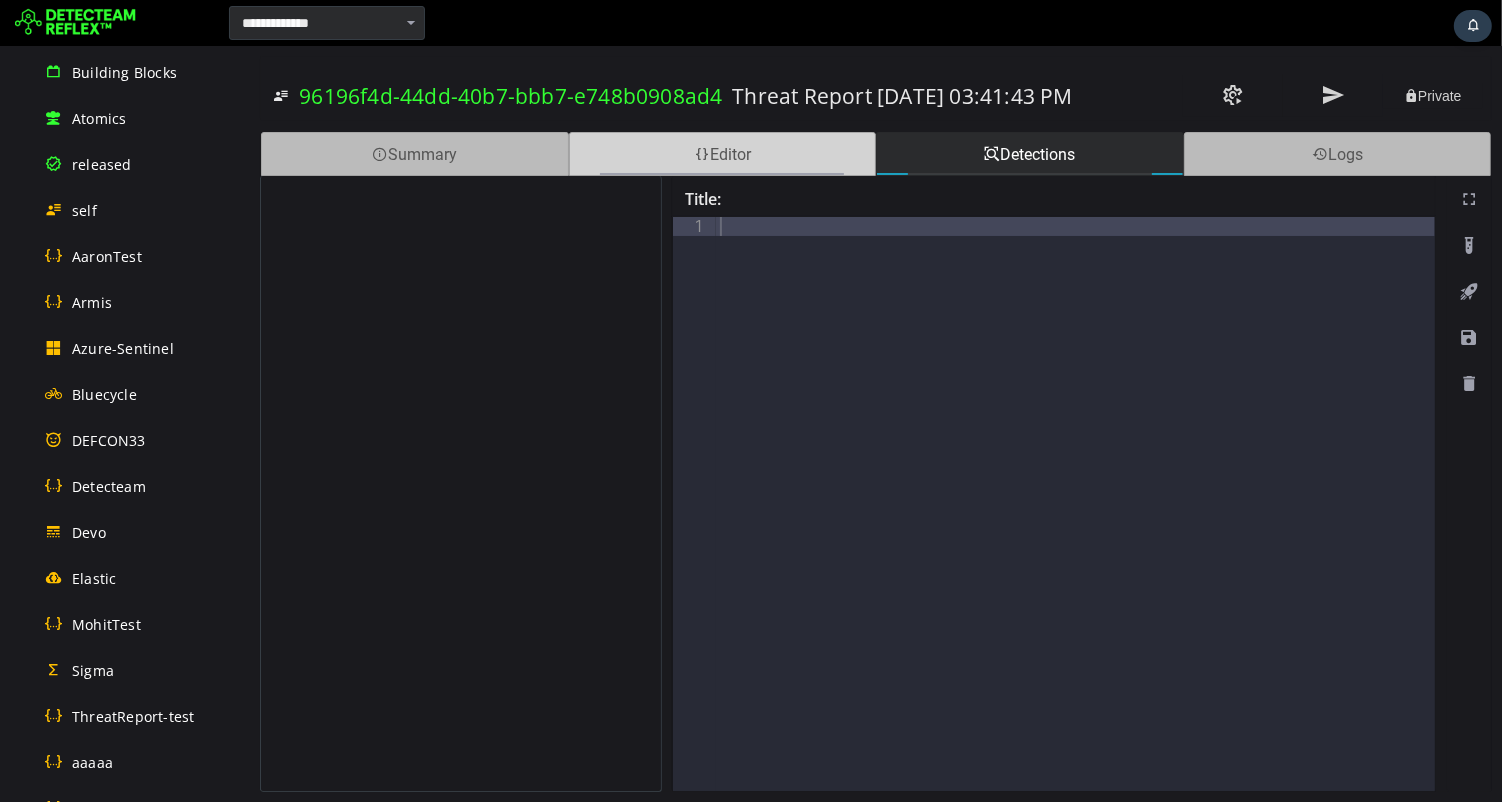 click on "Editor" at bounding box center [722, 154] 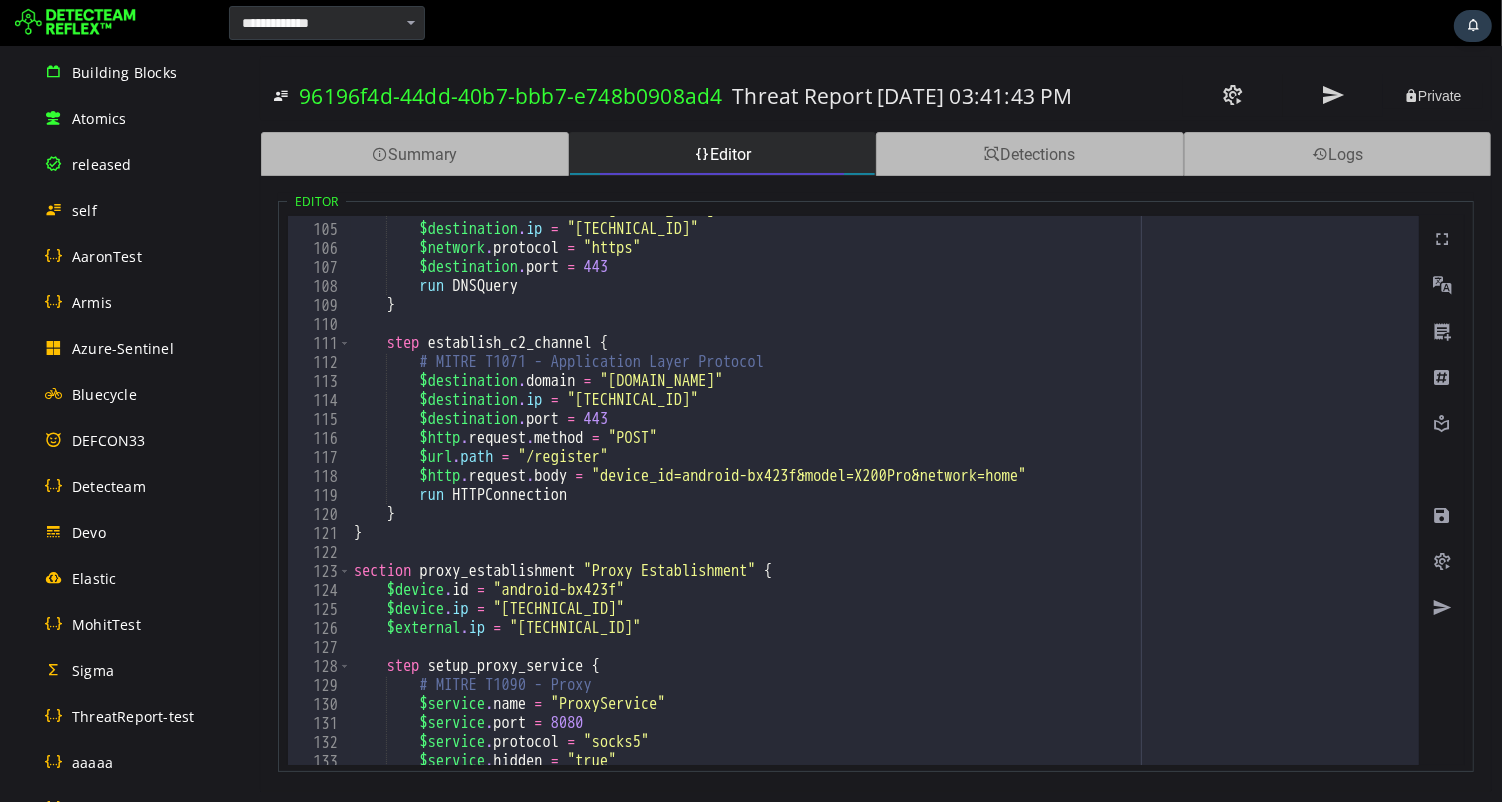 scroll, scrollTop: 1972, scrollLeft: 0, axis: vertical 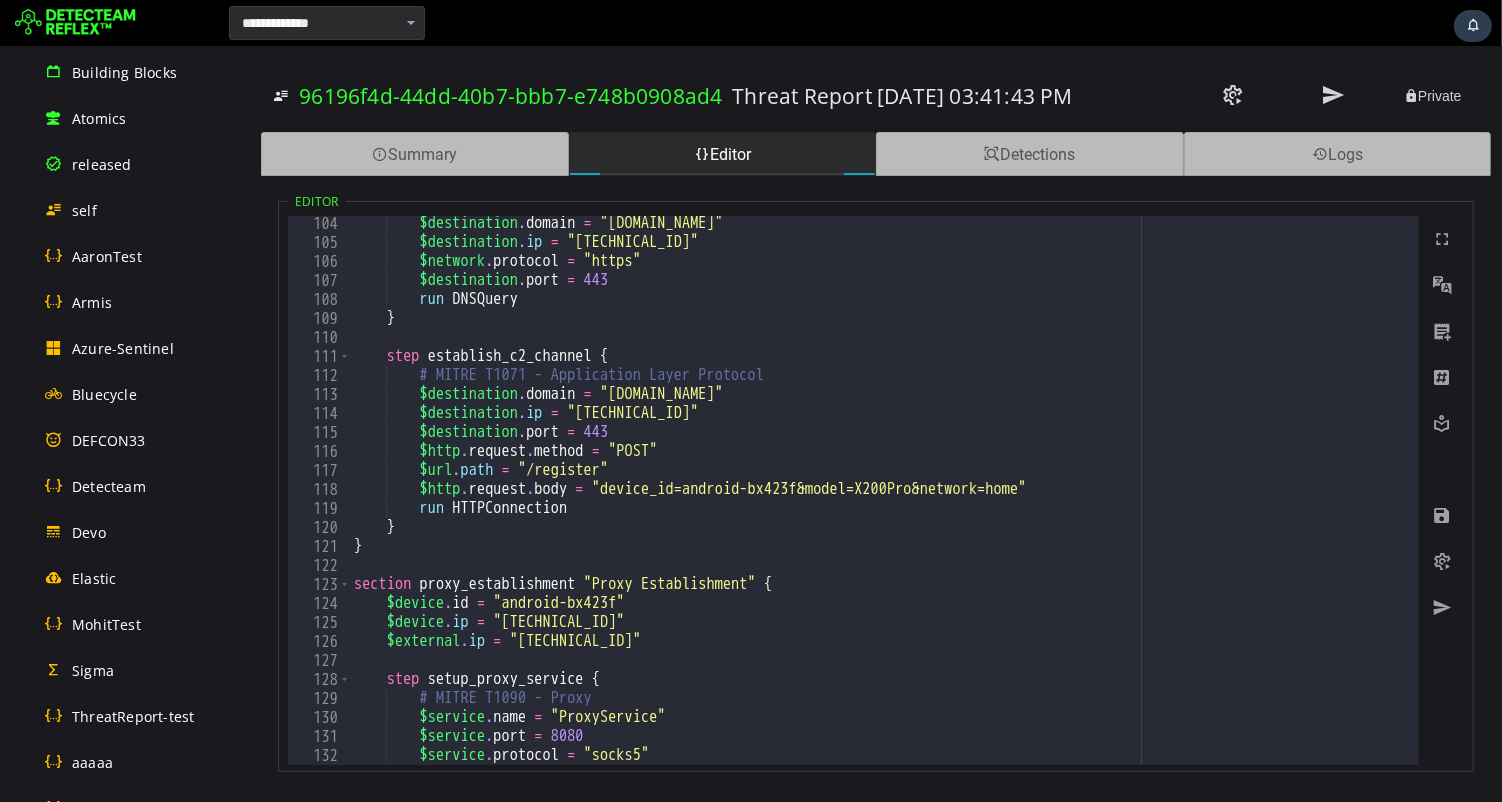 click at bounding box center [965, 23] 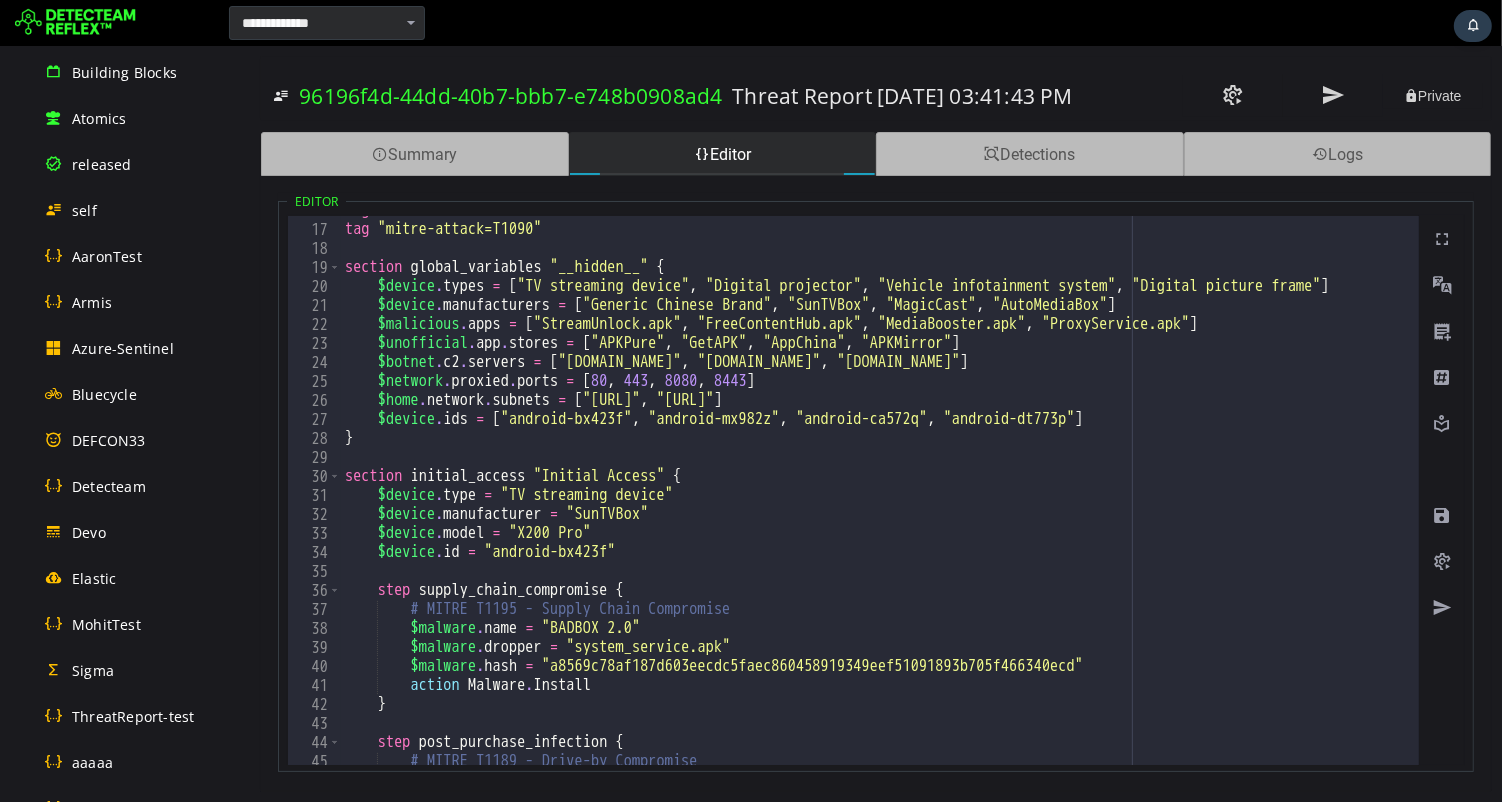 scroll, scrollTop: 0, scrollLeft: 0, axis: both 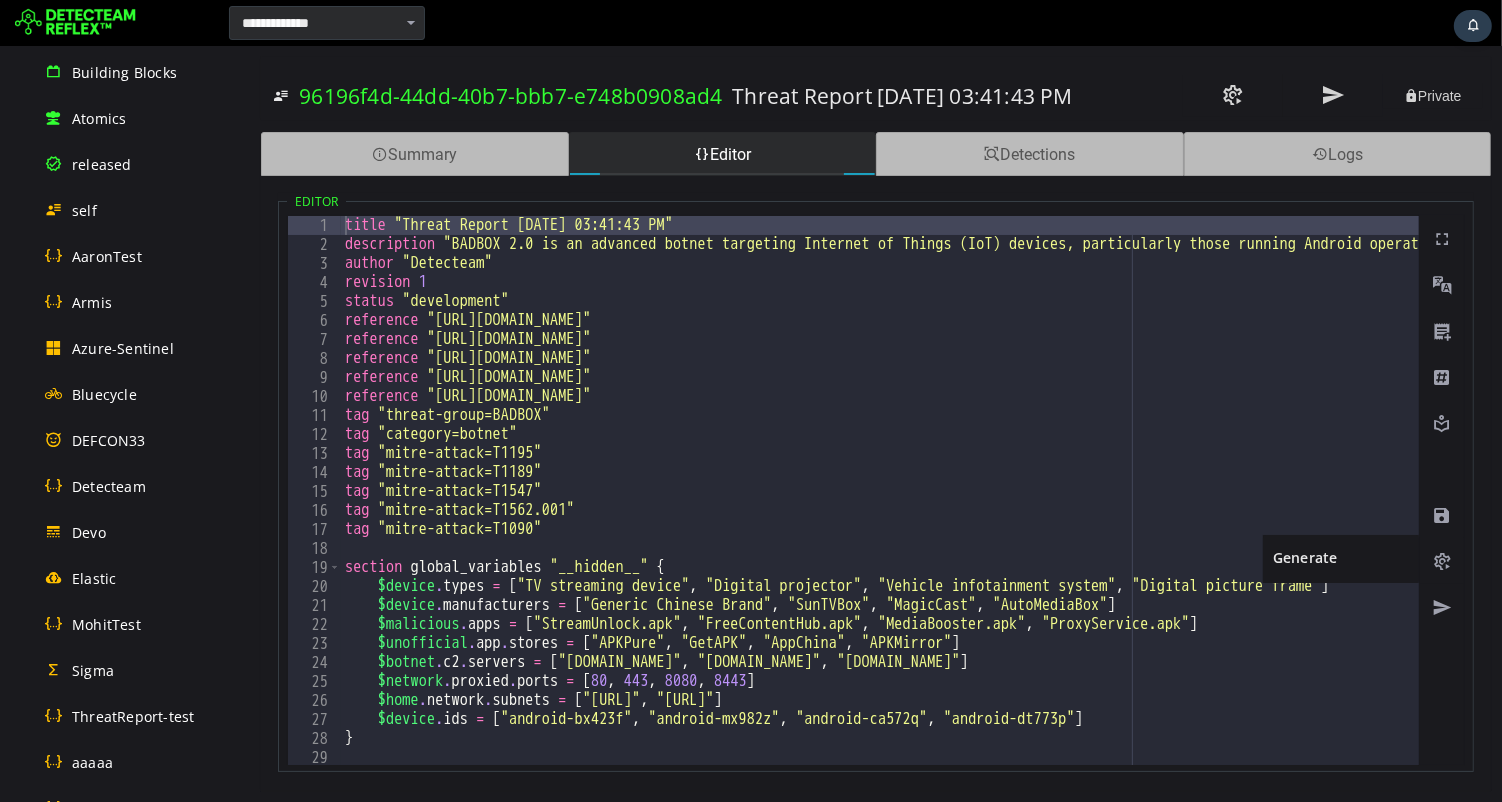 click at bounding box center [1441, 562] 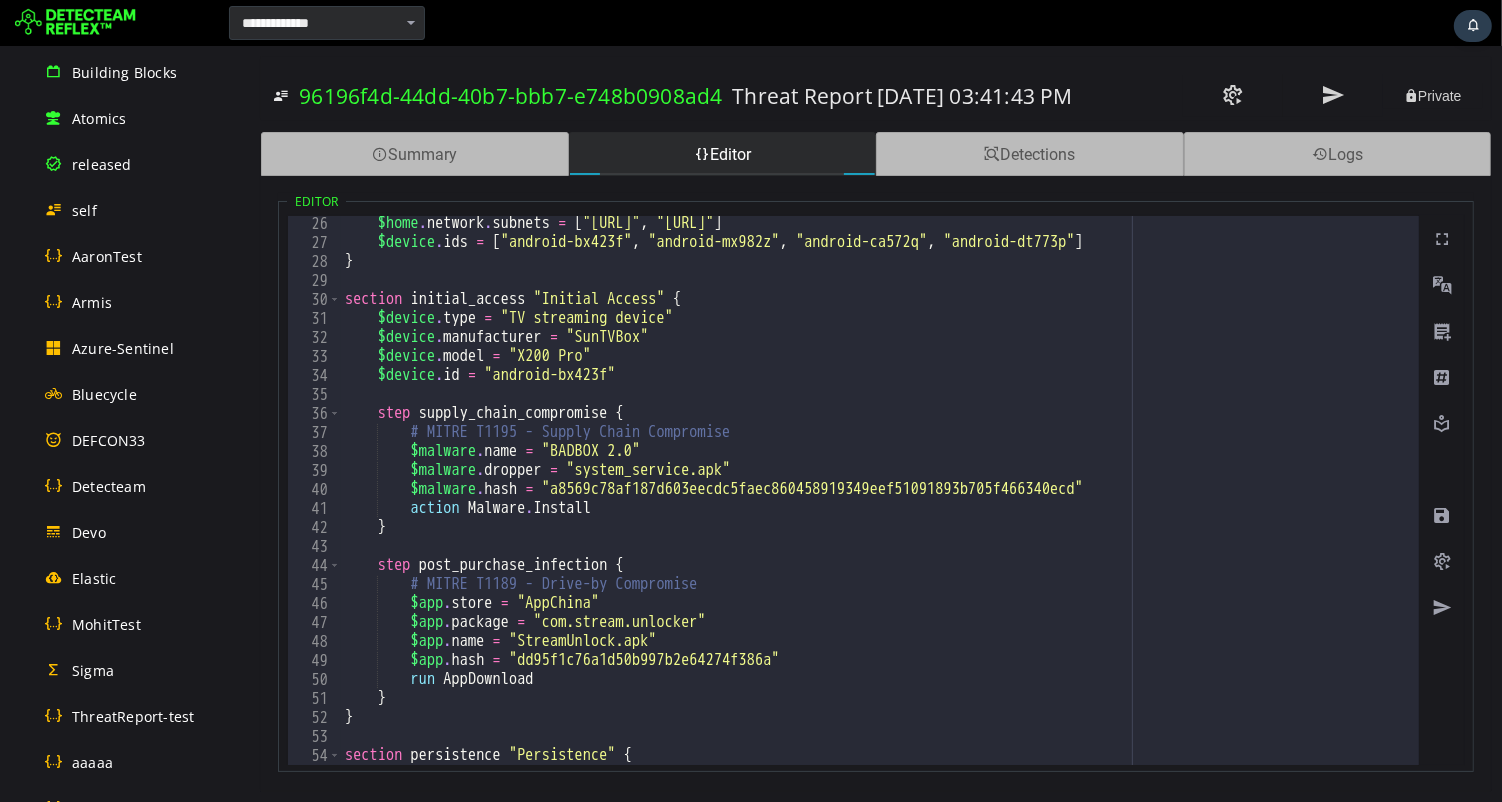 scroll, scrollTop: 608, scrollLeft: 0, axis: vertical 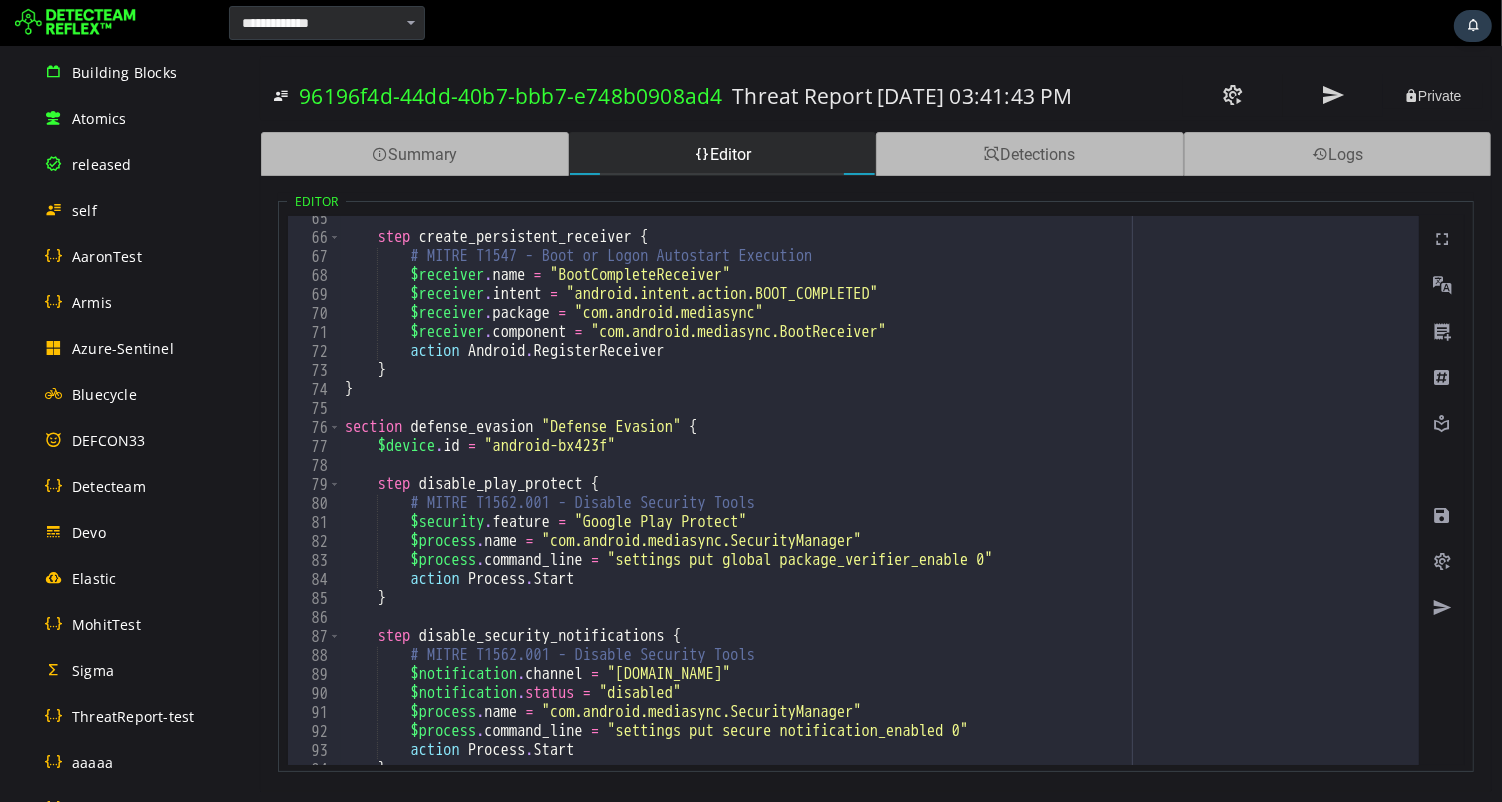 click at bounding box center (113, 23) 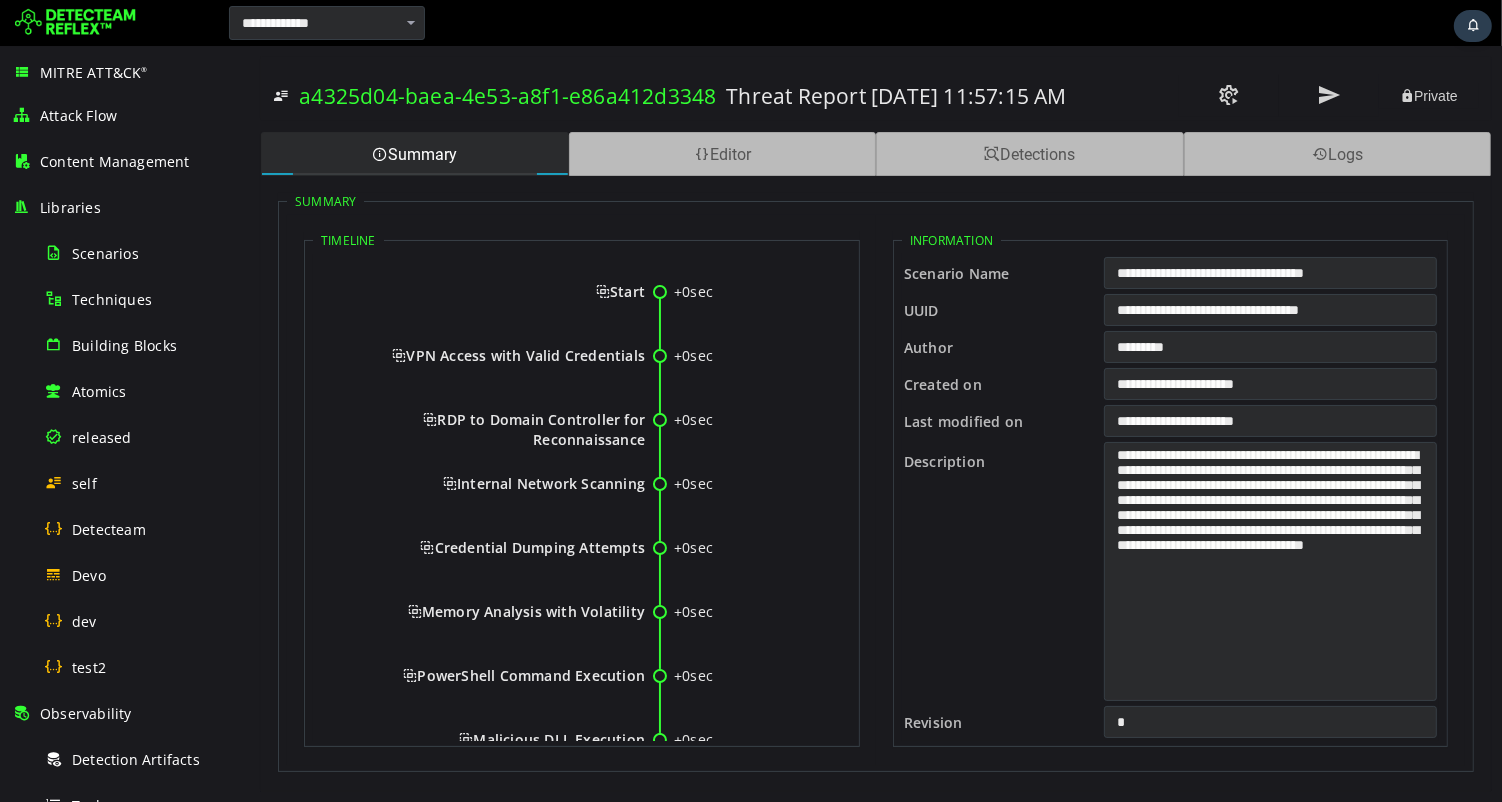 scroll, scrollTop: 0, scrollLeft: 0, axis: both 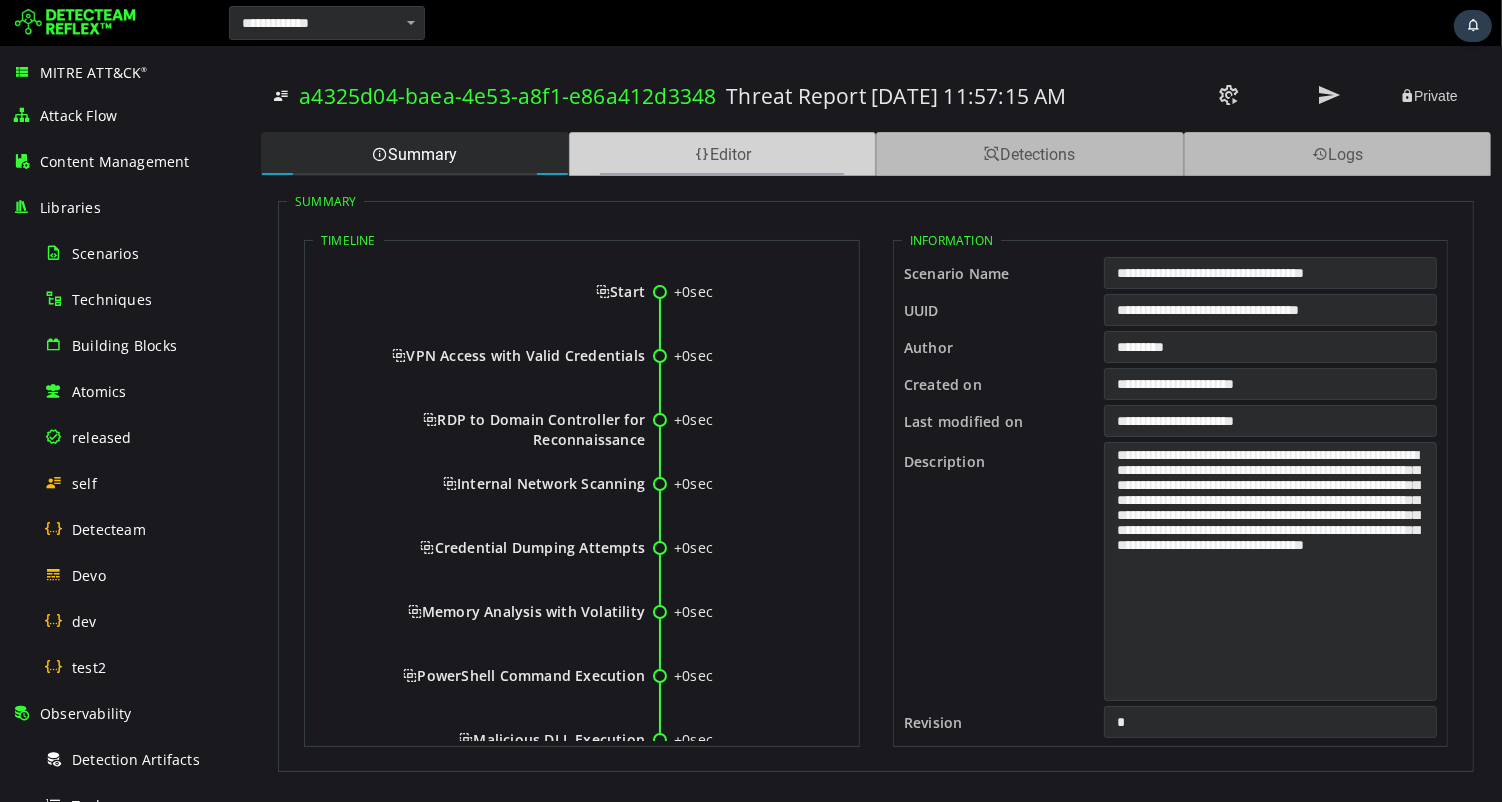 click on "Editor" at bounding box center (722, 154) 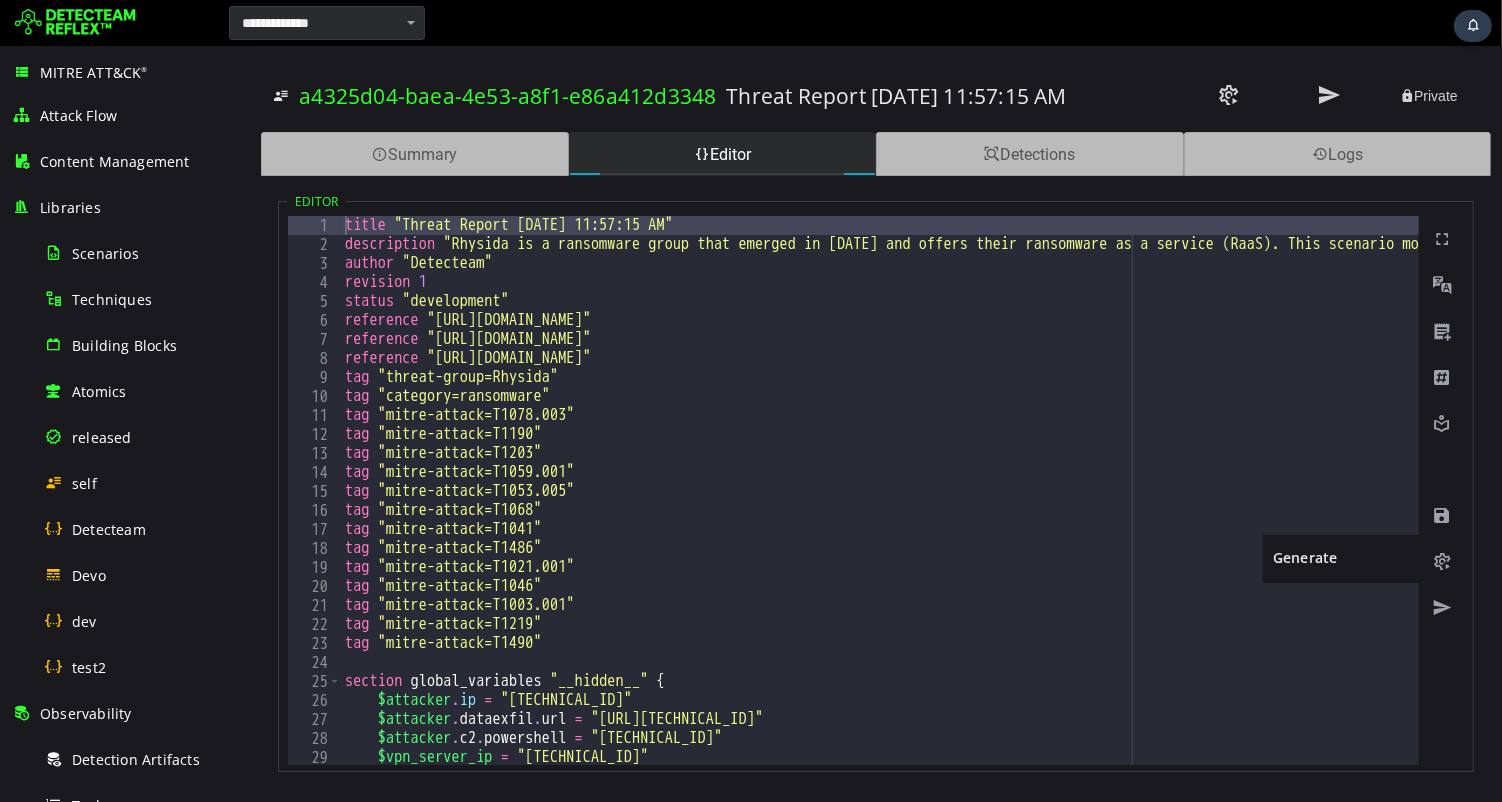 click at bounding box center (1441, 562) 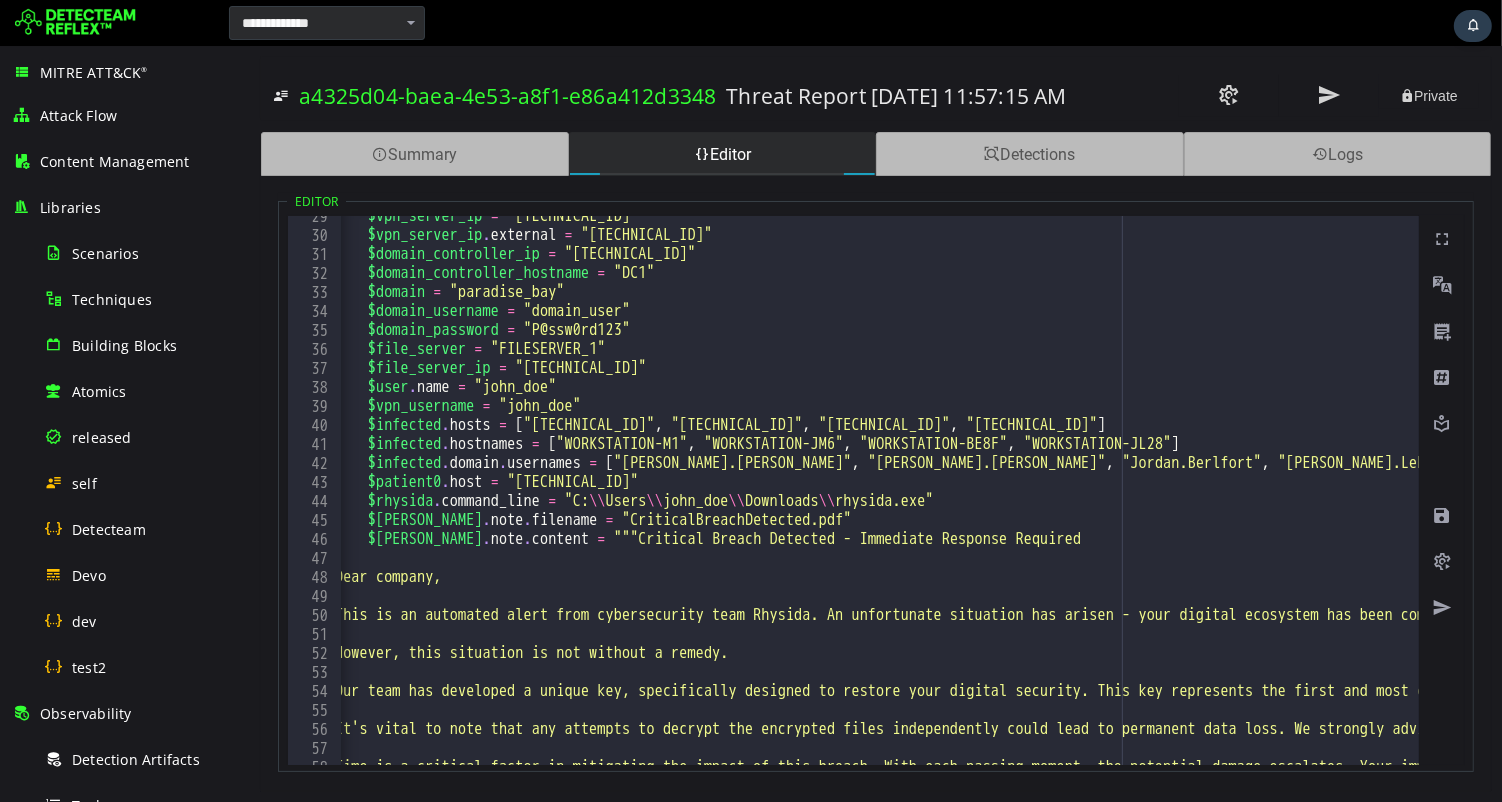 scroll, scrollTop: 626, scrollLeft: 0, axis: vertical 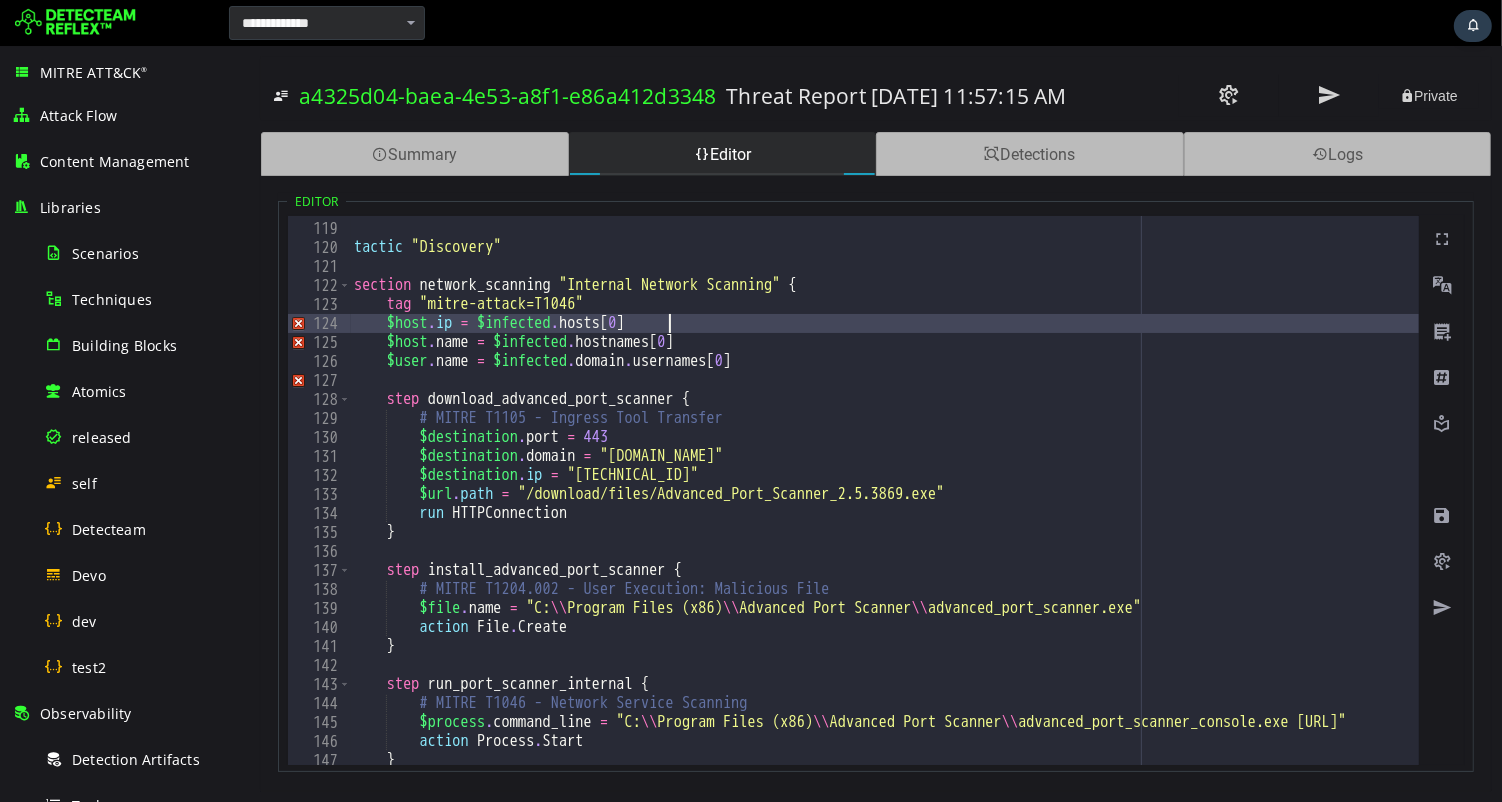 click on "} tactic   "Discovery" section   network_scanning   "Internal Network Scanning"   {      tag   "mitre-attack=T1046"      $host . ip   =   $infected . hosts [ 0 ]      $host . name   =   $infected . hostnames [ 0 ]      $user . name   =   $infected . domain . usernames [ 0 ]           step   download_advanced_port_scanner   {           # MITRE T1105 - Ingress Tool Transfer           $destination . port   =   443           $destination . domain   =   "[DOMAIN_NAME]"           $destination . ip   =   "[TECHNICAL_ID]"           $url . path   =   "/download/files/Advanced_Port_Scanner_2.5.3869.exe"           run   HTTPConnection      }           step   install_advanced_port_scanner   {           # MITRE T1204.002 - User Execution: Malicious File           $file . name   =   "C: \\ Program Files (x86) \\ Advanced Port Scanner \\ advanced_port_scanner.exe"           action   File . Create      }           step   run_port_scanner_internal   {           # MITRE T1046 - Network Service Scanning ." at bounding box center [2516, 493] 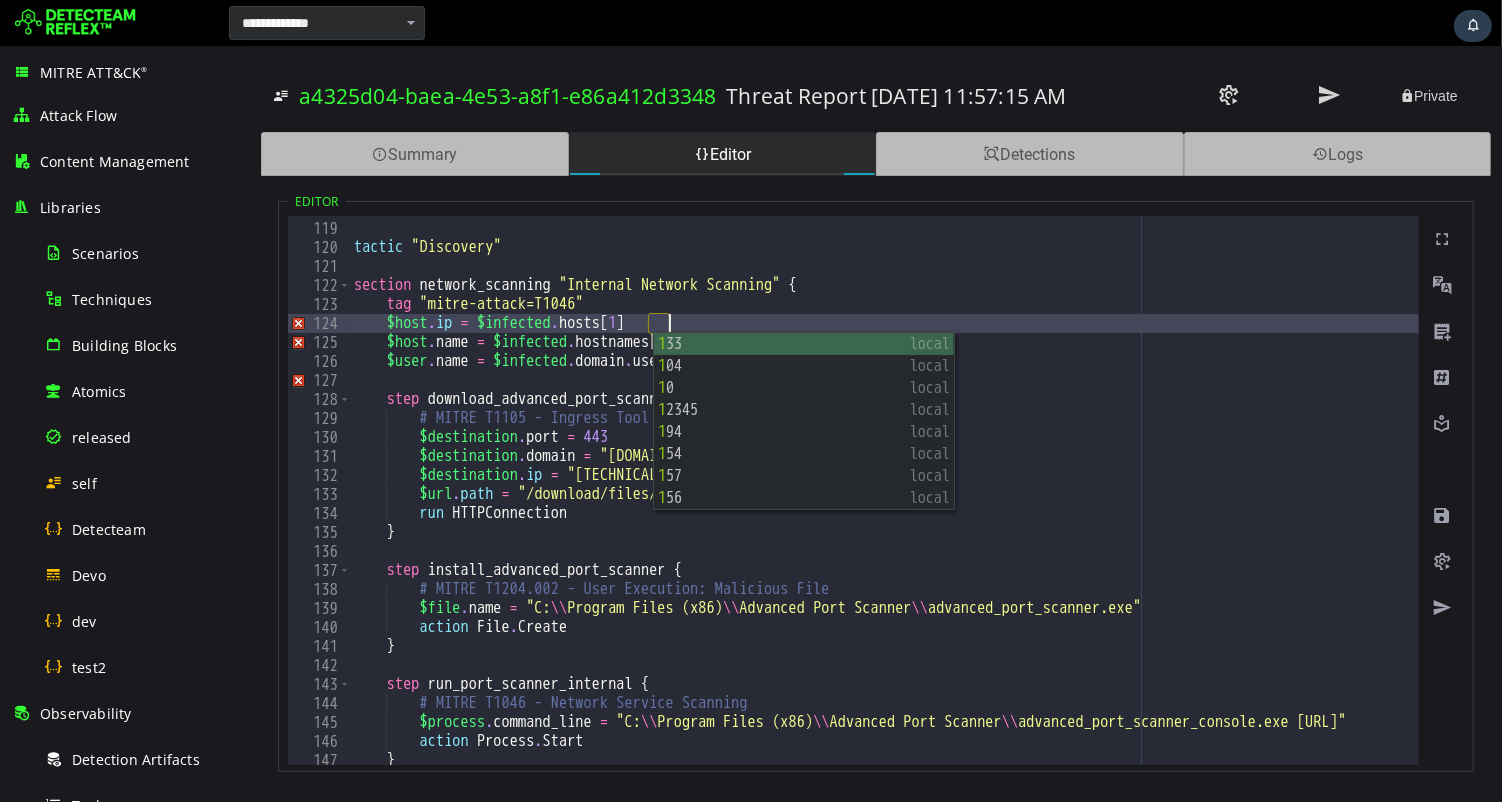 scroll, scrollTop: 0, scrollLeft: 17, axis: horizontal 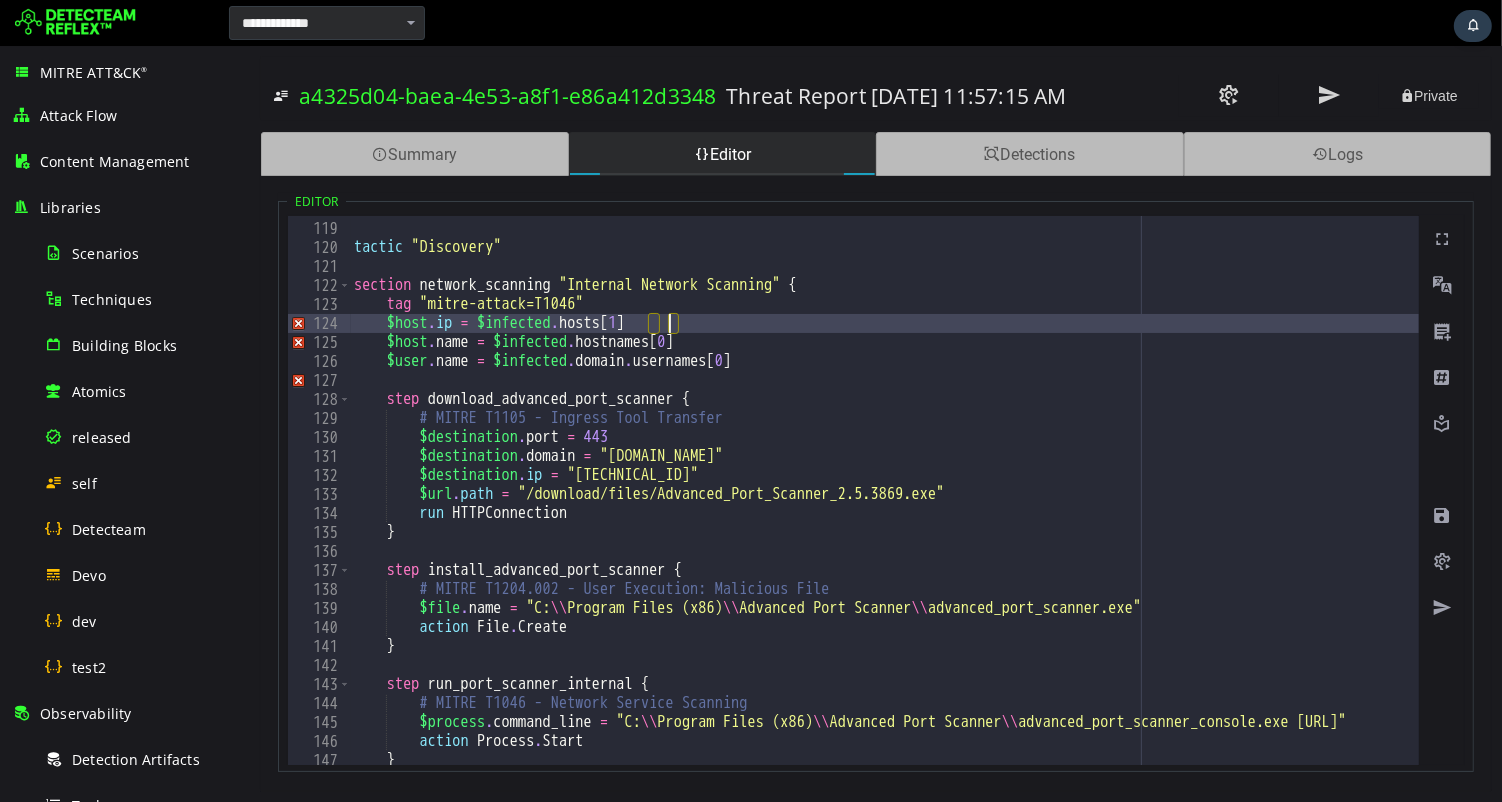 click on "} tactic   "Discovery" section   network_scanning   "Internal Network Scanning"   {      tag   "mitre-attack=T1046"      $host . ip   =   $infected . hosts [ 1 ]      $host . name   =   $infected . hostnames [ 0 ]      $user . name   =   $infected . domain . usernames [ 0 ]           step   download_advanced_port_scanner   {           # MITRE T1105 - Ingress Tool Transfer           $destination . port   =   443           $destination . domain   =   "[DOMAIN_NAME]"           $destination . ip   =   "[TECHNICAL_ID]"           $url . path   =   "/download/files/Advanced_Port_Scanner_2.5.3869.exe"           run   HTTPConnection      }           step   install_advanced_port_scanner   {           # MITRE T1204.002 - User Execution: Malicious File           $file . name   =   "C: \\ Program Files (x86) \\ Advanced Port Scanner \\ advanced_port_scanner.exe"           action   File . Create      }           step   run_port_scanner_internal   {           # MITRE T1046 - Network Service Scanning ." at bounding box center (2516, 493) 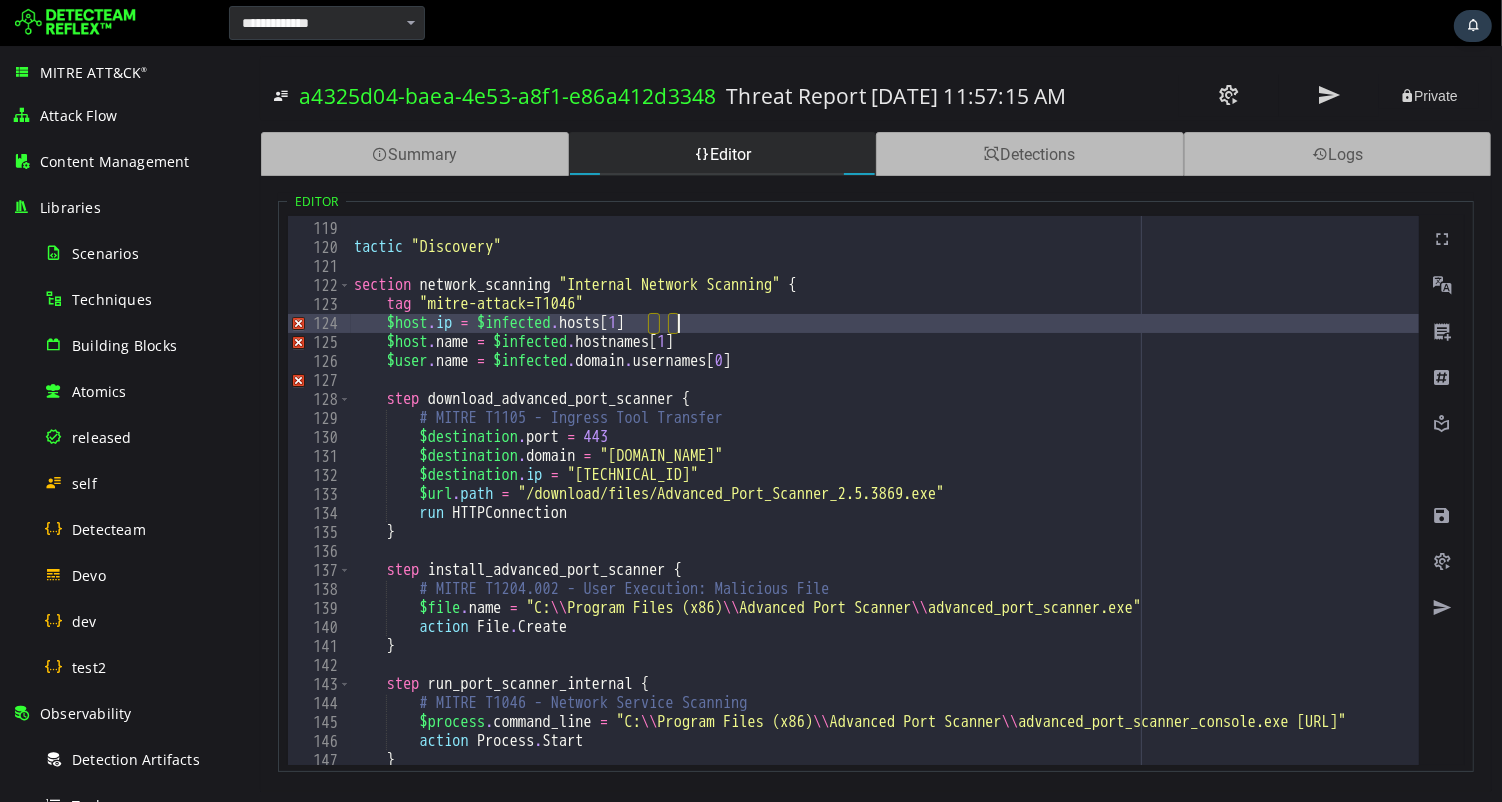 click on "} tactic   "Discovery" section   network_scanning   "Internal Network Scanning"   {      tag   "mitre-attack=T1046"      $host . ip   =   $infected . hosts [ 1 ]      $host . name   =   $infected . hostnames [ 1 ]      $user . name   =   $infected . domain . usernames [ 0 ]           step   download_advanced_port_scanner   {           # MITRE T1105 - Ingress Tool Transfer           $destination . port   =   443           $destination . domain   =   "[DOMAIN_NAME]"           $destination . ip   =   "[TECHNICAL_ID]"           $url . path   =   "/download/files/Advanced_Port_Scanner_2.5.3869.exe"           run   HTTPConnection      }           step   install_advanced_port_scanner   {           # MITRE T1204.002 - User Execution: Malicious File           $file . name   =   "C: \\ Program Files (x86) \\ Advanced Port Scanner \\ advanced_port_scanner.exe"           action   File . Create      }           step   run_port_scanner_internal   {           # MITRE T1046 - Network Service Scanning ." at bounding box center [2516, 493] 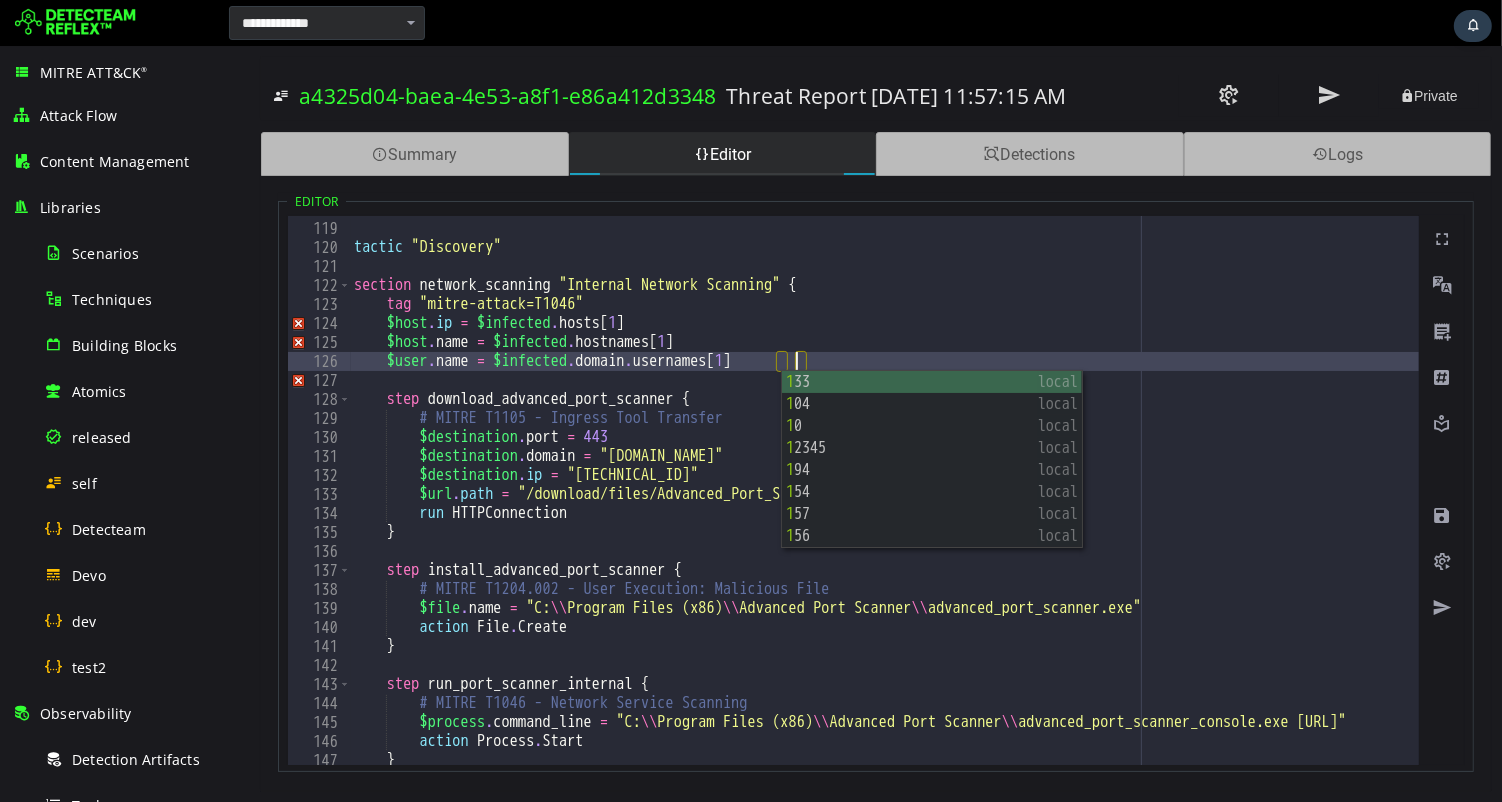 click on "} tactic   "Discovery" section   network_scanning   "Internal Network Scanning"   {      tag   "mitre-attack=T1046"      $host . ip   =   $infected . hosts [ 1 ]      $host . name   =   $infected . hostnames [ 1 ]      $user . name   =   $infected . domain . usernames [ 1 ]           step   download_advanced_port_scanner   {           # MITRE T1105 - Ingress Tool Transfer           $destination . port   =   443           $destination . domain   =   "[DOMAIN_NAME]"           $destination . ip   =   "[TECHNICAL_ID]"           $url . path   =   "/download/files/Advanced_Port_Scanner_2.5.3869.exe"           run   HTTPConnection      }           step   install_advanced_port_scanner   {           # MITRE T1204.002 - User Execution: Malicious File           $file . name   =   "C: \\ Program Files (x86) \\ Advanced Port Scanner \\ advanced_port_scanner.exe"           action   File . Create      }           step   run_port_scanner_internal   {           # MITRE T1046 - Network Service Scanning ." at bounding box center (2516, 493) 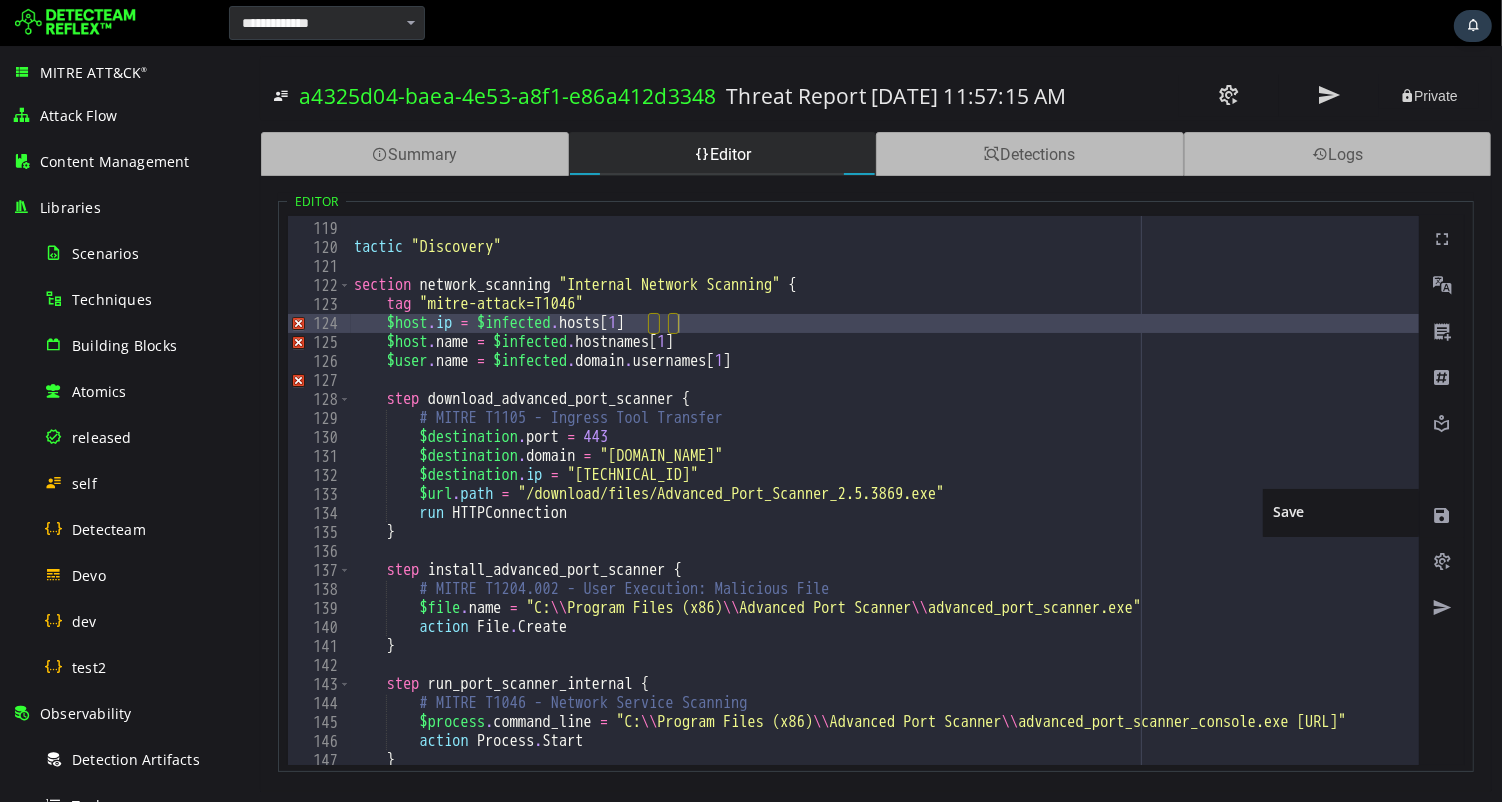 click at bounding box center [1441, 516] 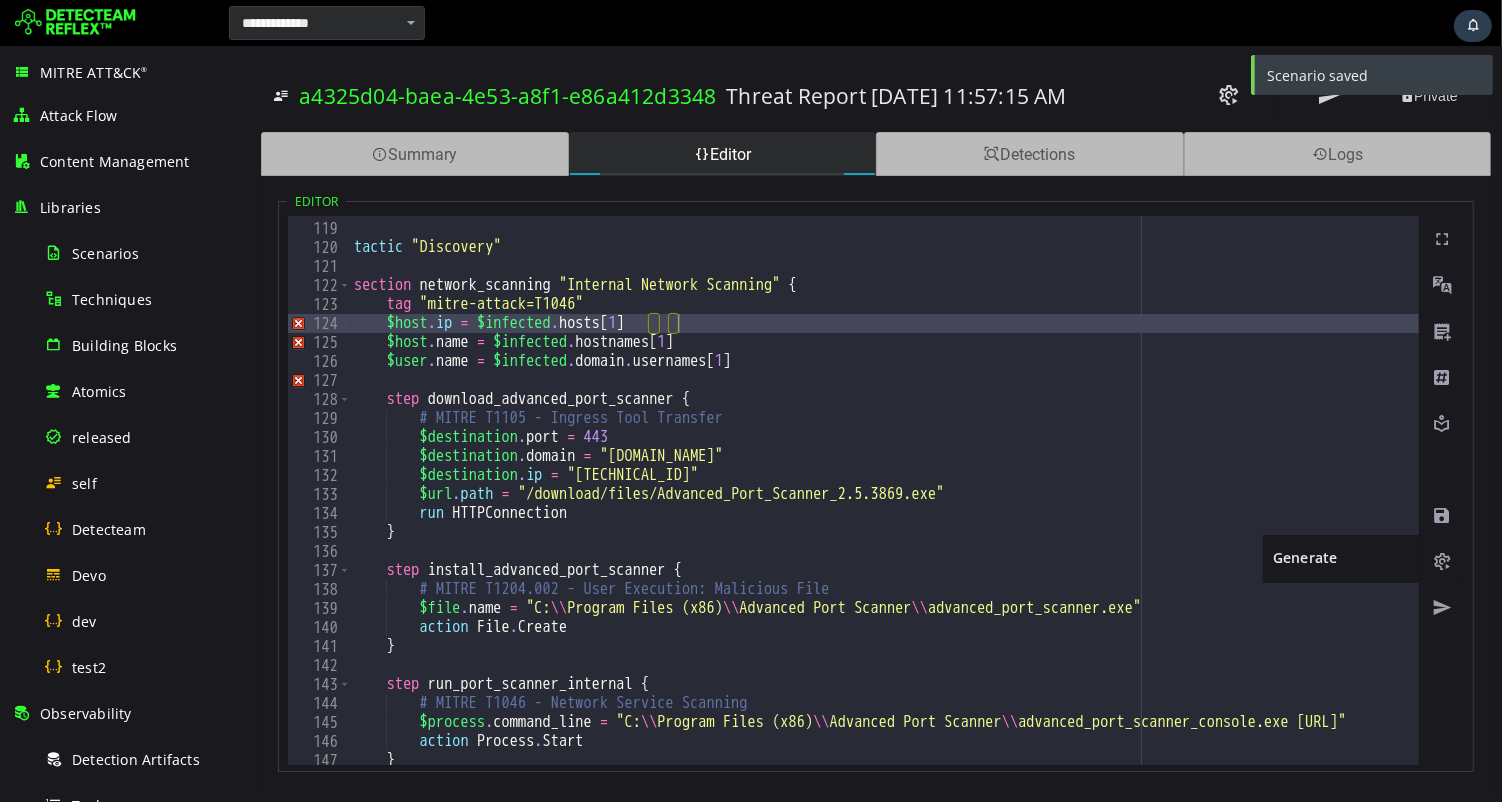 click at bounding box center (1441, 562) 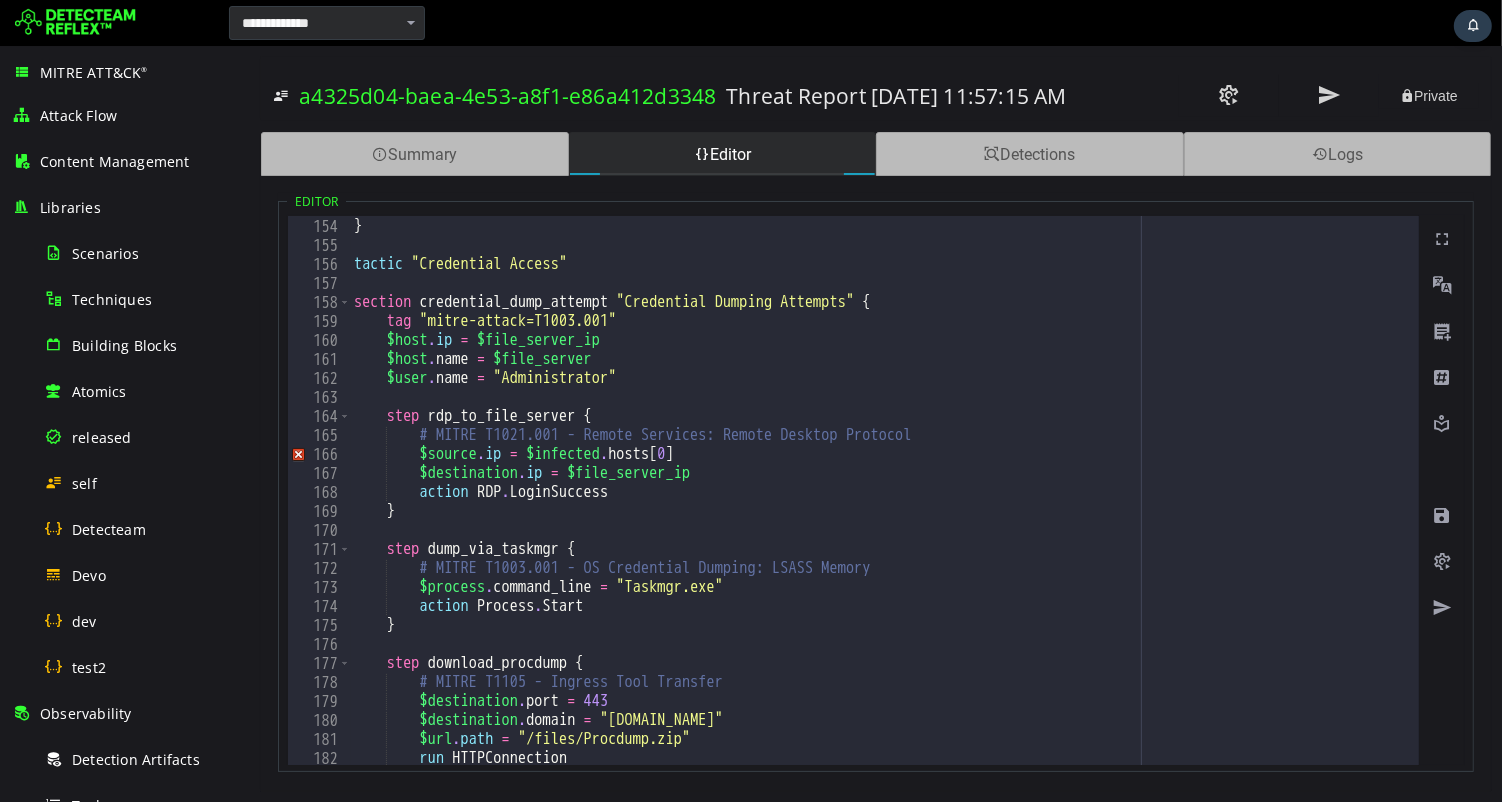 scroll, scrollTop: 2908, scrollLeft: 0, axis: vertical 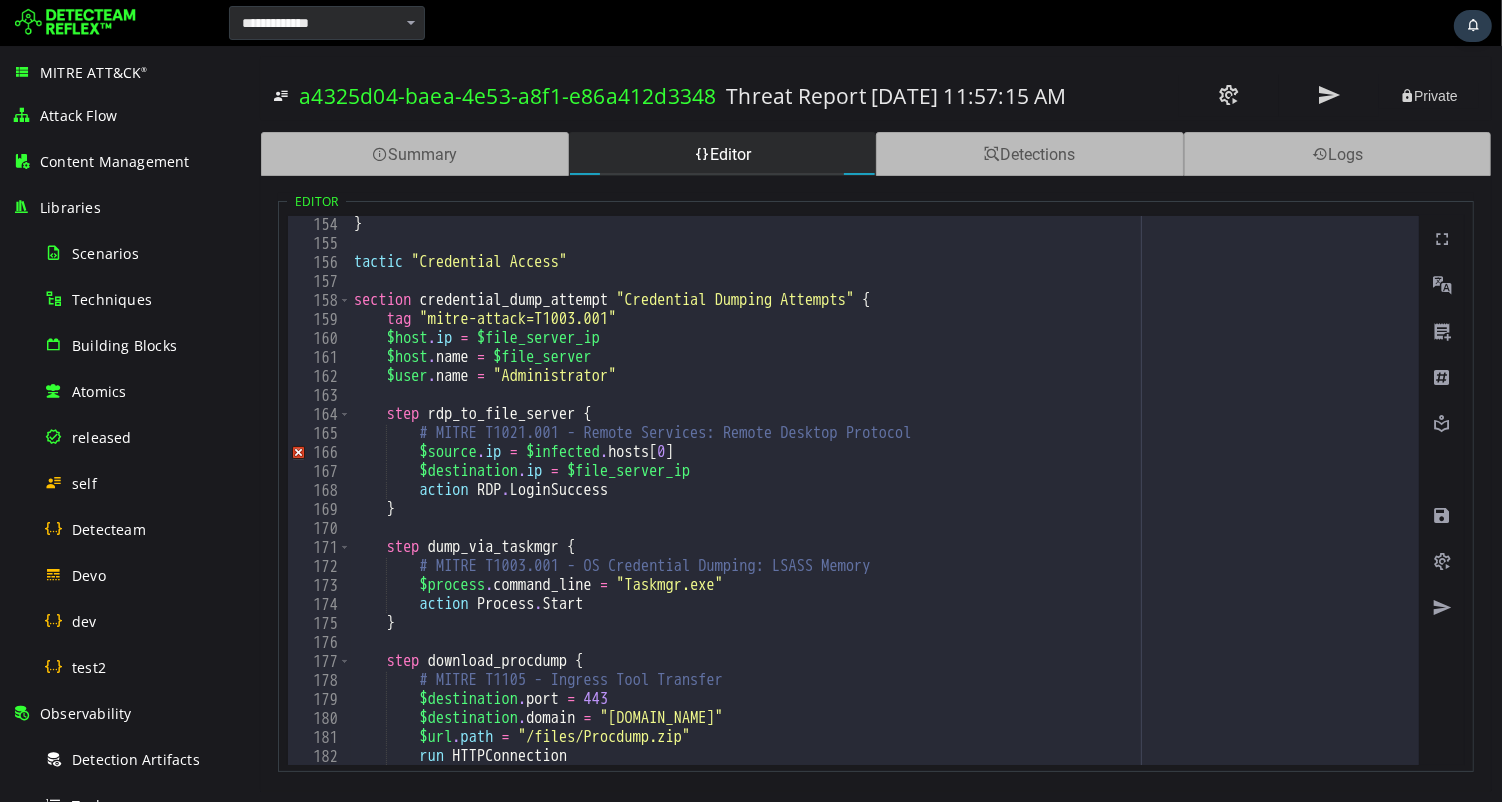 click on "} tactic   "Credential Access" section   credential_dump_attempt   "Credential Dumping Attempts"   {      tag   "mitre-attack=T1003.001"      $host . ip   =   $file_server_ip      $host . name   =   $file_server      $user . name   =   "Administrator"           step   rdp_to_file_server   {           # MITRE T1021.001 - Remote Services: Remote Desktop Protocol           $source . ip   =   $infected . hosts [ 0 ]           $destination . ip   =   $file_server_ip           action   RDP . LoginSuccess      }           step   dump_via_taskmgr   {           # MITRE T1003.001 - OS Credential Dumping: LSASS Memory           $process . command_line   =   "Taskmgr.exe"           action   Process . Start      }           step   download_procdump   {           # MITRE T1105 - Ingress Tool Transfer           $destination . port   =   443           $destination . domain   =   "[DOMAIN_NAME]"           $url . path   =   "/files/Procdump.zip"           run   HTTPConnection      }" at bounding box center [2516, 508] 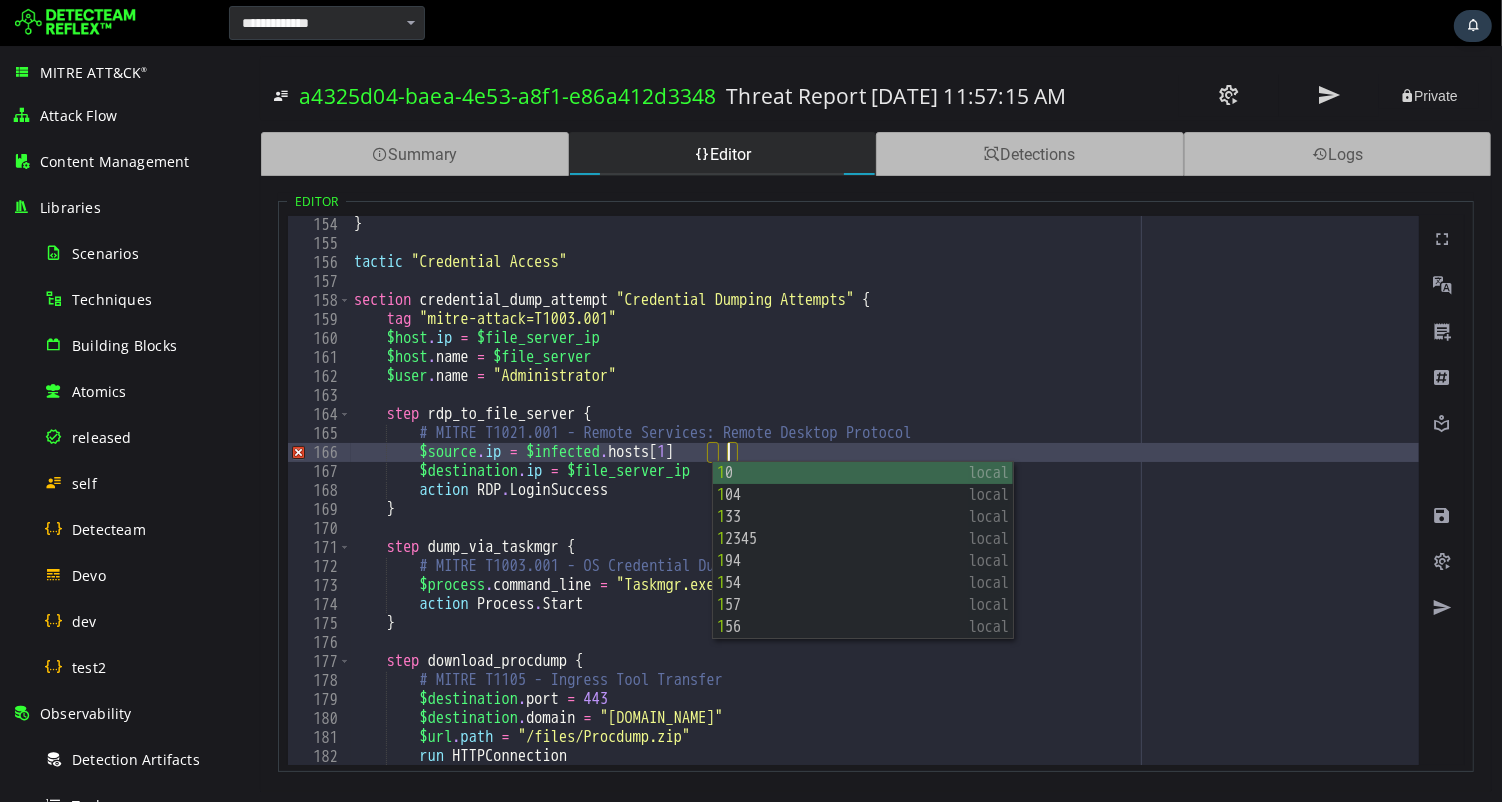 click on "} tactic   "Credential Access" section   credential_dump_attempt   "Credential Dumping Attempts"   {      tag   "mitre-attack=T1003.001"      $host . ip   =   $file_server_ip      $host . name   =   $file_server      $user . name   =   "Administrator"           step   rdp_to_file_server   {           # MITRE T1021.001 - Remote Services: Remote Desktop Protocol           $source . ip   =   $infected . hosts [ 1 ]           $destination . ip   =   $file_server_ip           action   RDP . LoginSuccess      }           step   dump_via_taskmgr   {           # MITRE T1003.001 - OS Credential Dumping: LSASS Memory           $process . command_line   =   "Taskmgr.exe"           action   Process . Start      }           step   download_procdump   {           # MITRE T1105 - Ingress Tool Transfer           $destination . port   =   443           $destination . domain   =   "[DOMAIN_NAME]"           $url . path   =   "/files/Procdump.zip"           run   HTTPConnection      }" at bounding box center (2516, 508) 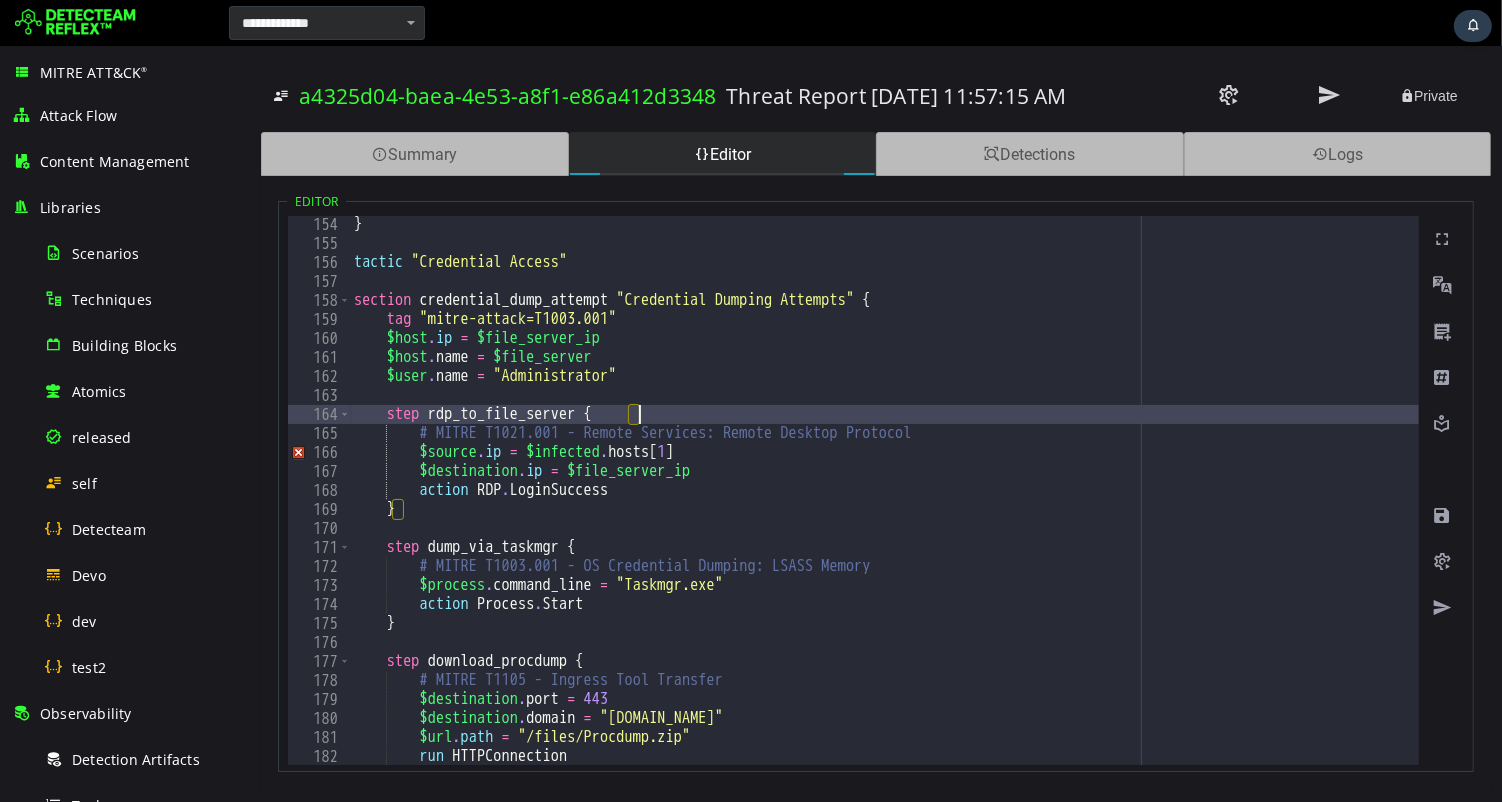 scroll, scrollTop: 0, scrollLeft: 15, axis: horizontal 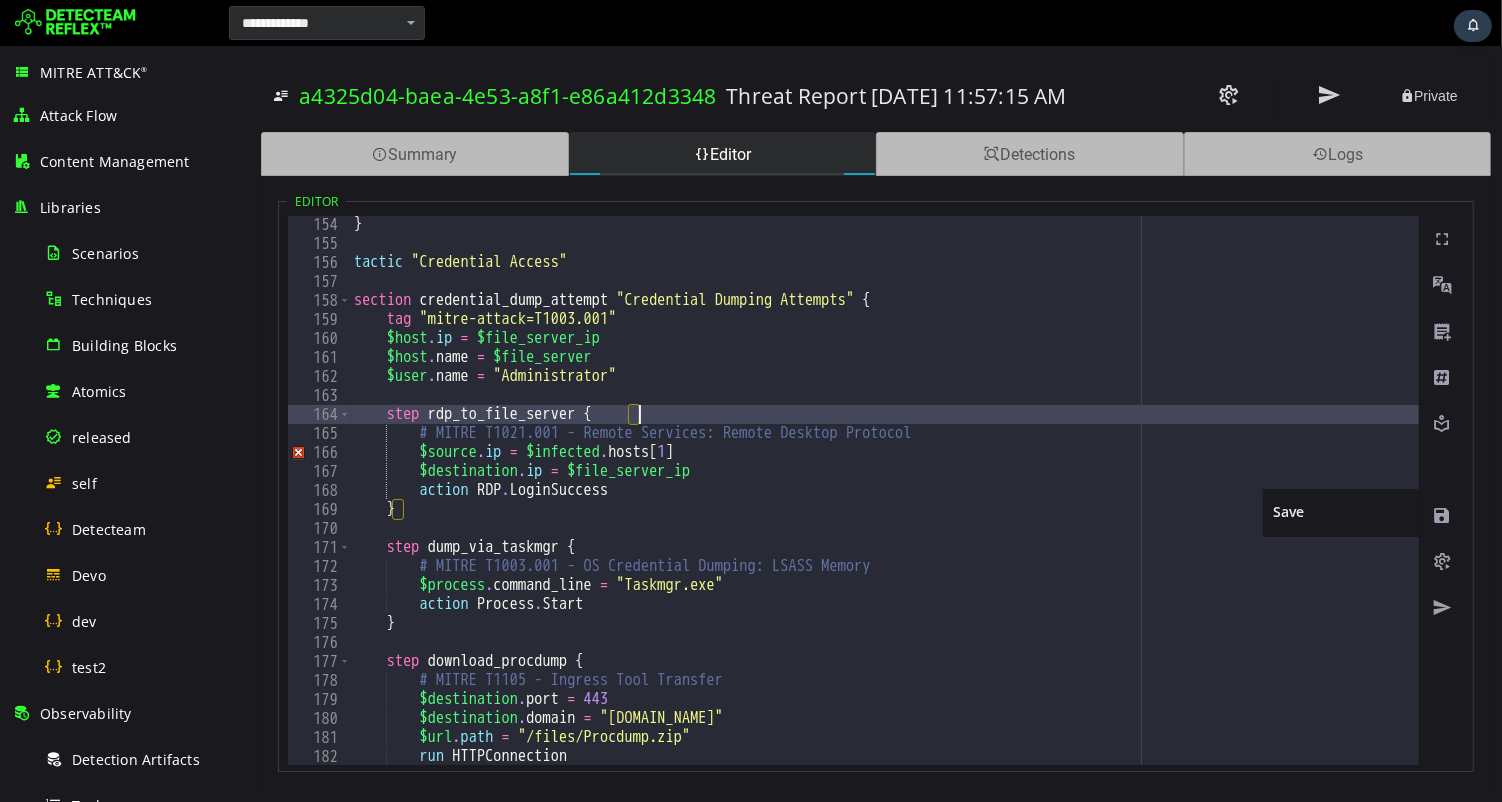 type on "**********" 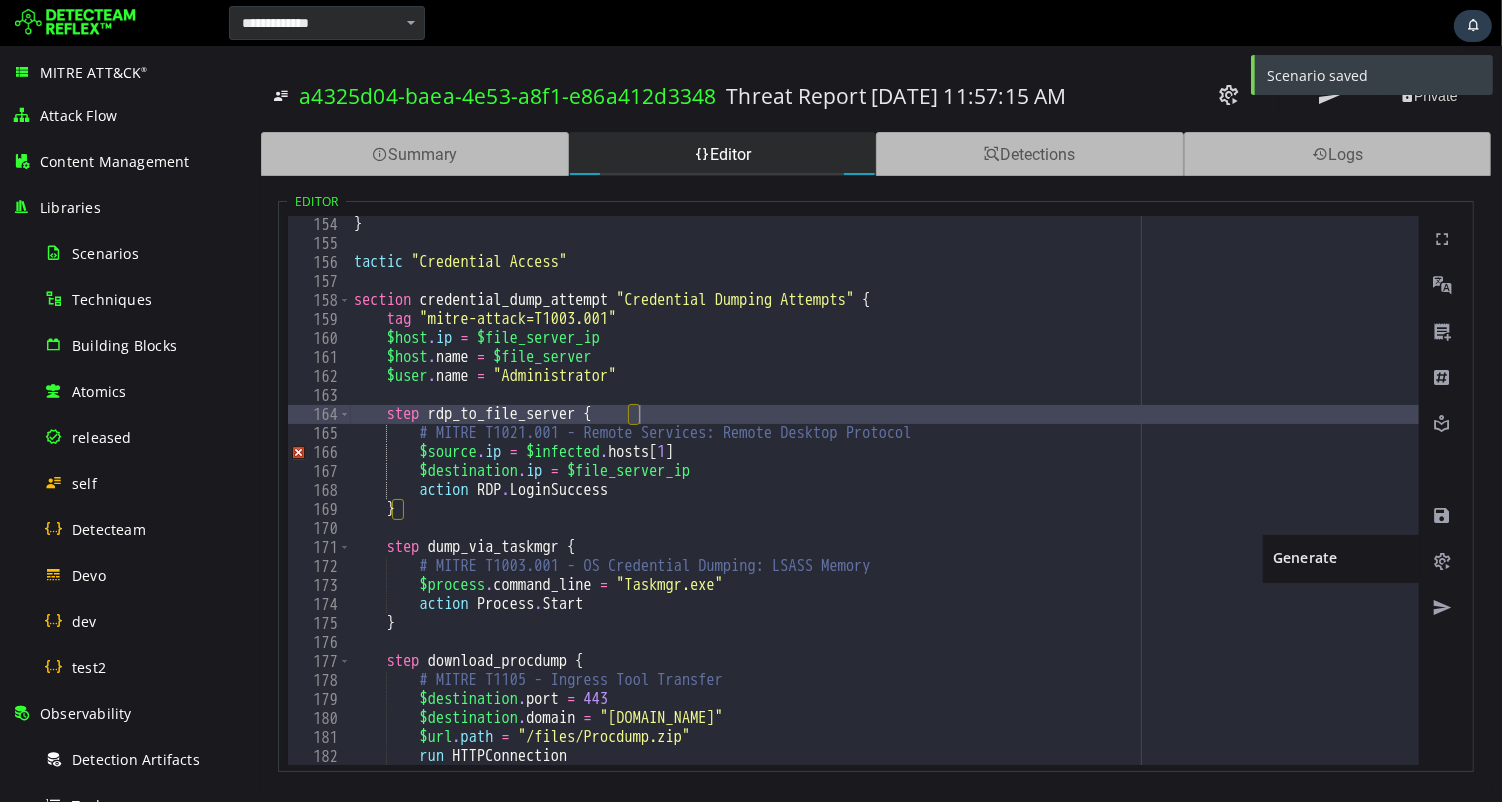 click at bounding box center [1441, 562] 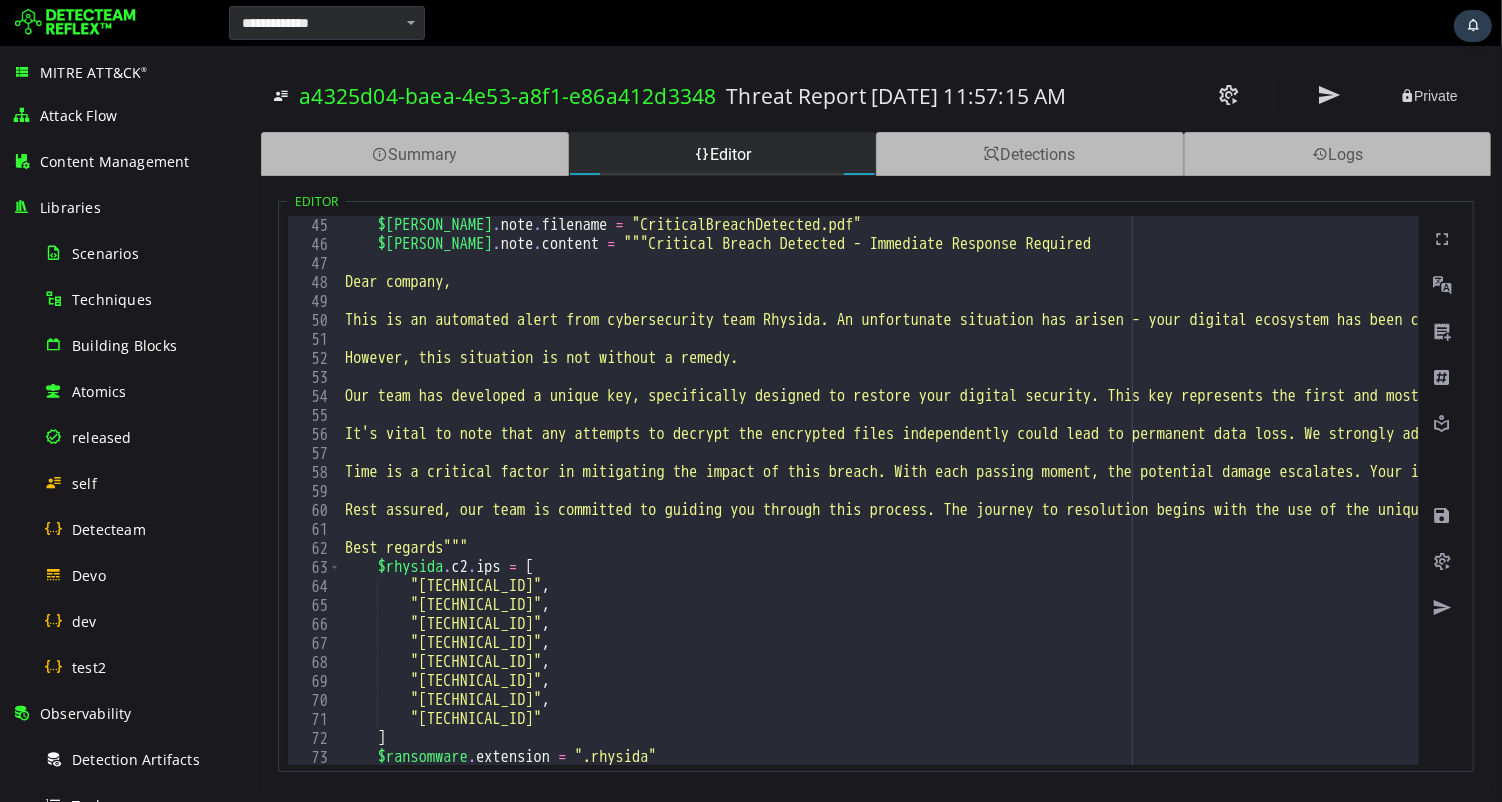 scroll, scrollTop: 0, scrollLeft: 0, axis: both 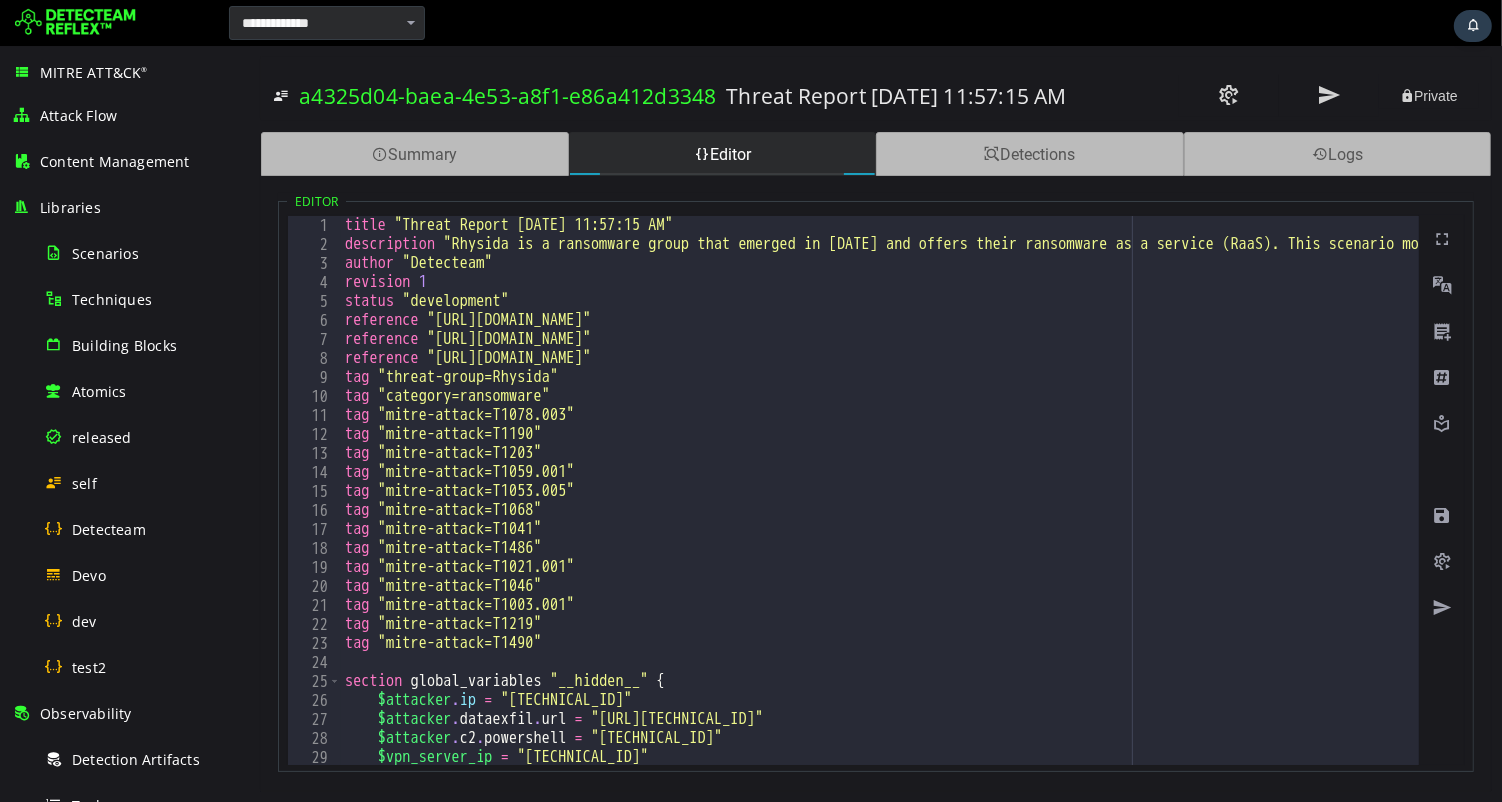 click at bounding box center [965, 23] 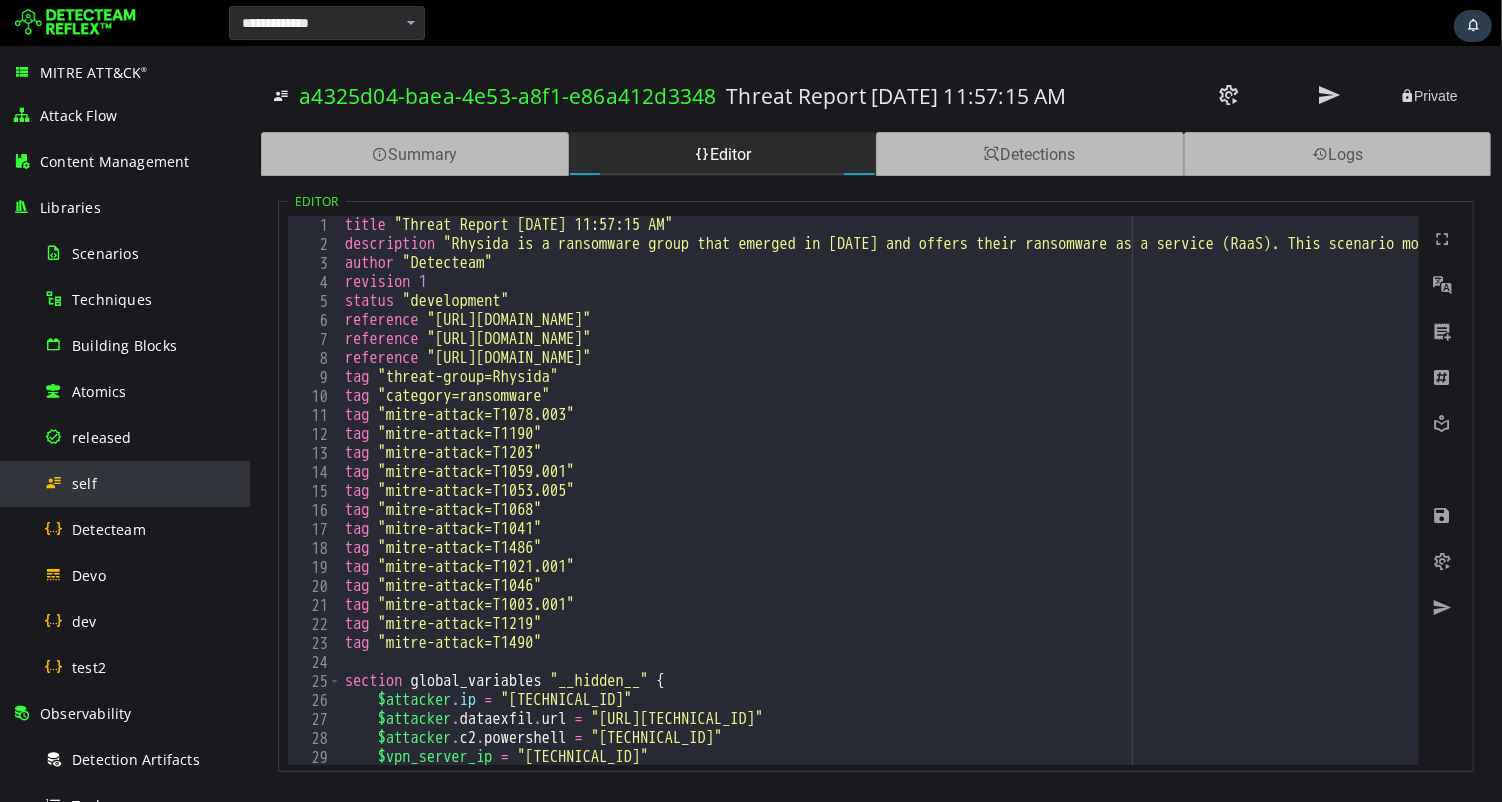click on "self" at bounding box center (84, 483) 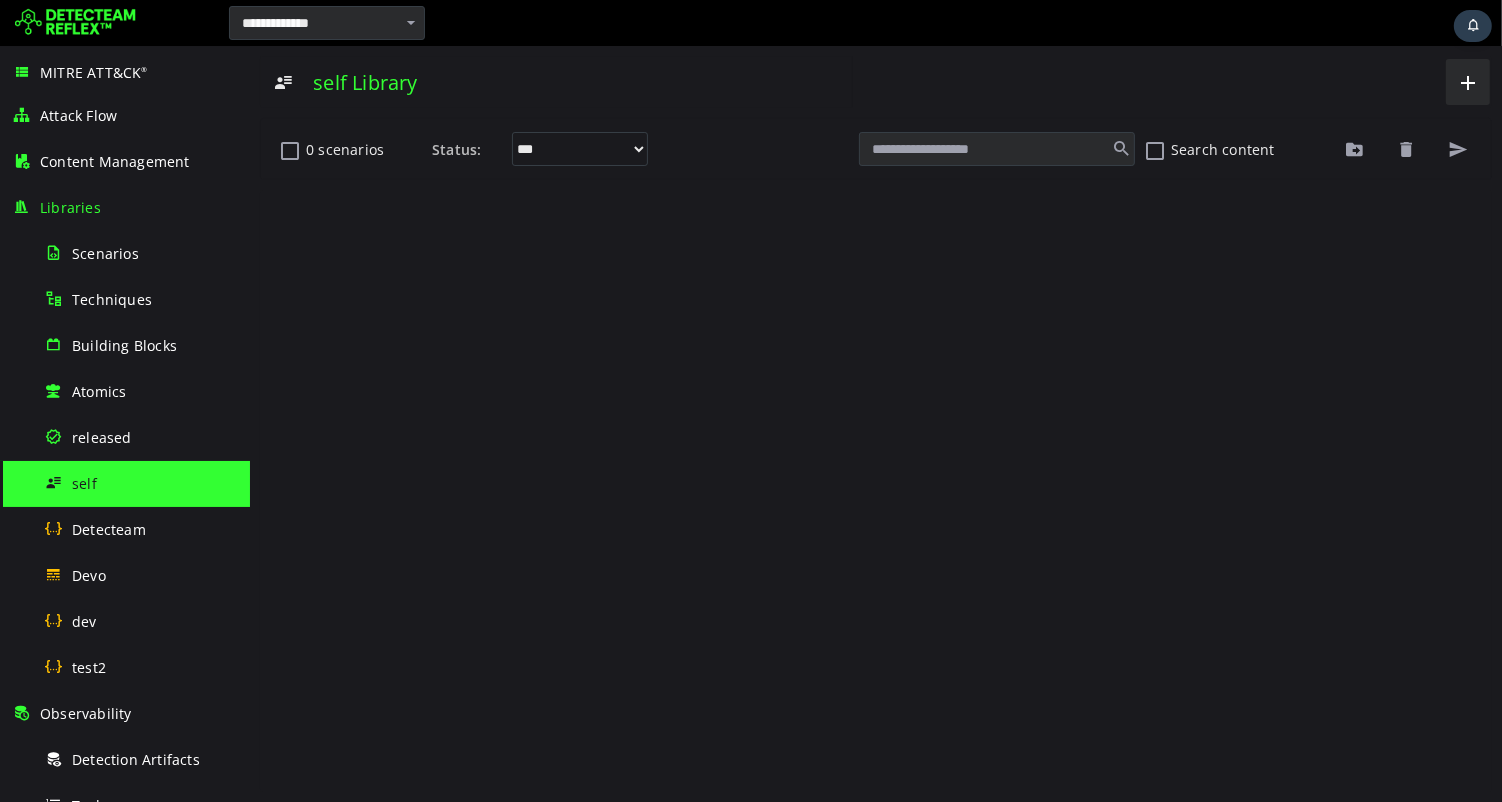 scroll, scrollTop: 0, scrollLeft: 0, axis: both 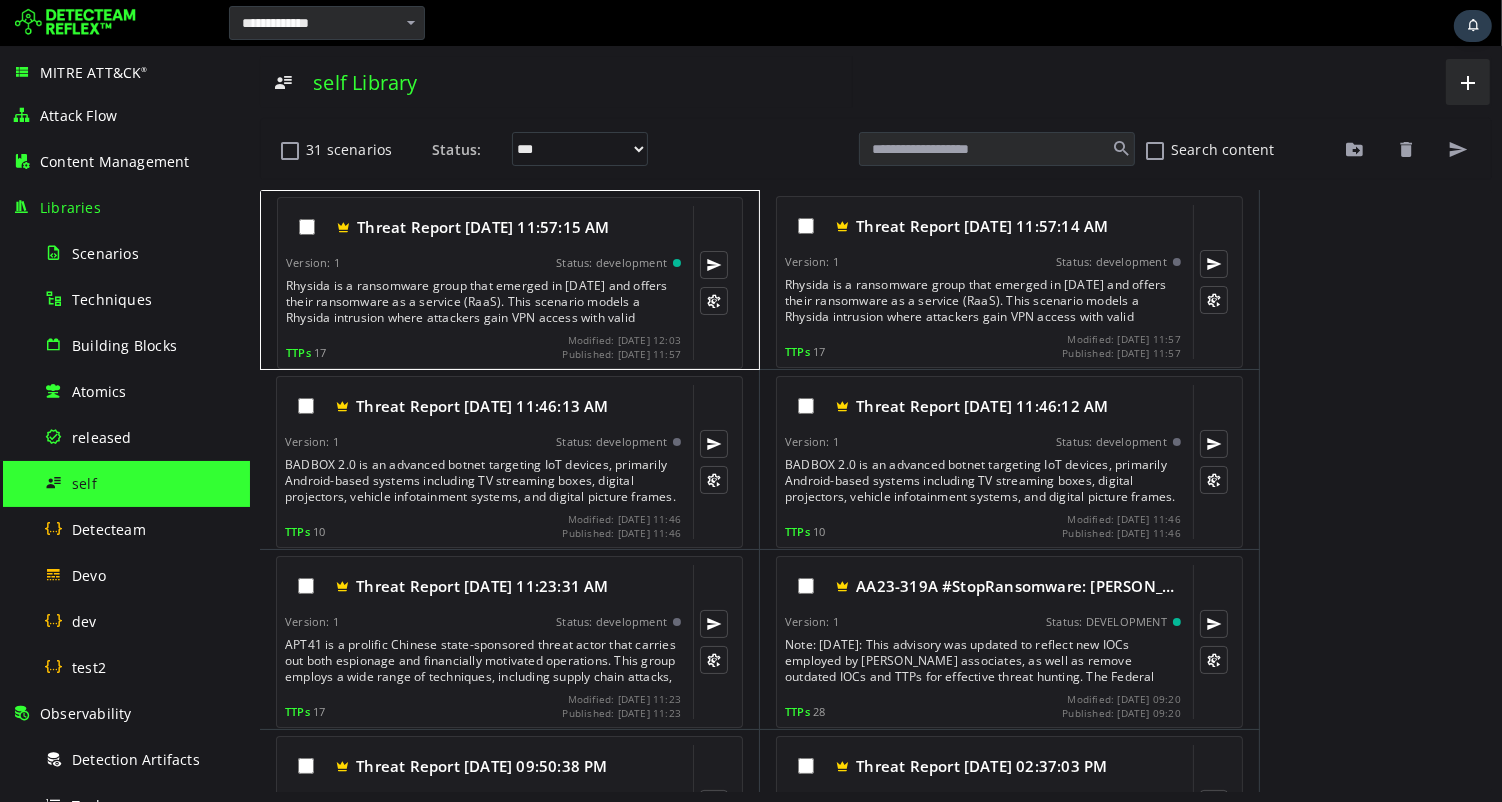 click on "Rhysida is a ransomware group that emerged in [DATE] and offers their ransomware as a service (RaaS). This scenario models a Rhysida intrusion where attackers gain VPN access with valid credentials, perform lateral movement through RDP, attempt credential dumping, deploy SOCKS-based PowerShell backdoors, exfiltrate data, and deploy ransomware first to ESXi hypervisors then to Windows systems." at bounding box center (484, 302) 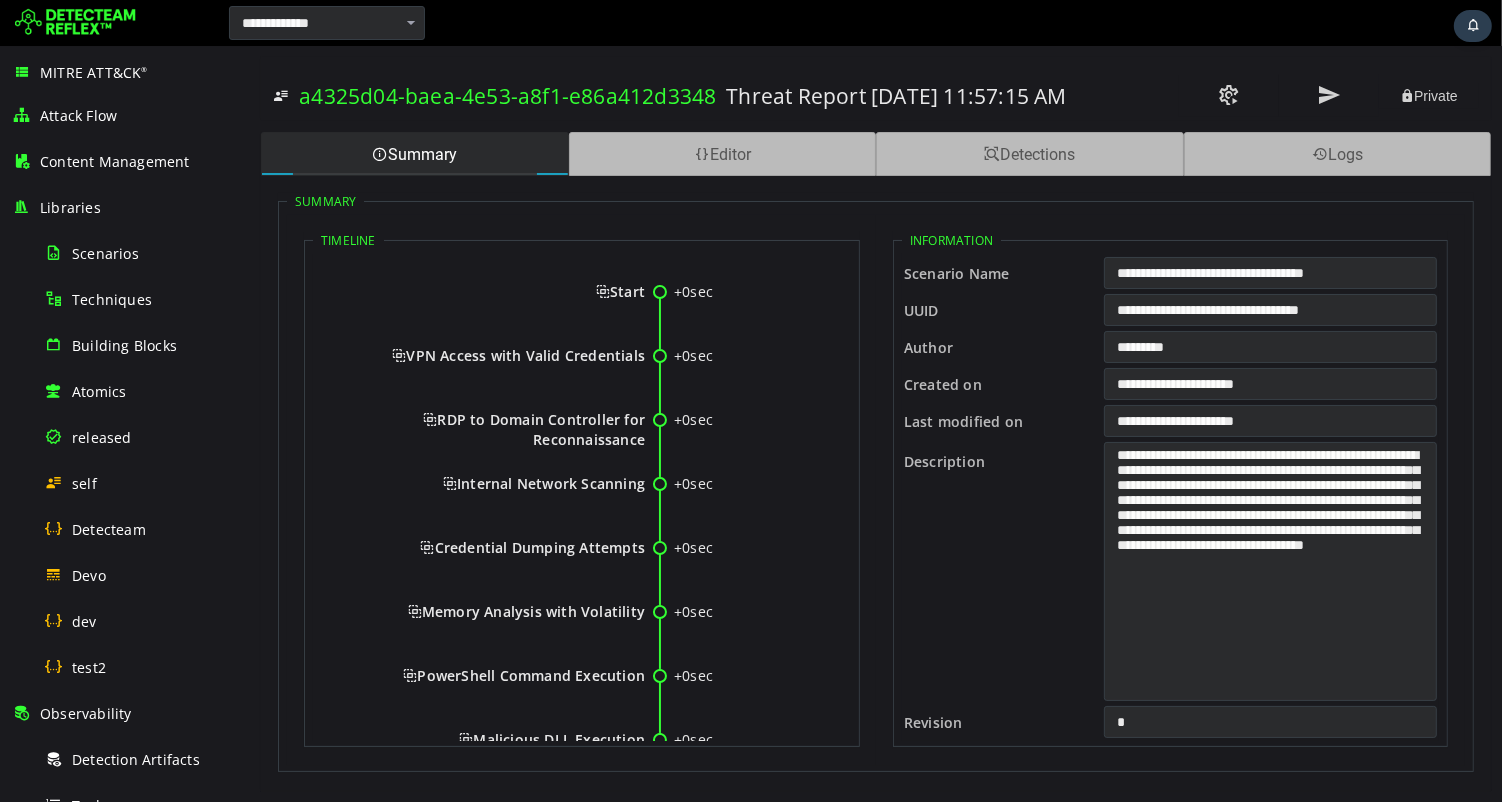 scroll, scrollTop: 0, scrollLeft: 0, axis: both 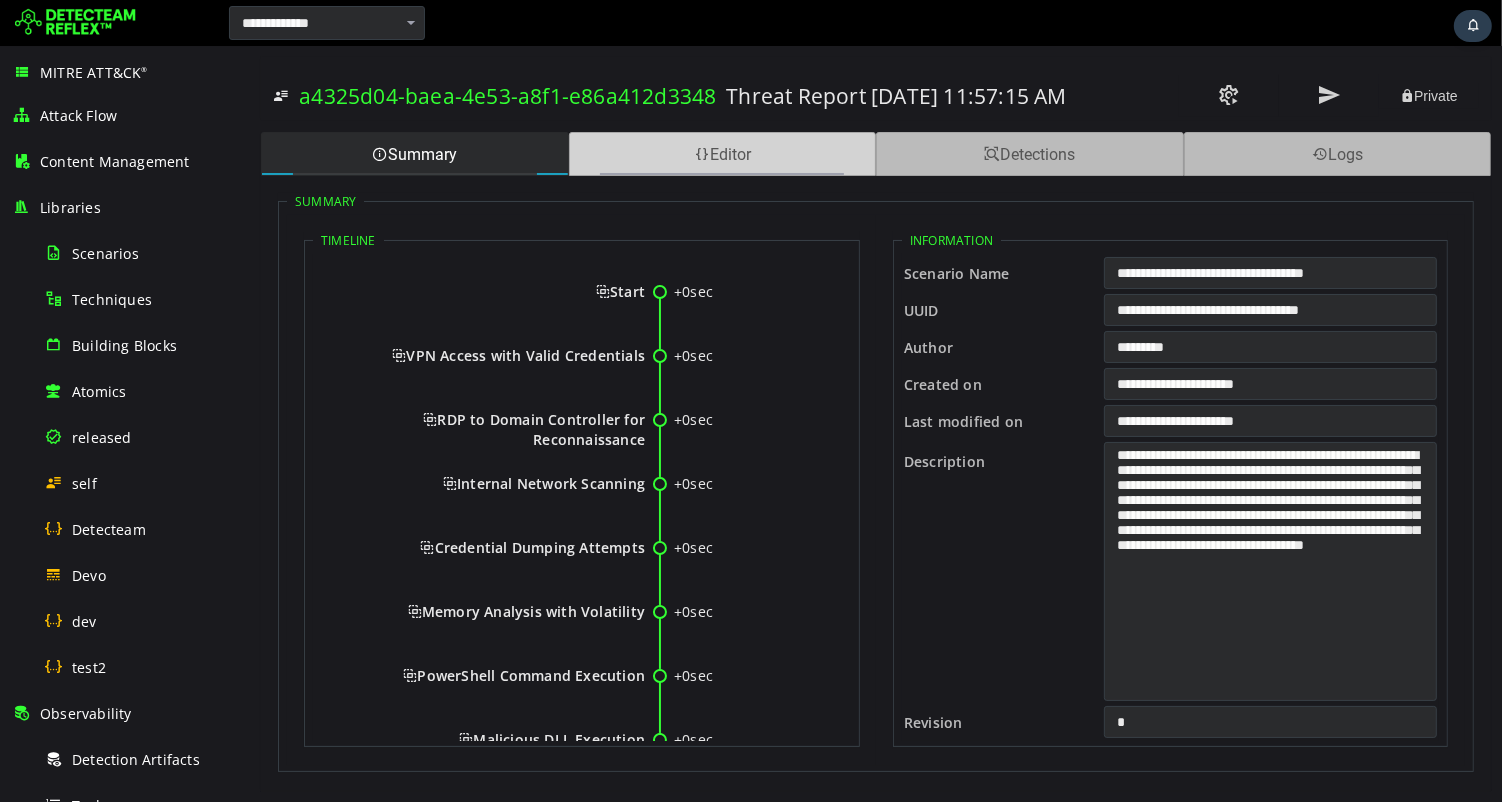 click on "Editor" at bounding box center [722, 154] 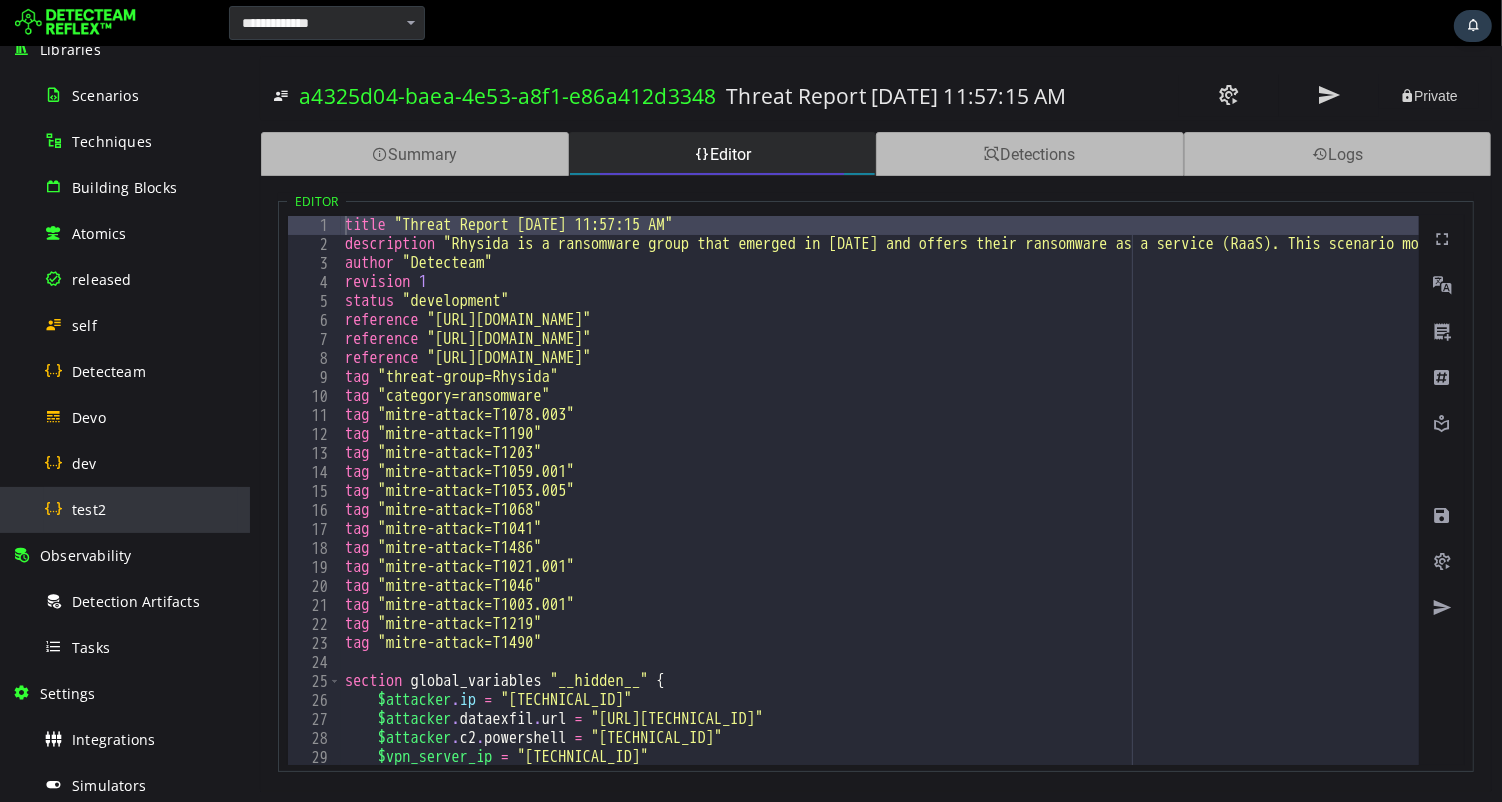 scroll, scrollTop: 172, scrollLeft: 0, axis: vertical 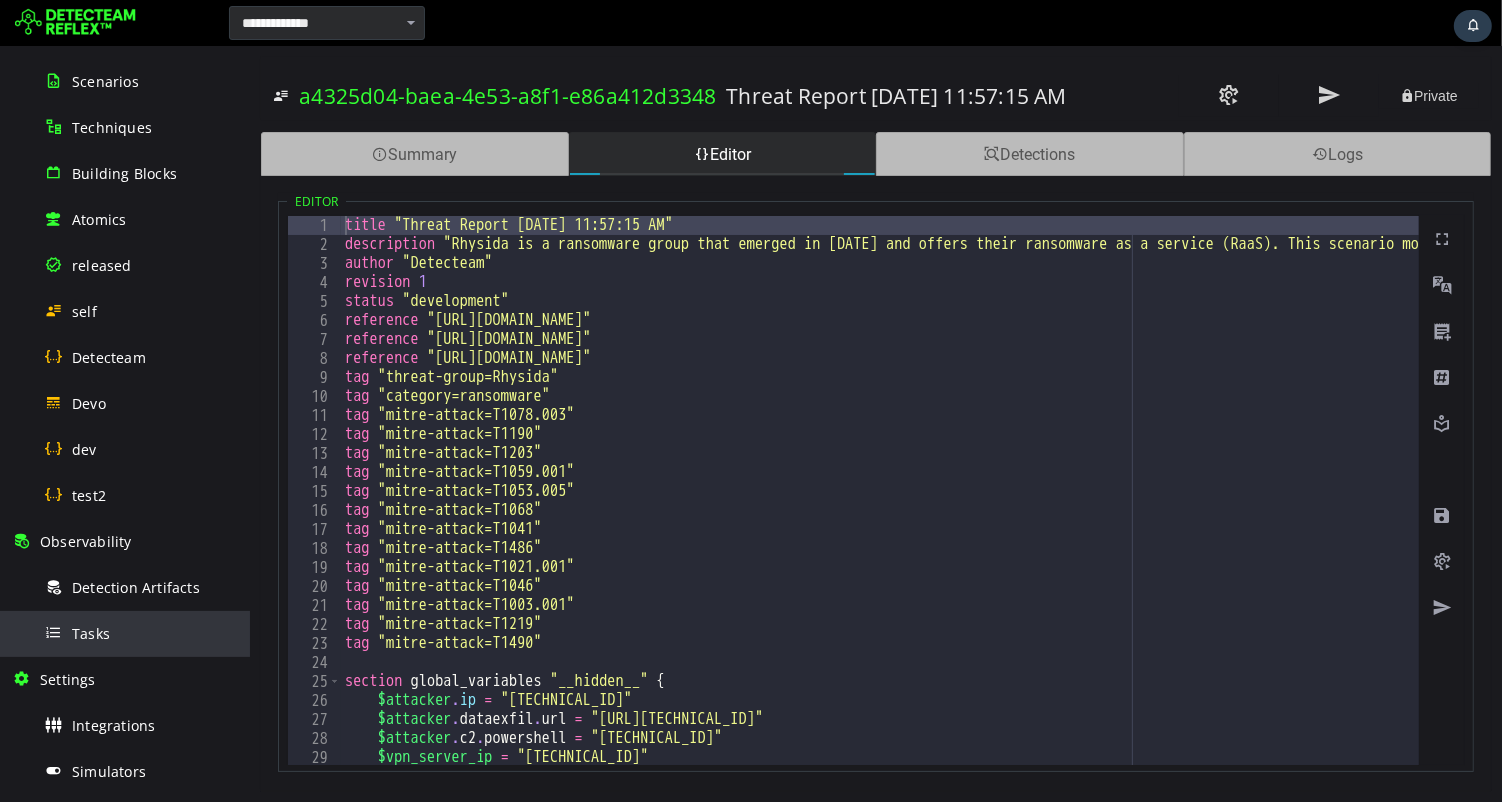 click on "Tasks" at bounding box center (141, 633) 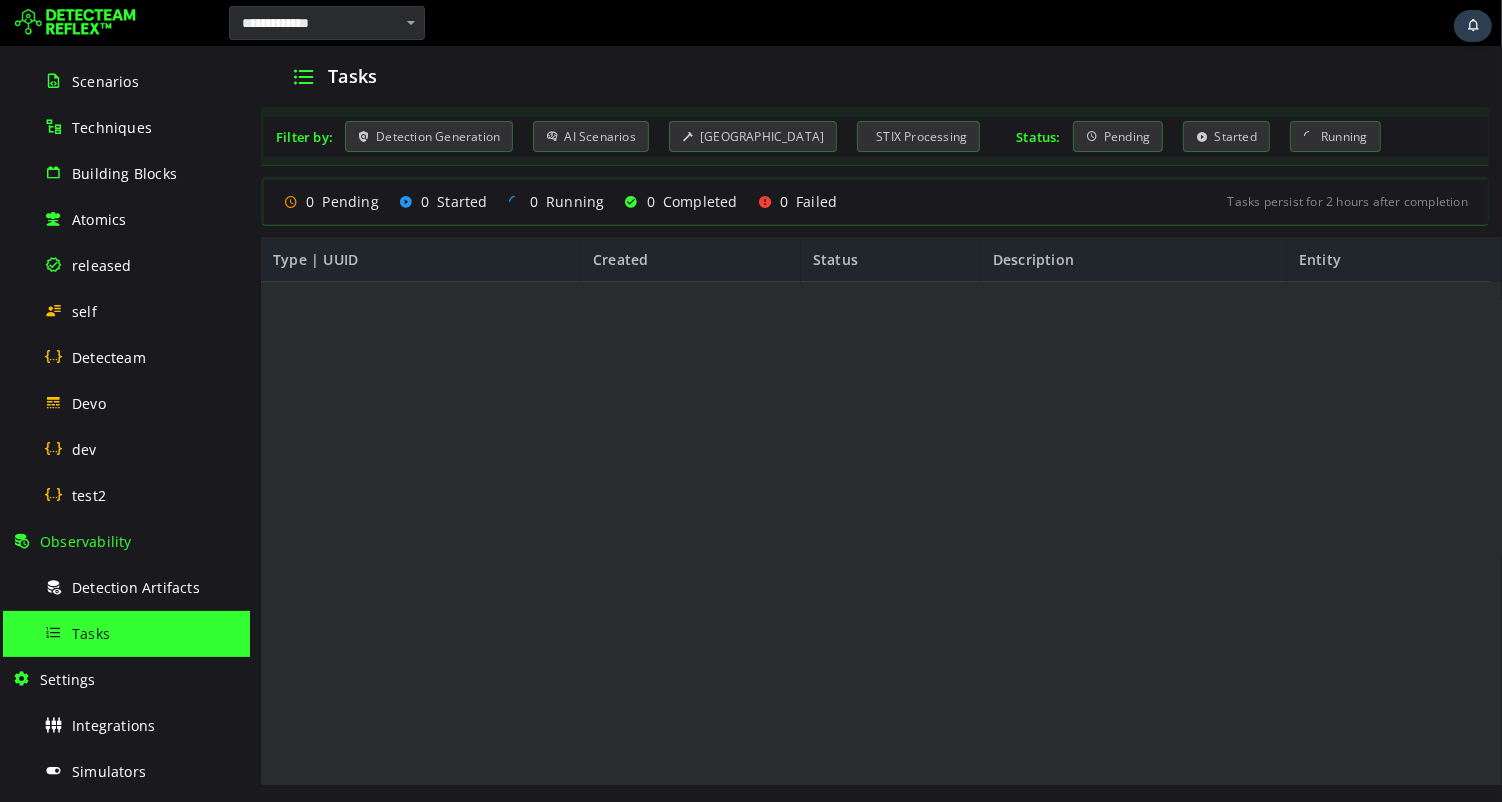 scroll, scrollTop: 0, scrollLeft: 0, axis: both 